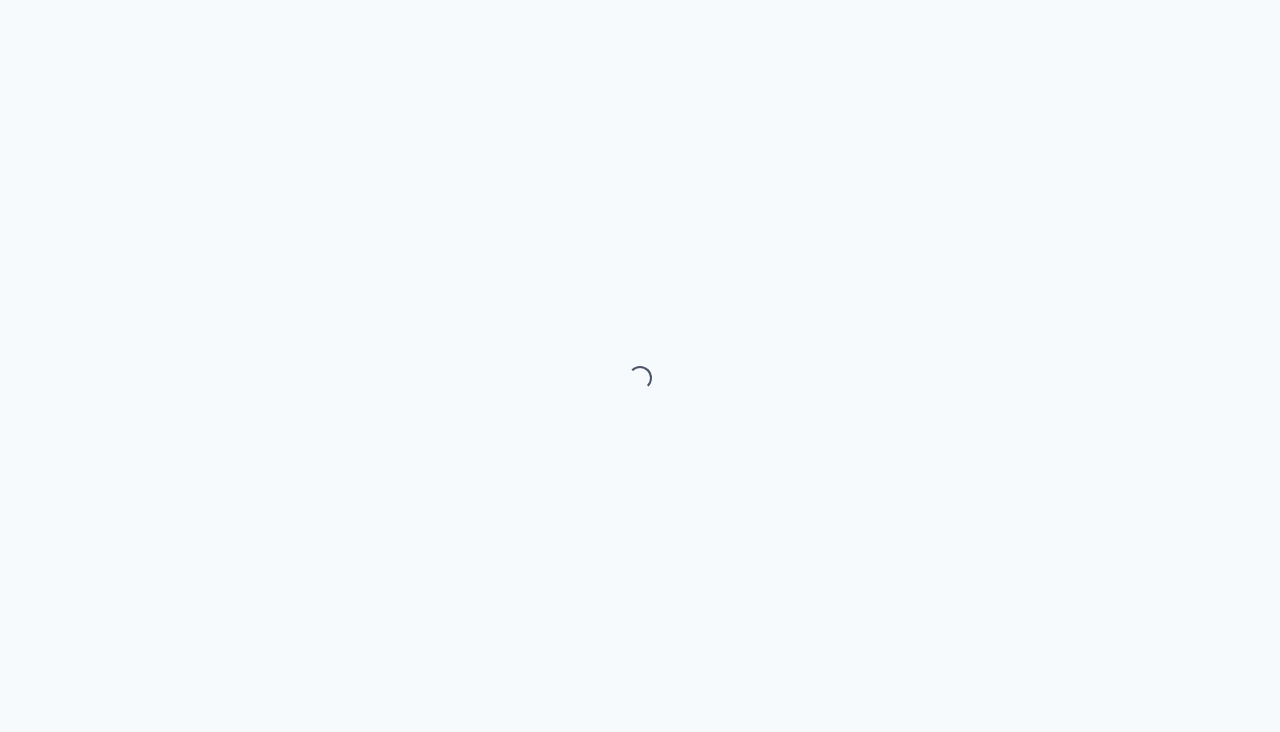 scroll, scrollTop: 0, scrollLeft: 0, axis: both 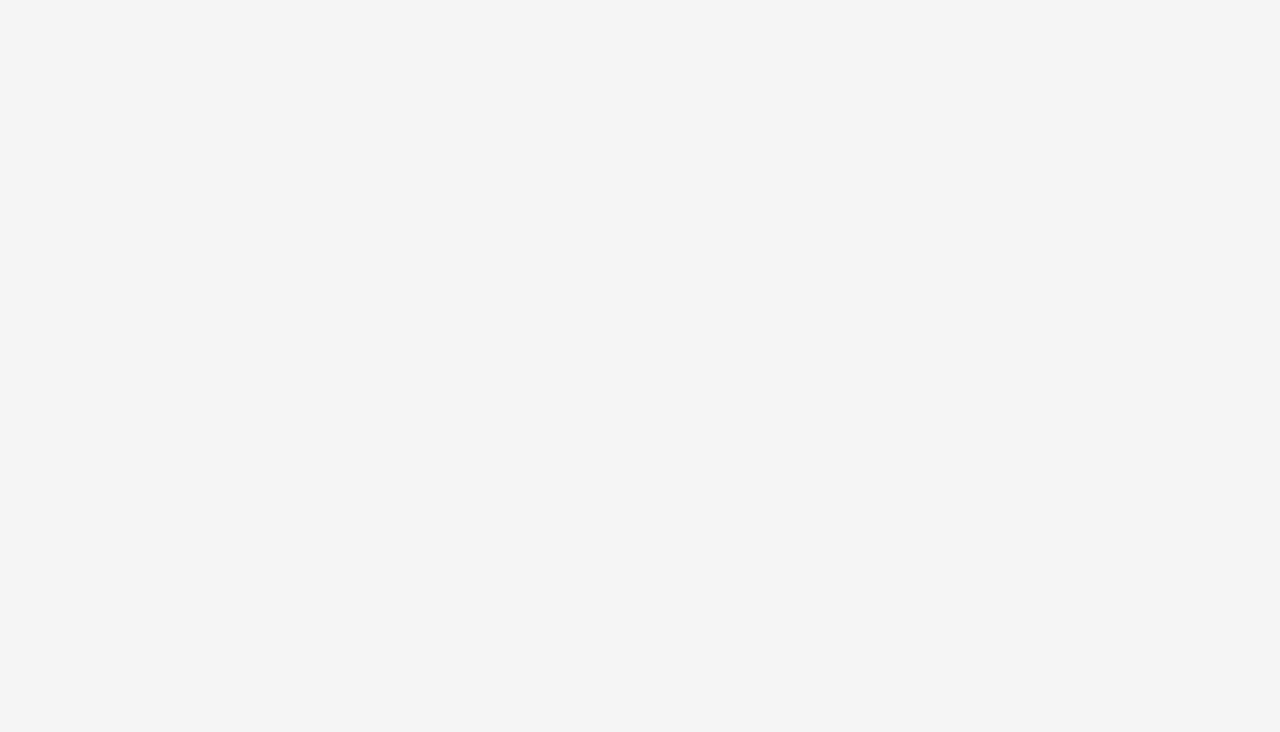 click on "init init" at bounding box center [640, 0] 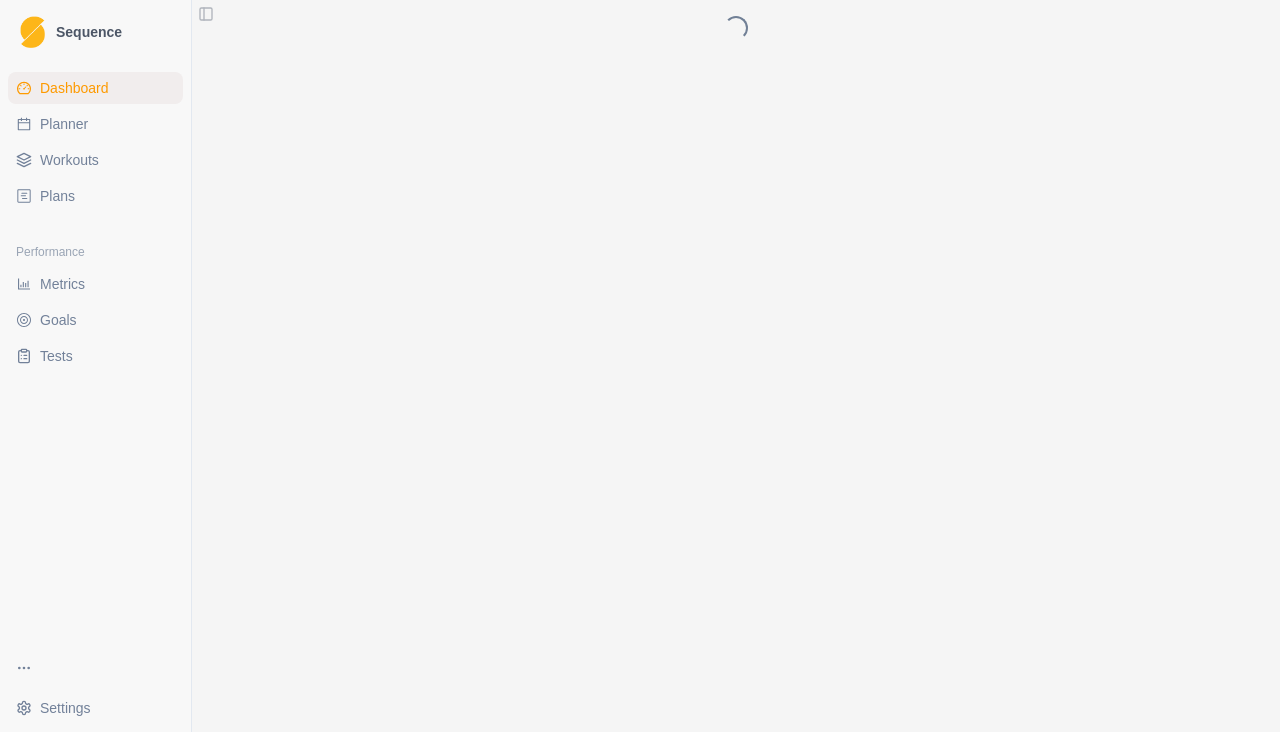 scroll, scrollTop: 0, scrollLeft: 0, axis: both 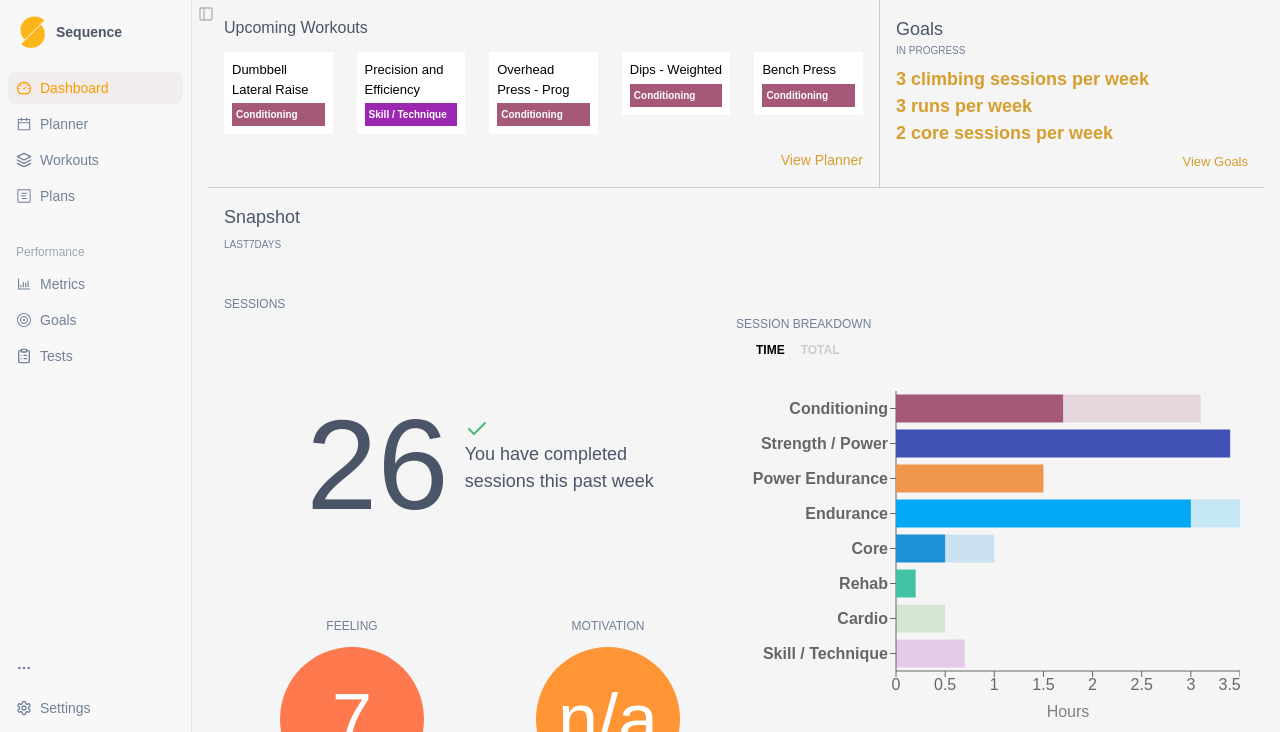 click on "Planner" at bounding box center [95, 124] 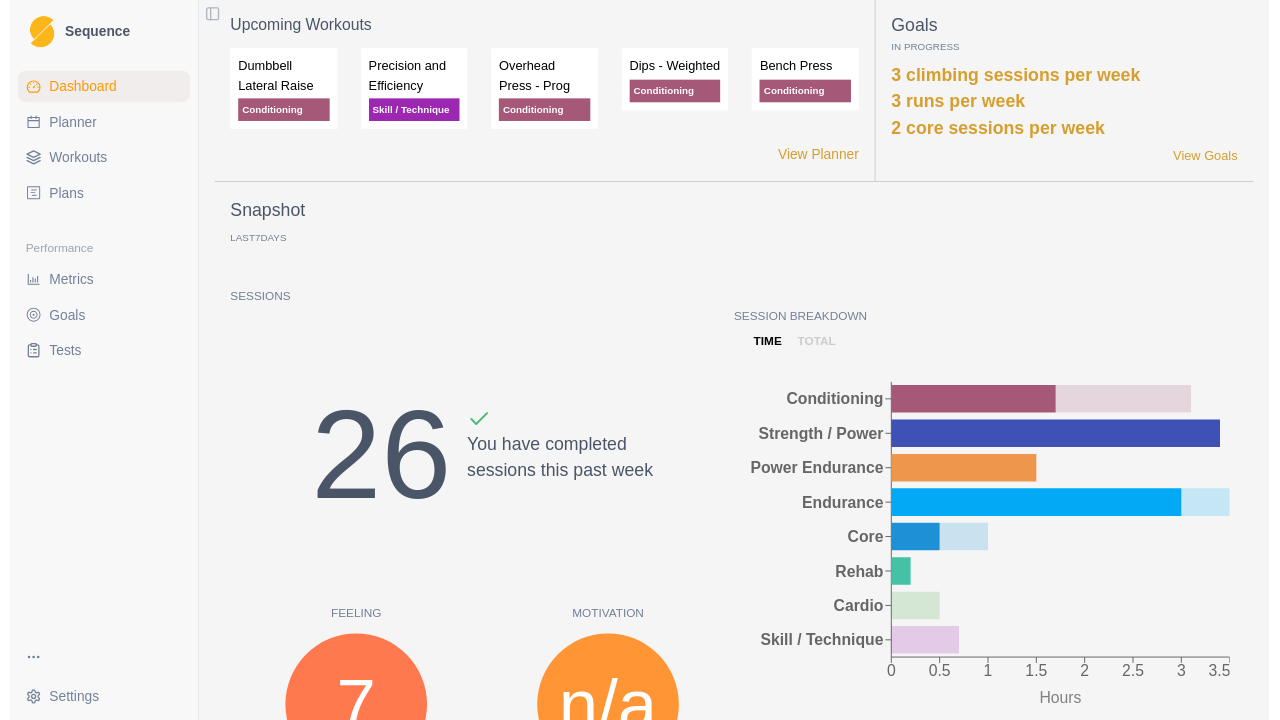 scroll, scrollTop: 643, scrollLeft: 0, axis: vertical 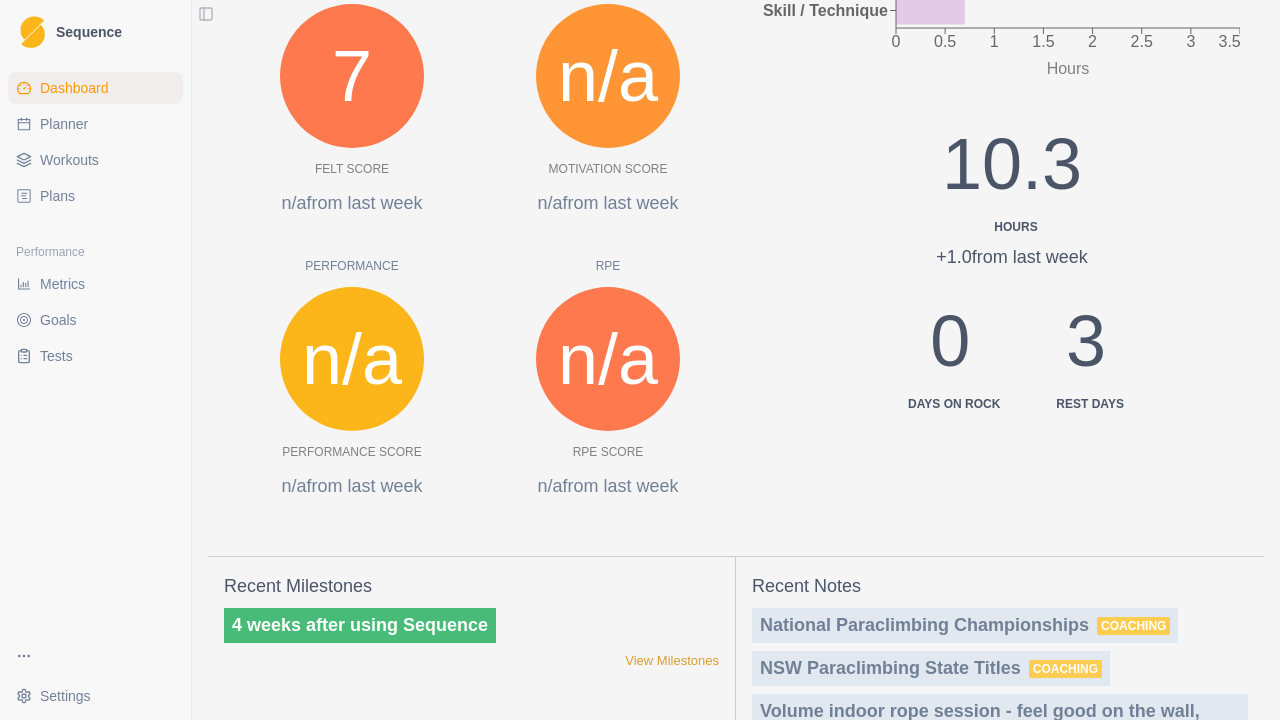 click on "Planner" at bounding box center (64, 124) 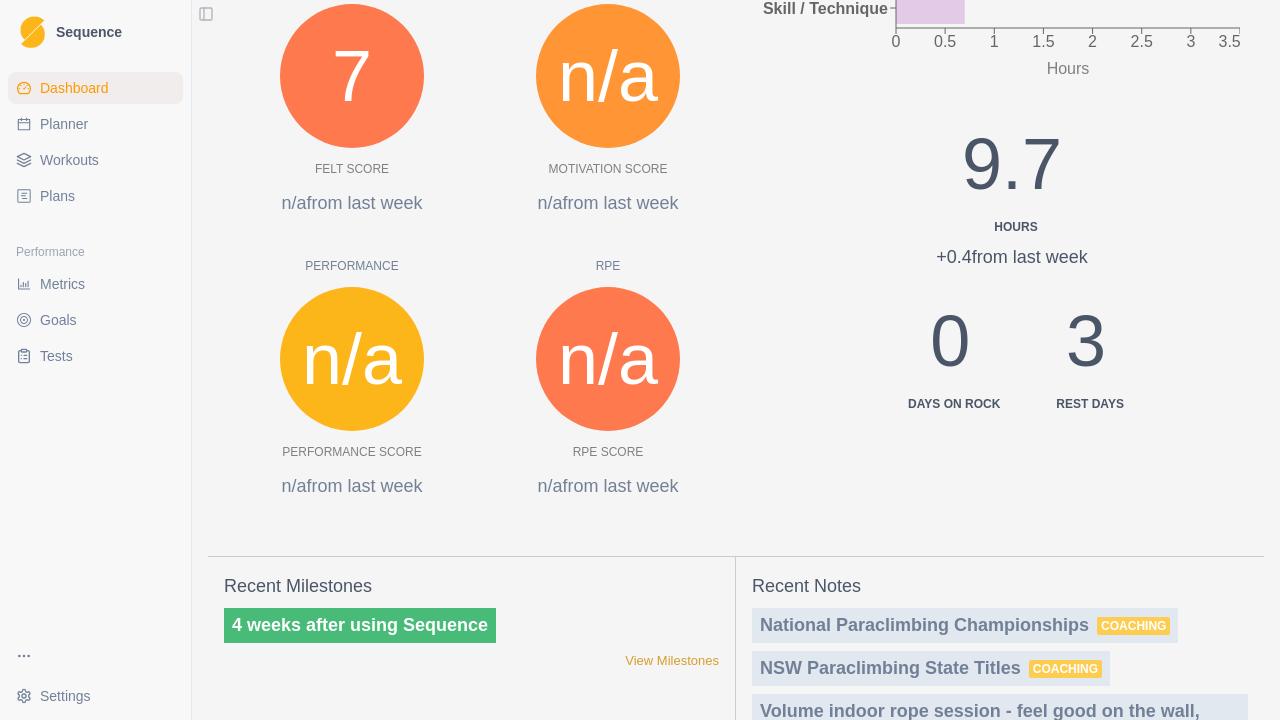 click on "Planner" at bounding box center [64, 124] 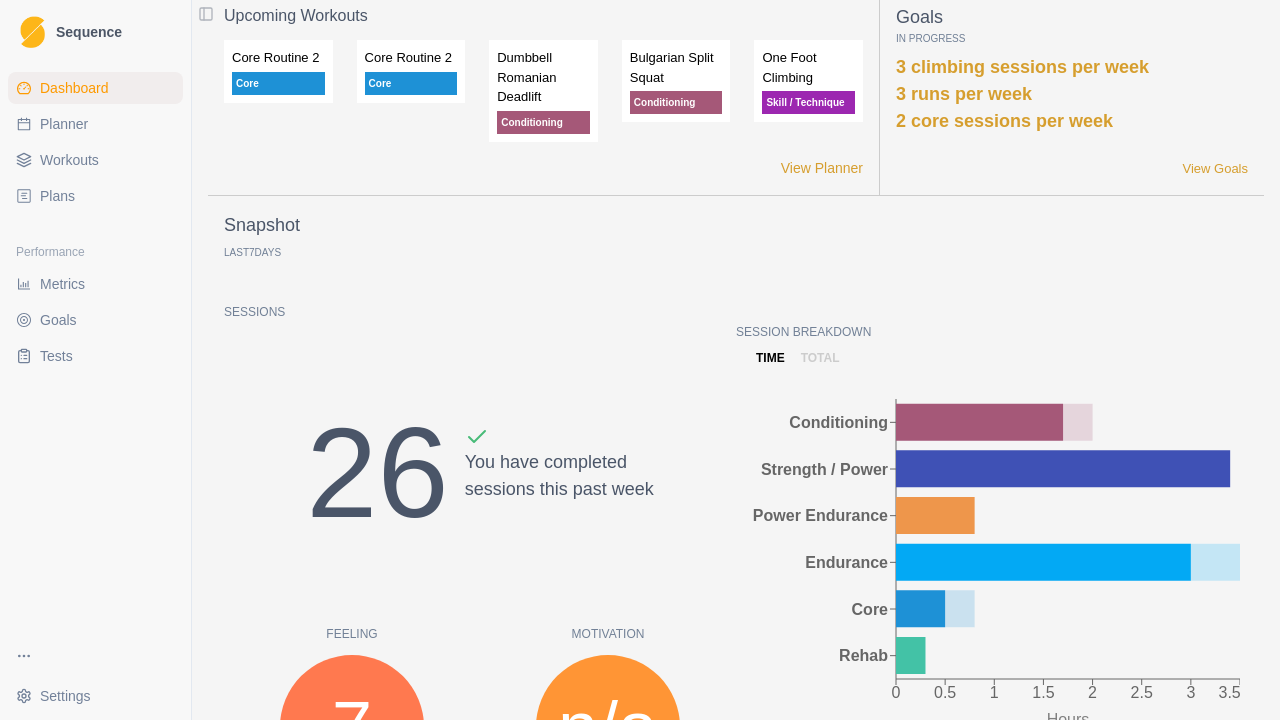 scroll, scrollTop: 0, scrollLeft: 0, axis: both 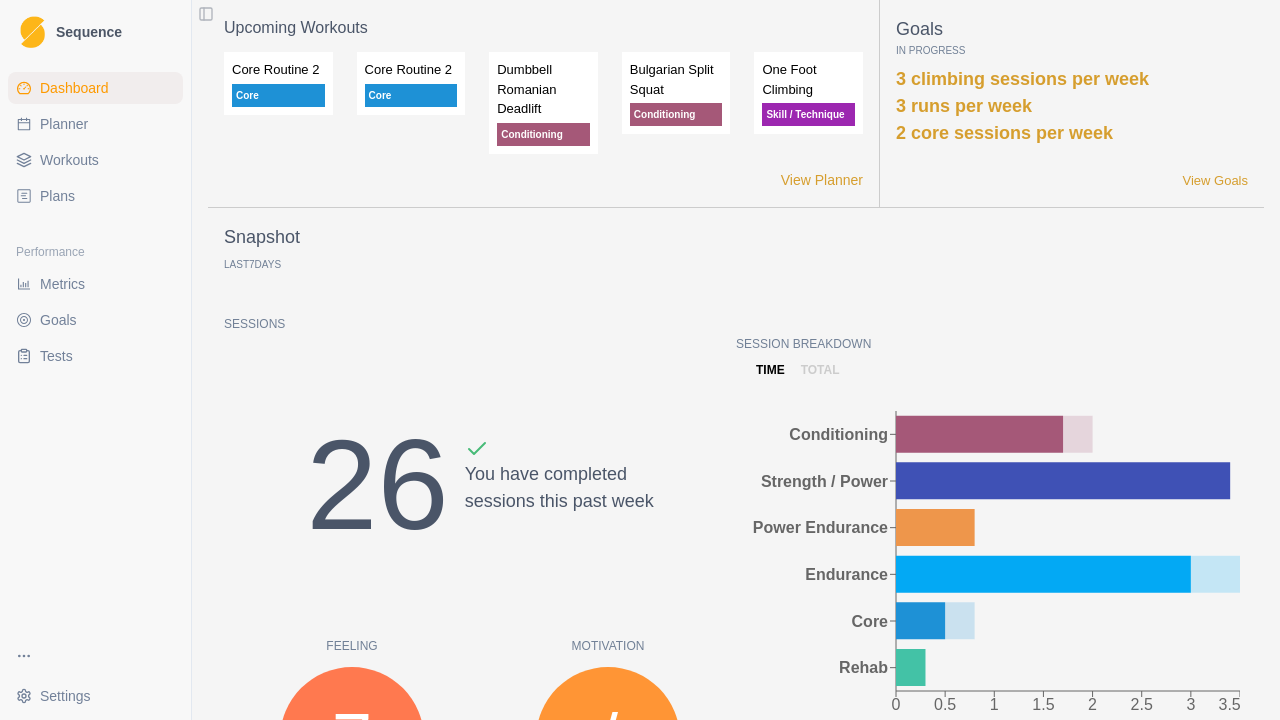 click on "Metrics" at bounding box center [62, 284] 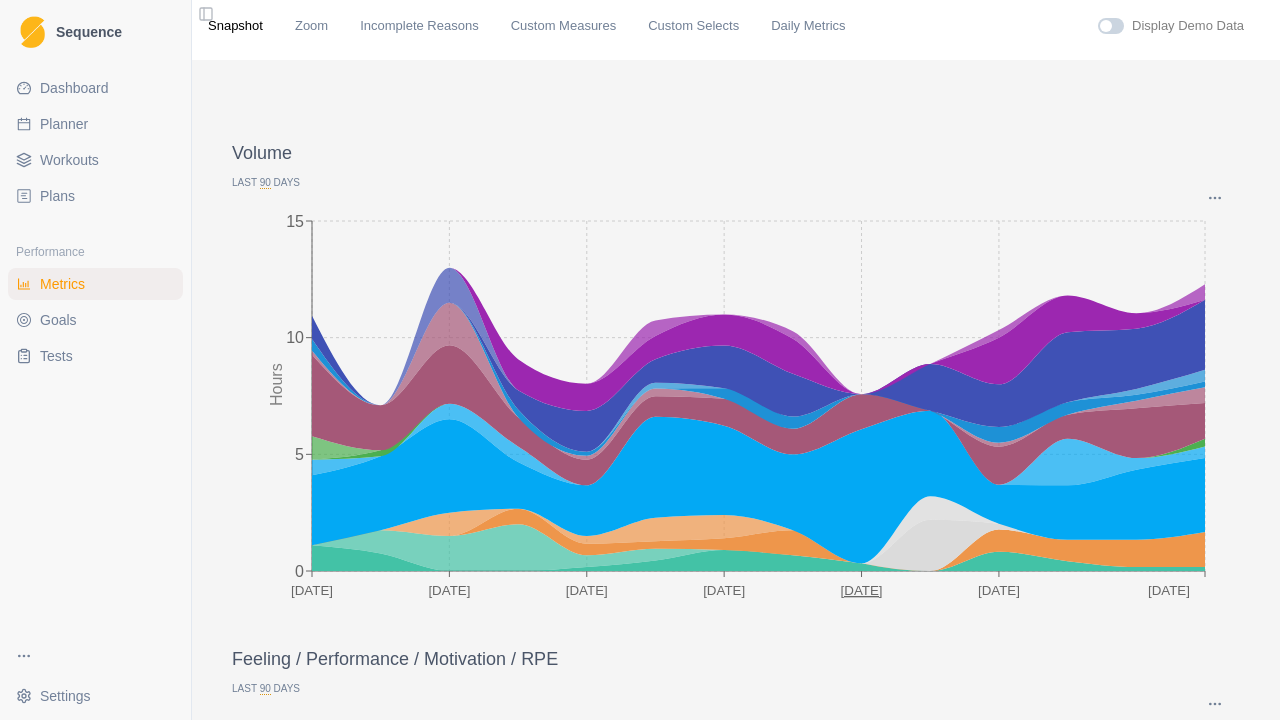 scroll, scrollTop: 0, scrollLeft: 0, axis: both 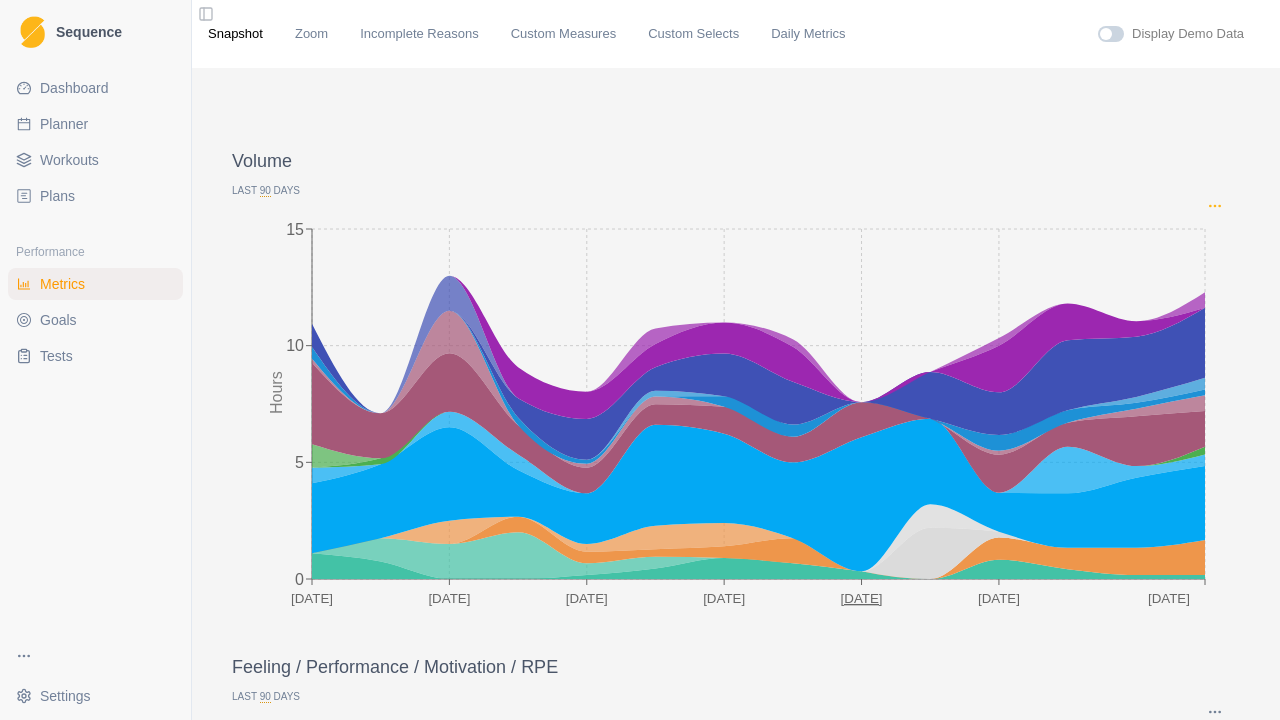 click 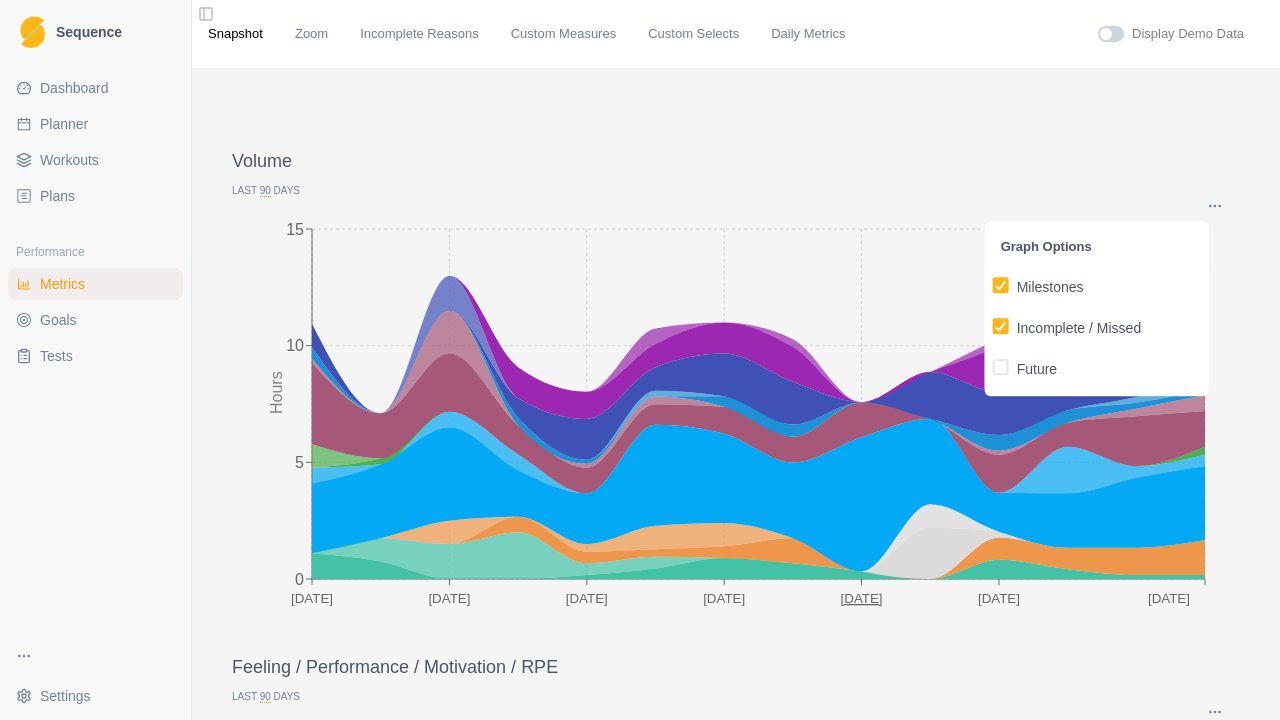 click on "Last   90   Days" at bounding box center (736, 190) 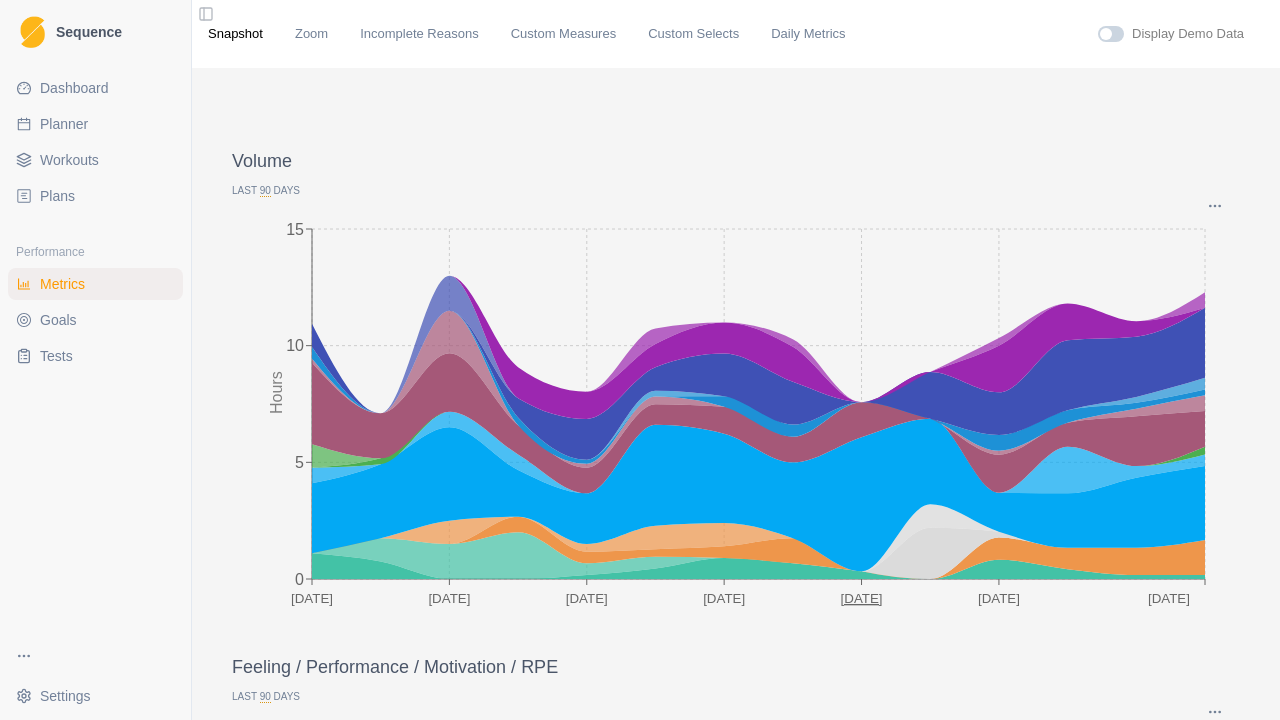 click on "Set time period Recent Days 7 30 90 365 All Time Date Range 18/04/2025 to 17/07/2025 Set" at bounding box center (640, 360) 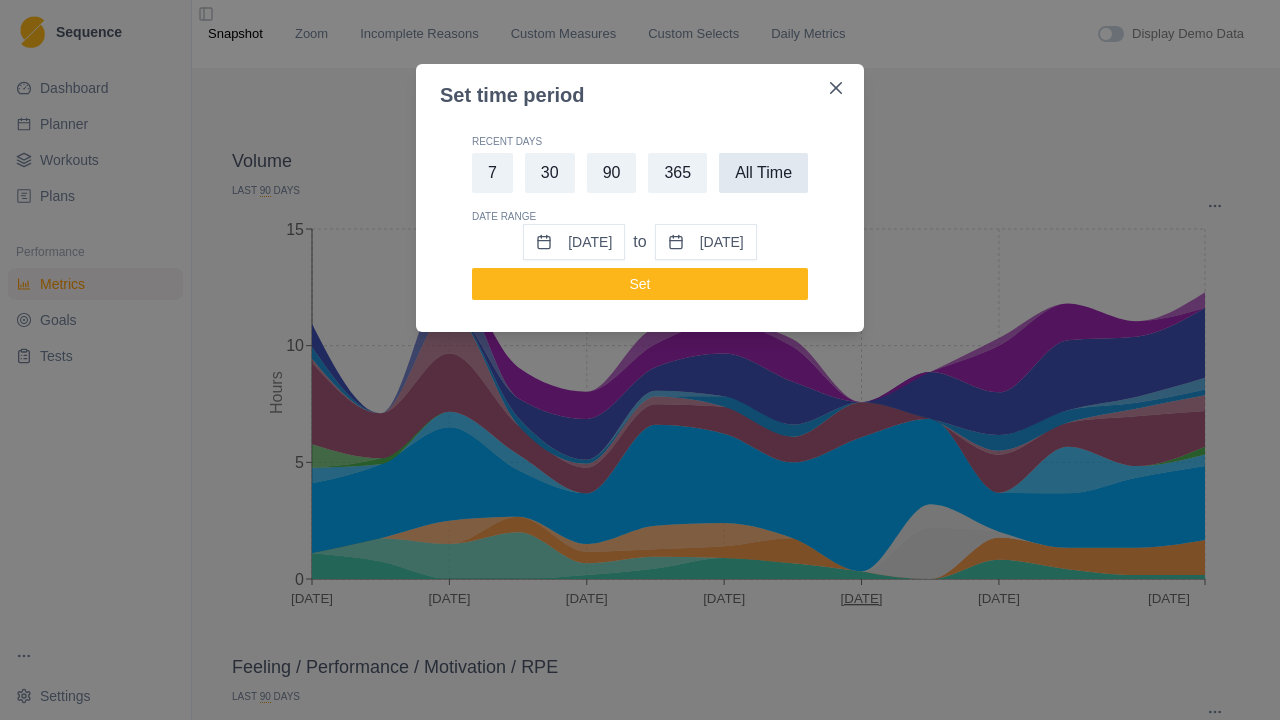 click on "All Time" at bounding box center (763, 173) 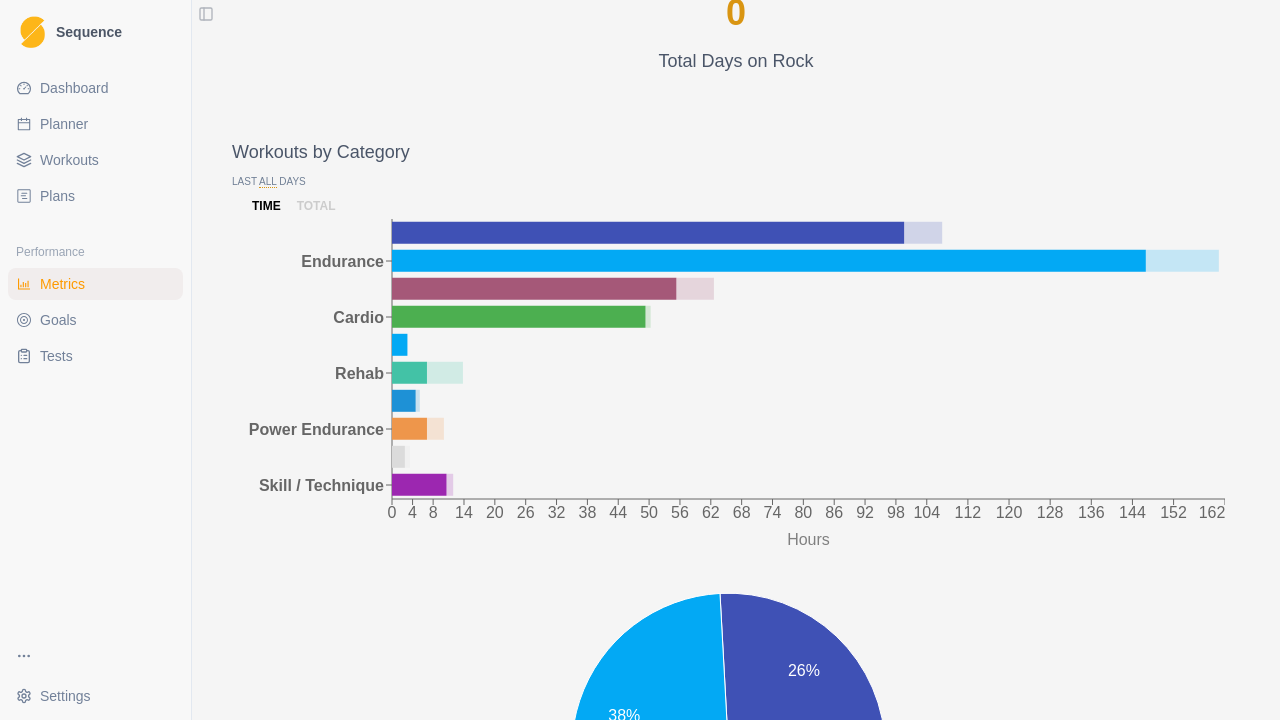 scroll, scrollTop: 1755, scrollLeft: 0, axis: vertical 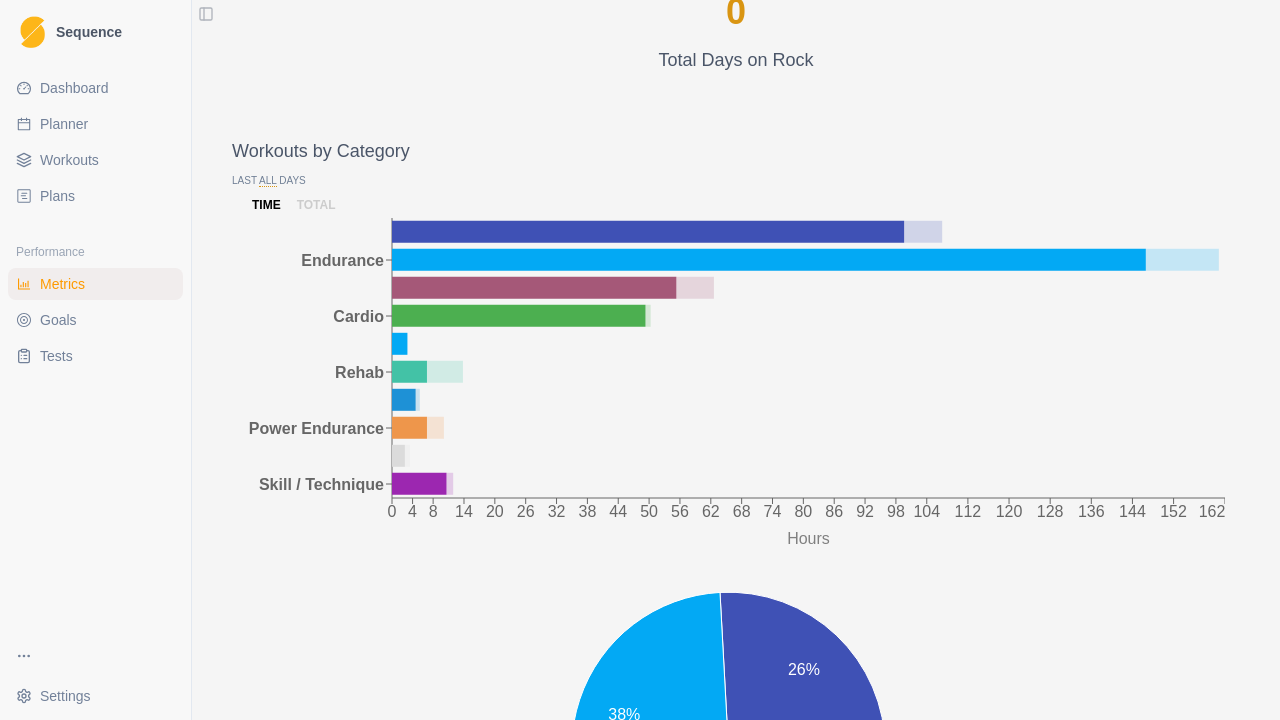 click on "total" at bounding box center (316, 205) 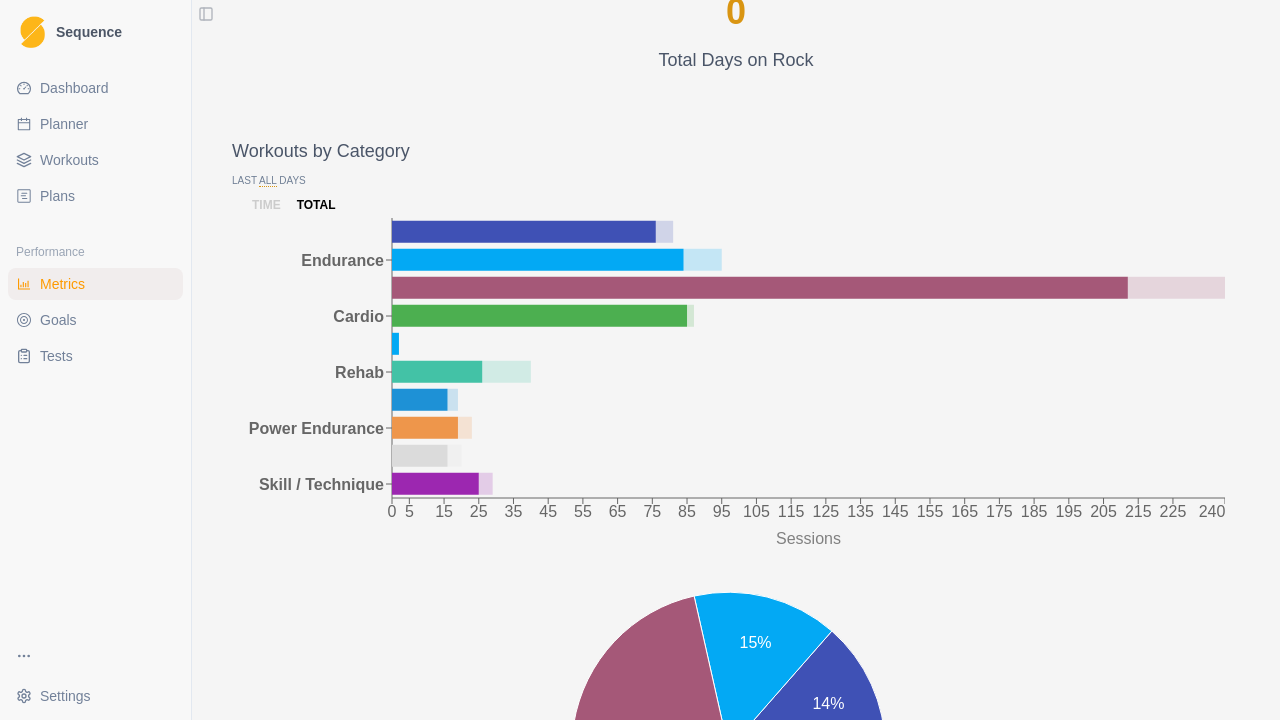 click on "total" at bounding box center (316, 205) 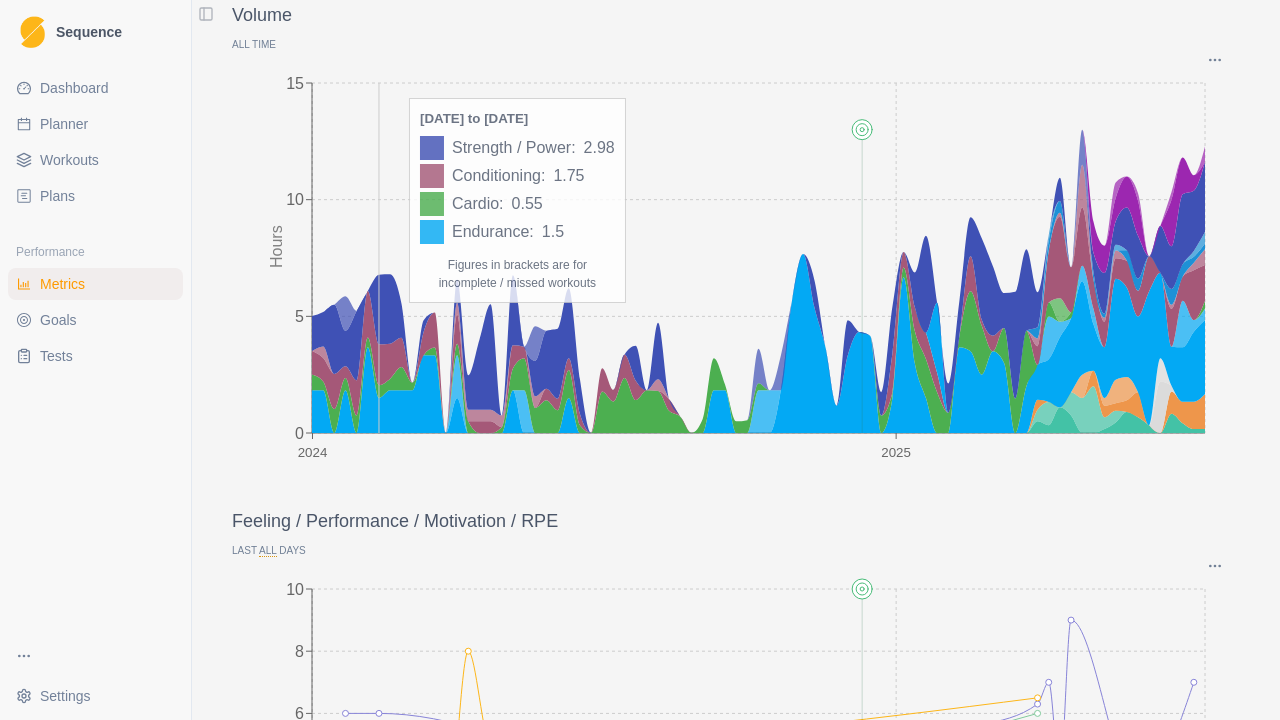 scroll, scrollTop: 0, scrollLeft: 0, axis: both 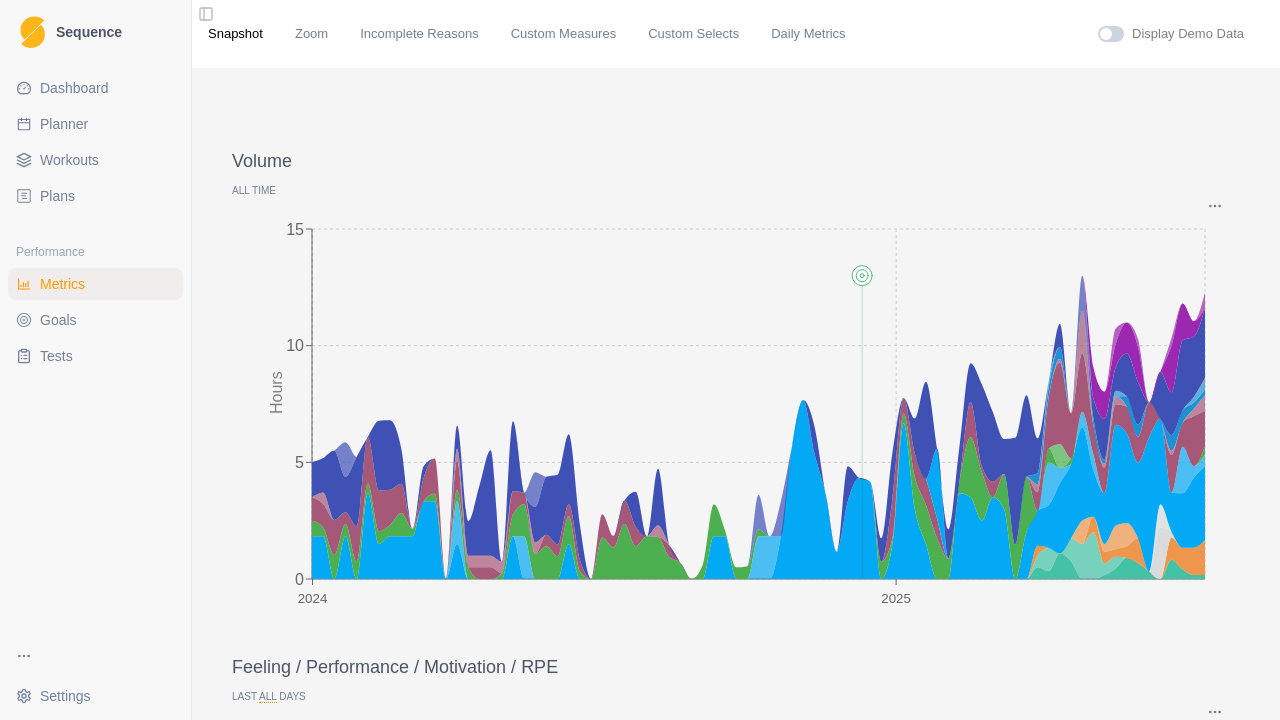 drag, startPoint x: 1205, startPoint y: 338, endPoint x: 46, endPoint y: 168, distance: 1171.4012 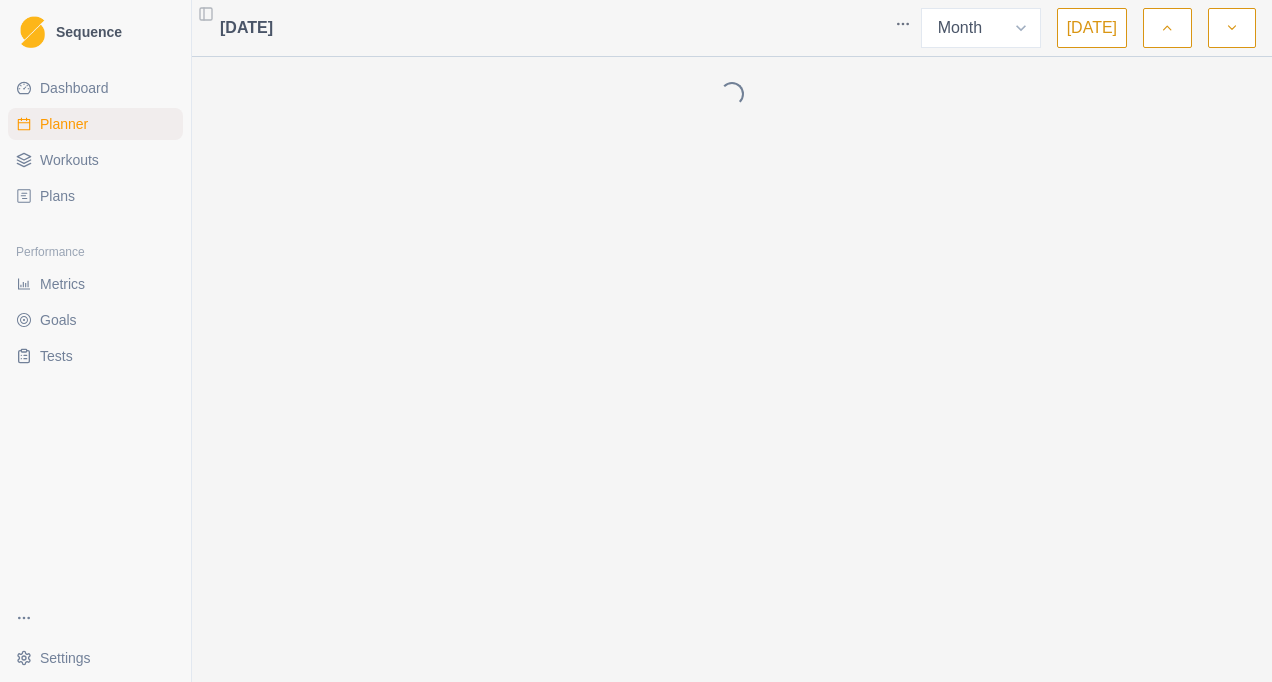 select on "month" 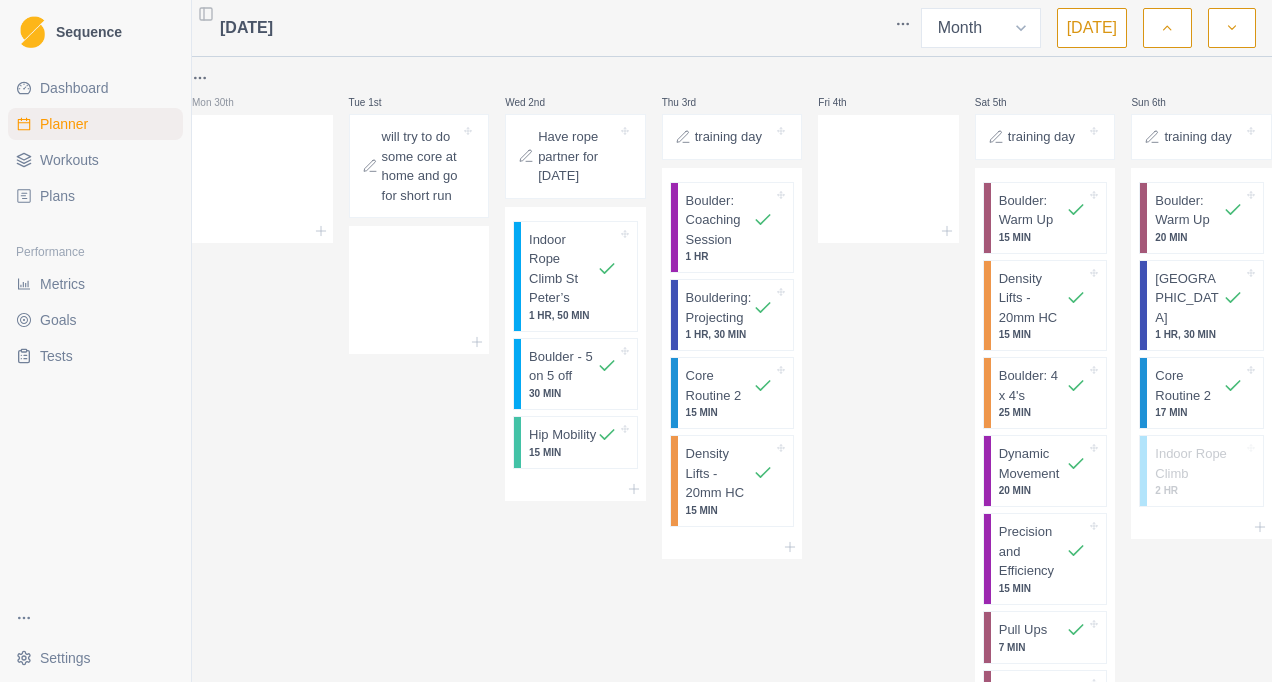 click on "[DATE]" at bounding box center (1092, 28) 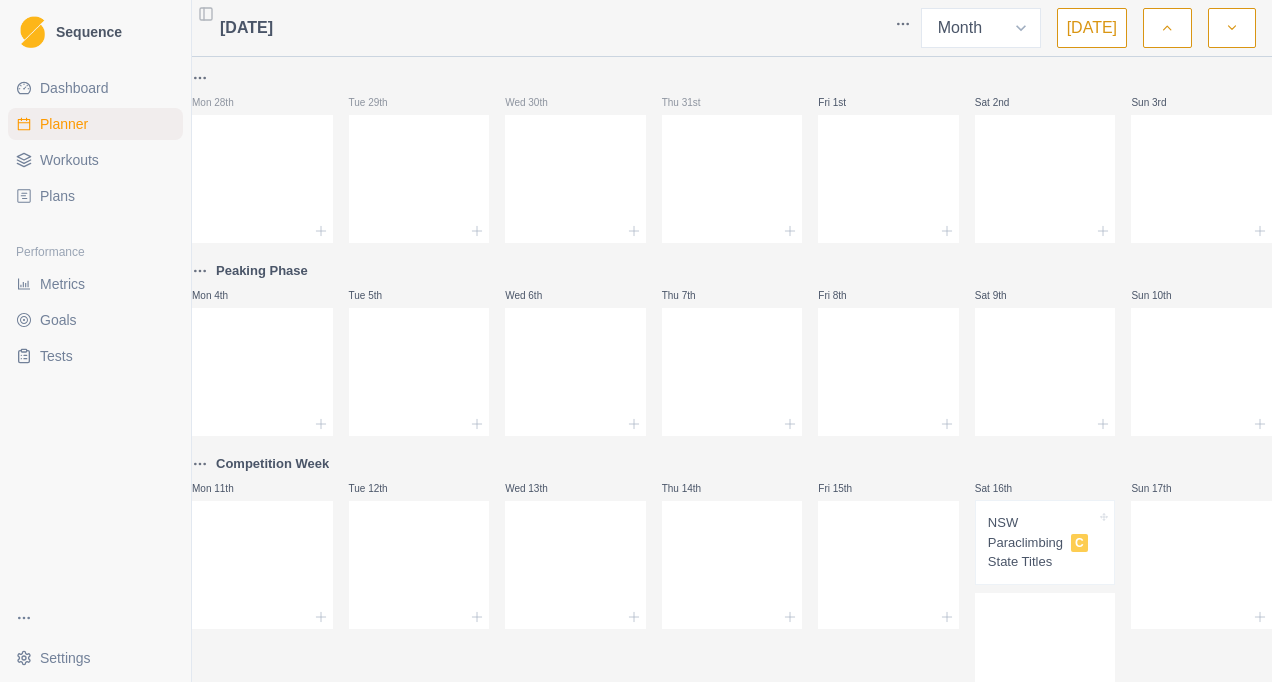 click at bounding box center (1232, 28) 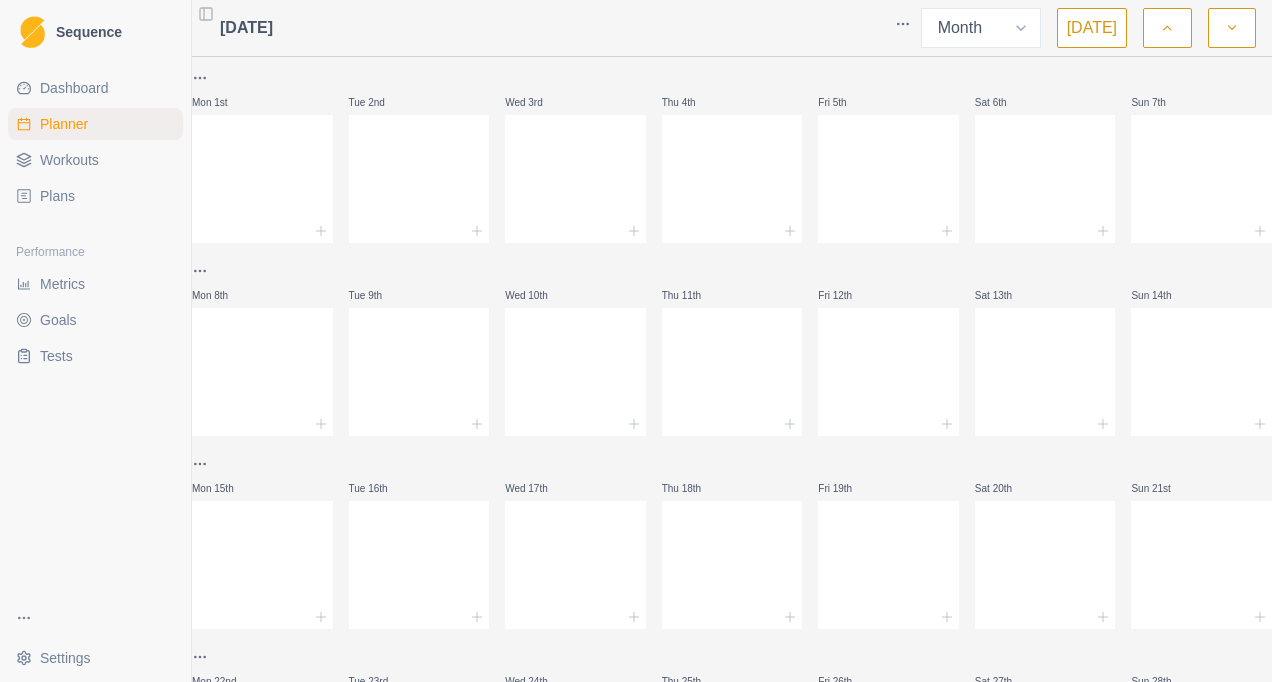 click at bounding box center (1167, 28) 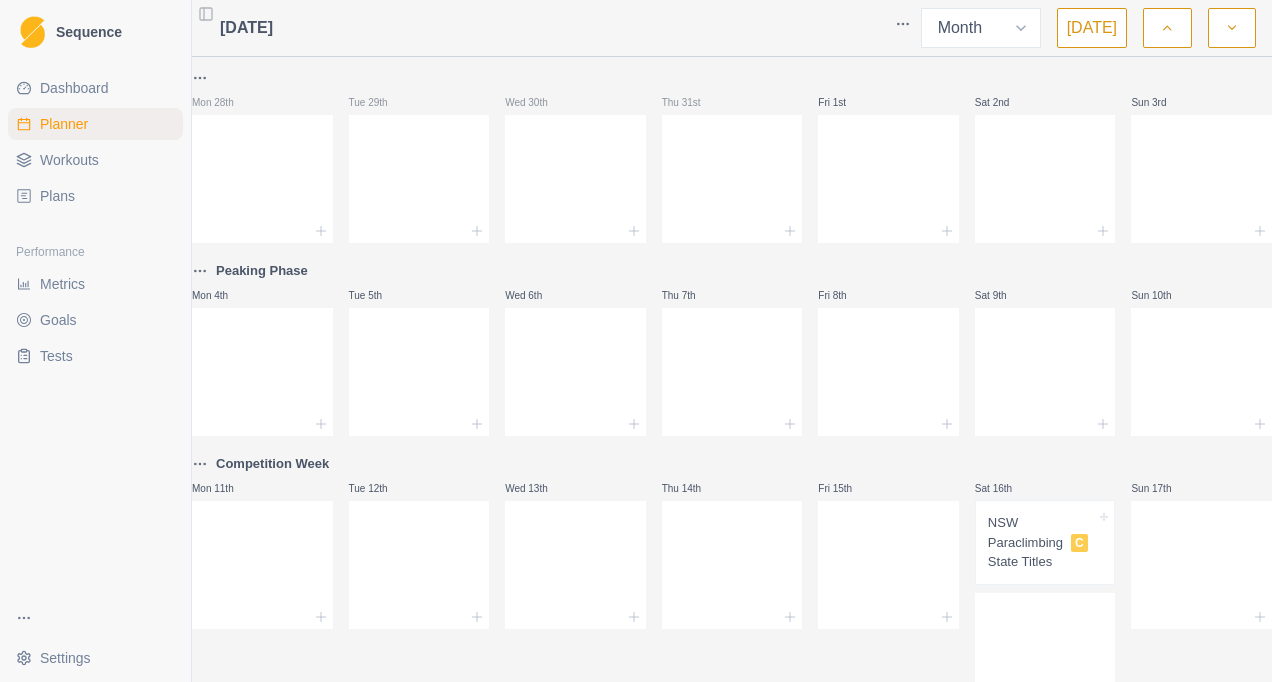 click on "[DATE]" at bounding box center [1092, 28] 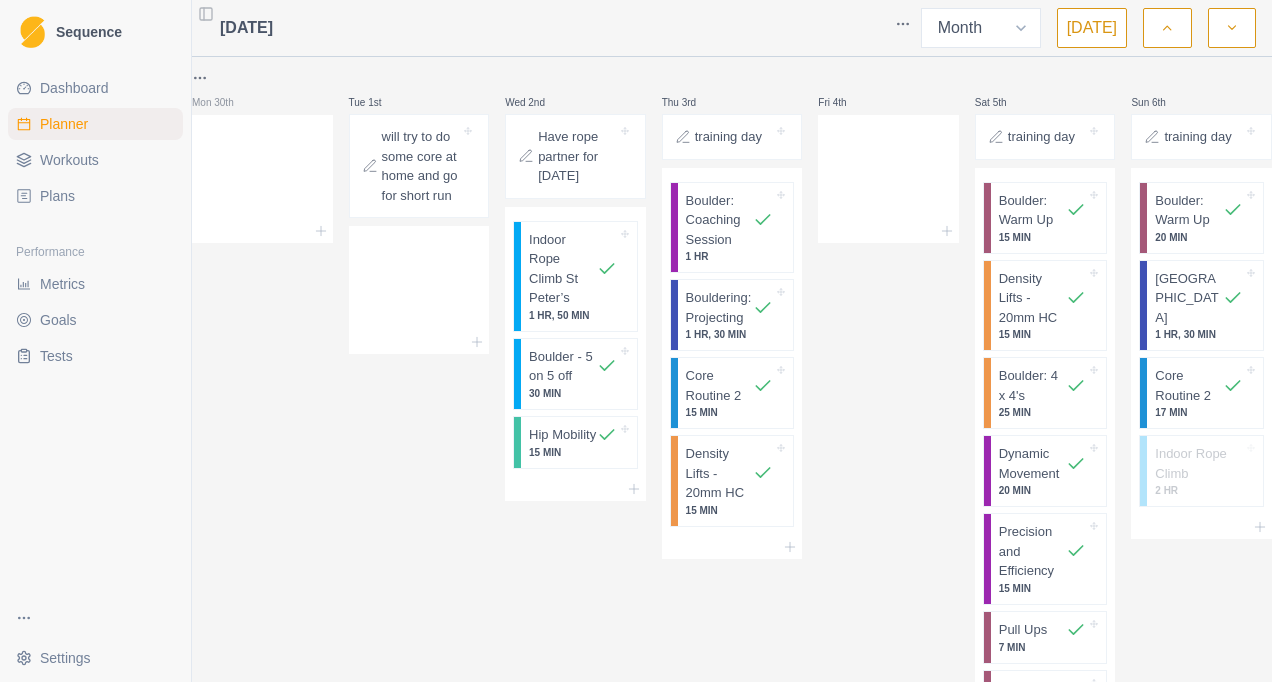 click 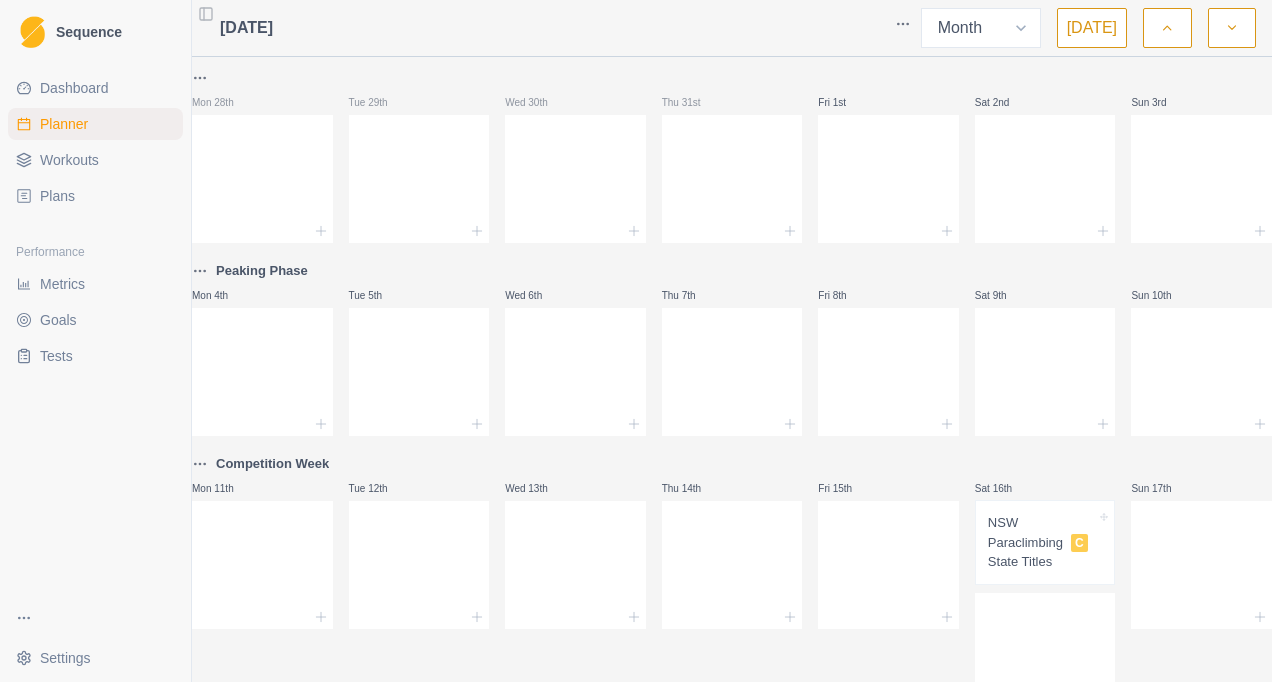 click at bounding box center (1167, 28) 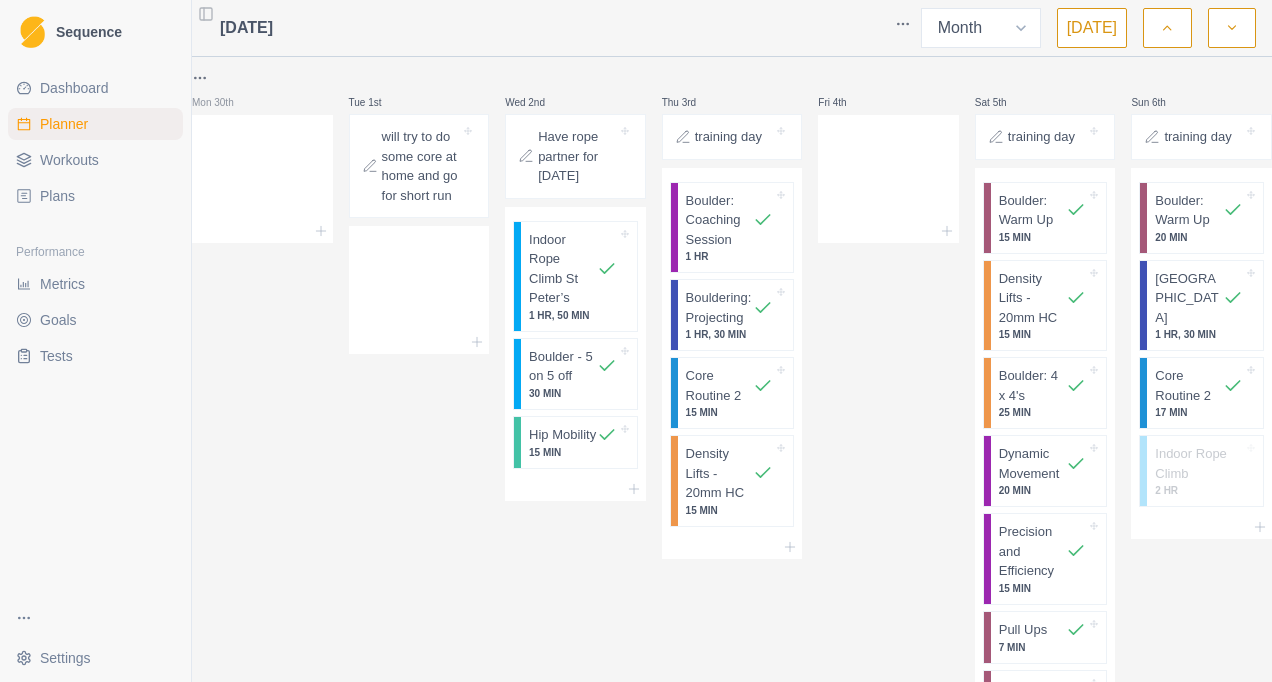 click on "Dashboard" at bounding box center (74, 88) 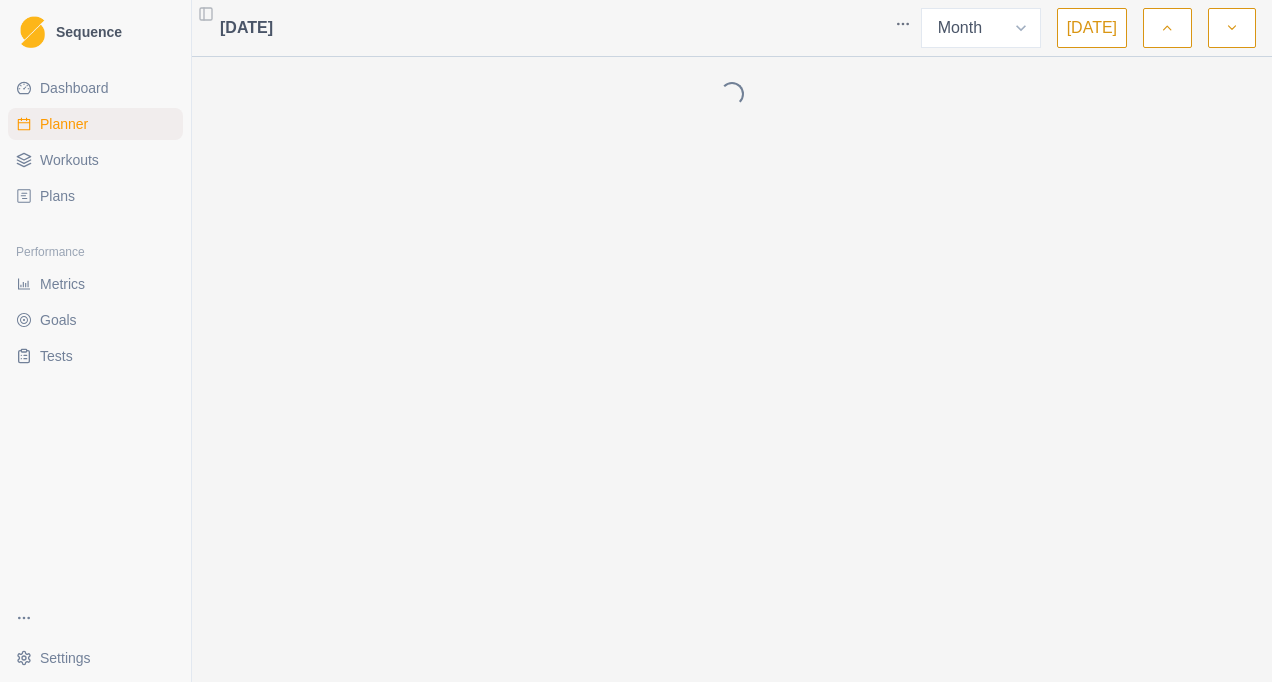 select on "month" 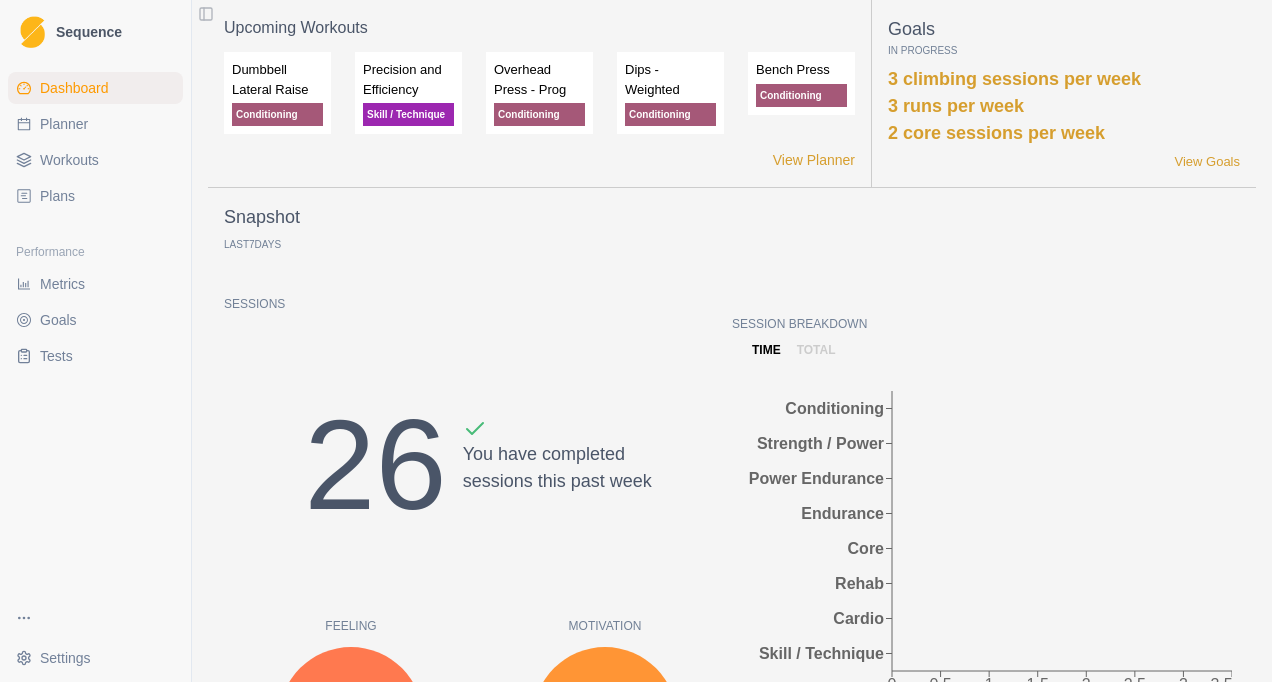 scroll, scrollTop: 0, scrollLeft: 0, axis: both 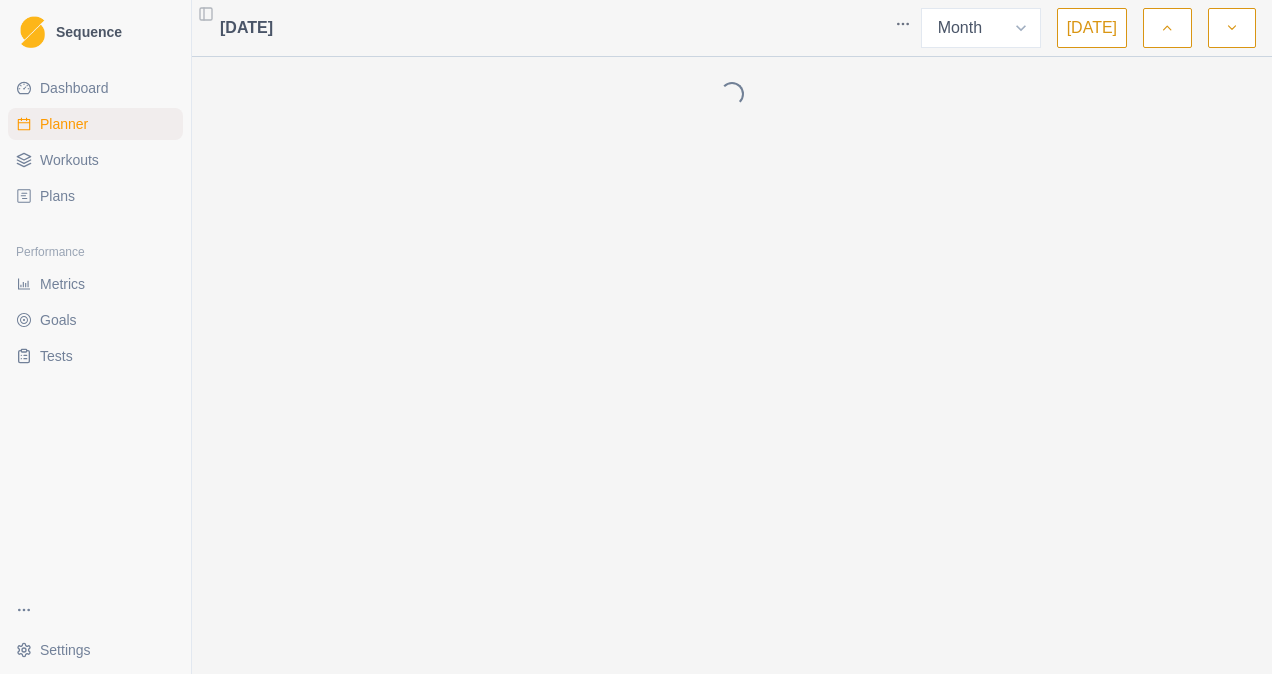 select on "month" 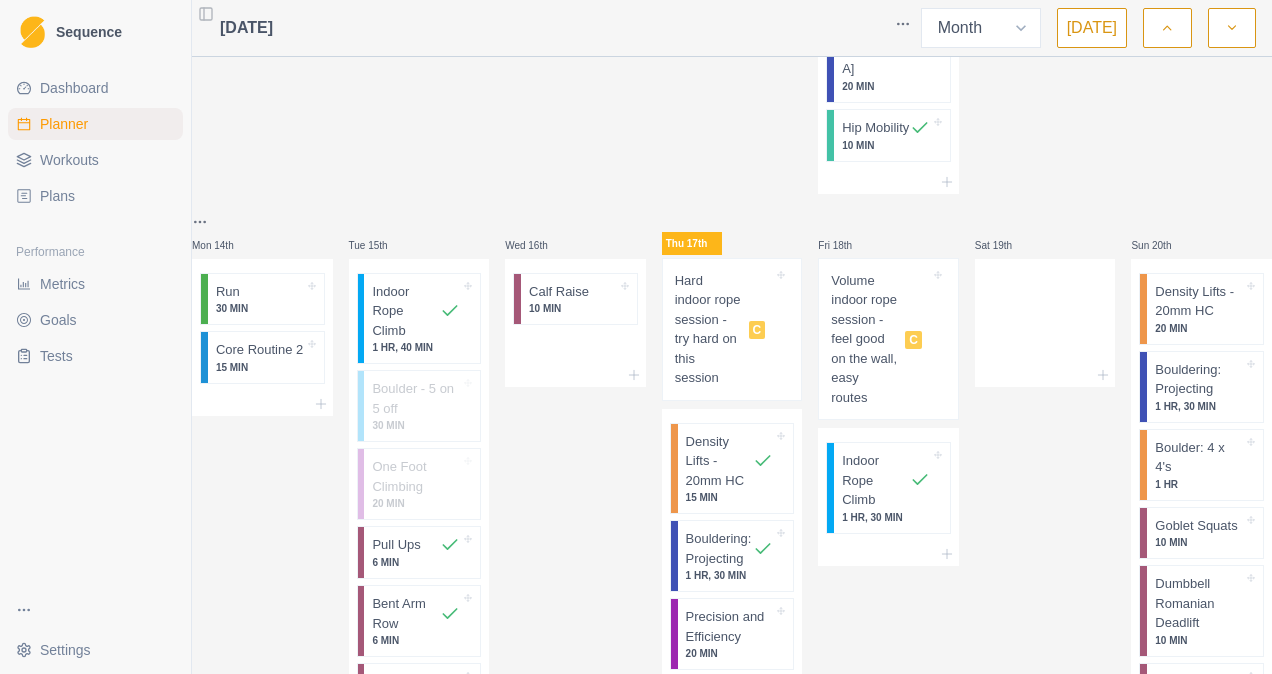 scroll, scrollTop: 1684, scrollLeft: 0, axis: vertical 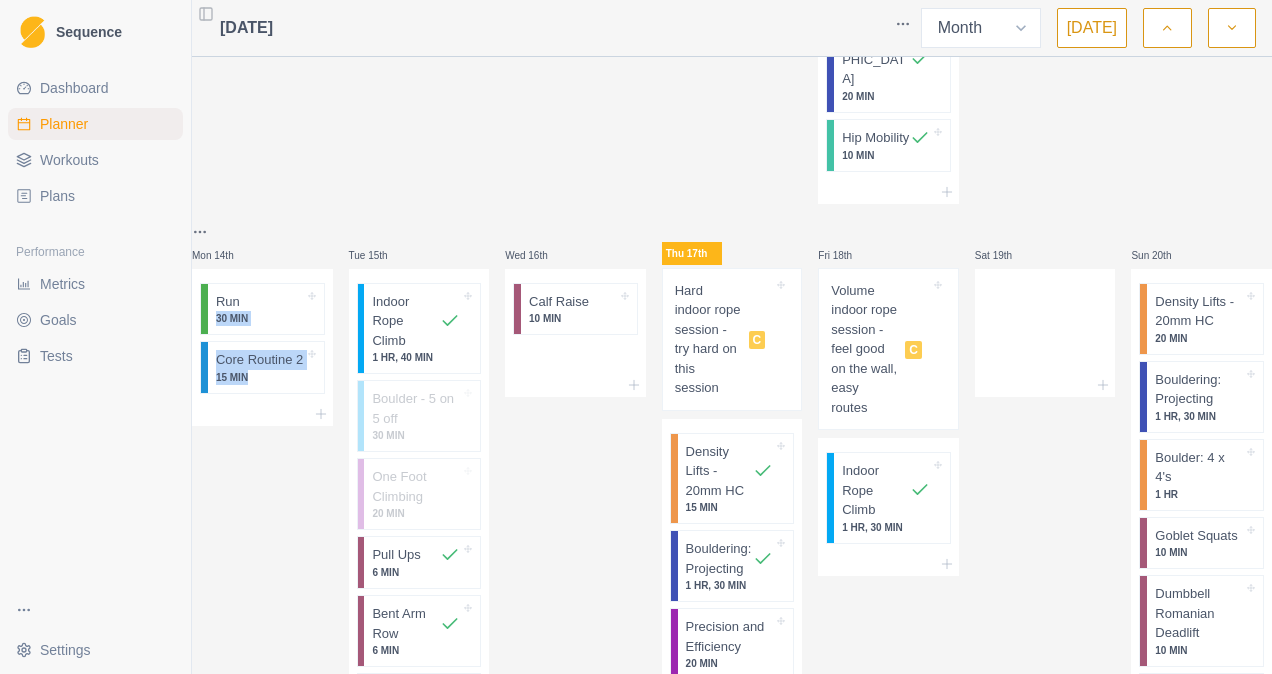 drag, startPoint x: 266, startPoint y: 335, endPoint x: 464, endPoint y: 251, distance: 215.08138 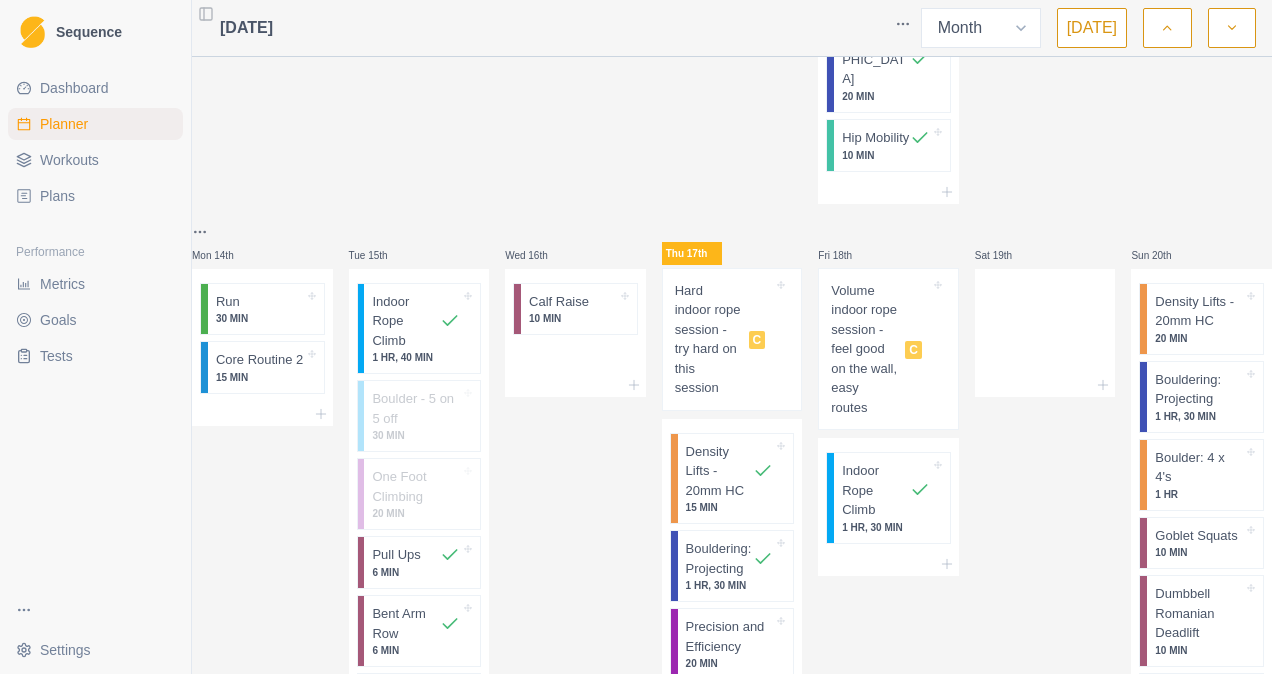 click on "Mon 7th" at bounding box center (262, -267) 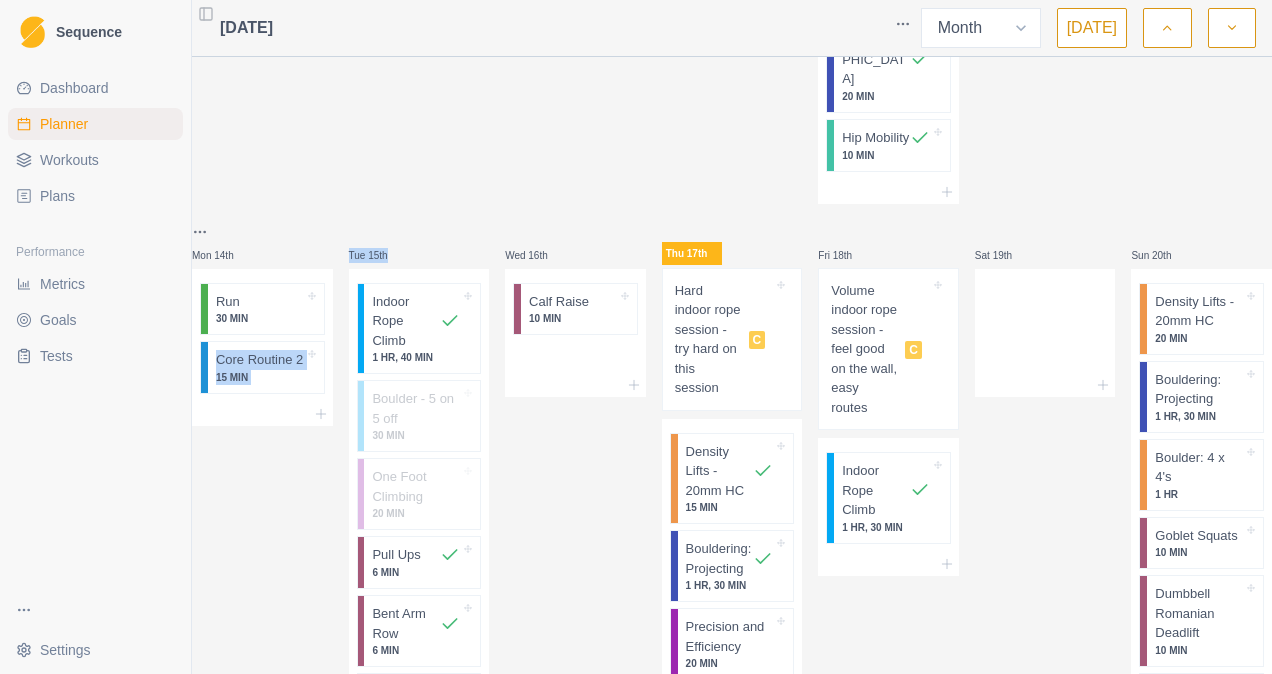 drag, startPoint x: 304, startPoint y: 345, endPoint x: 452, endPoint y: 275, distance: 163.71927 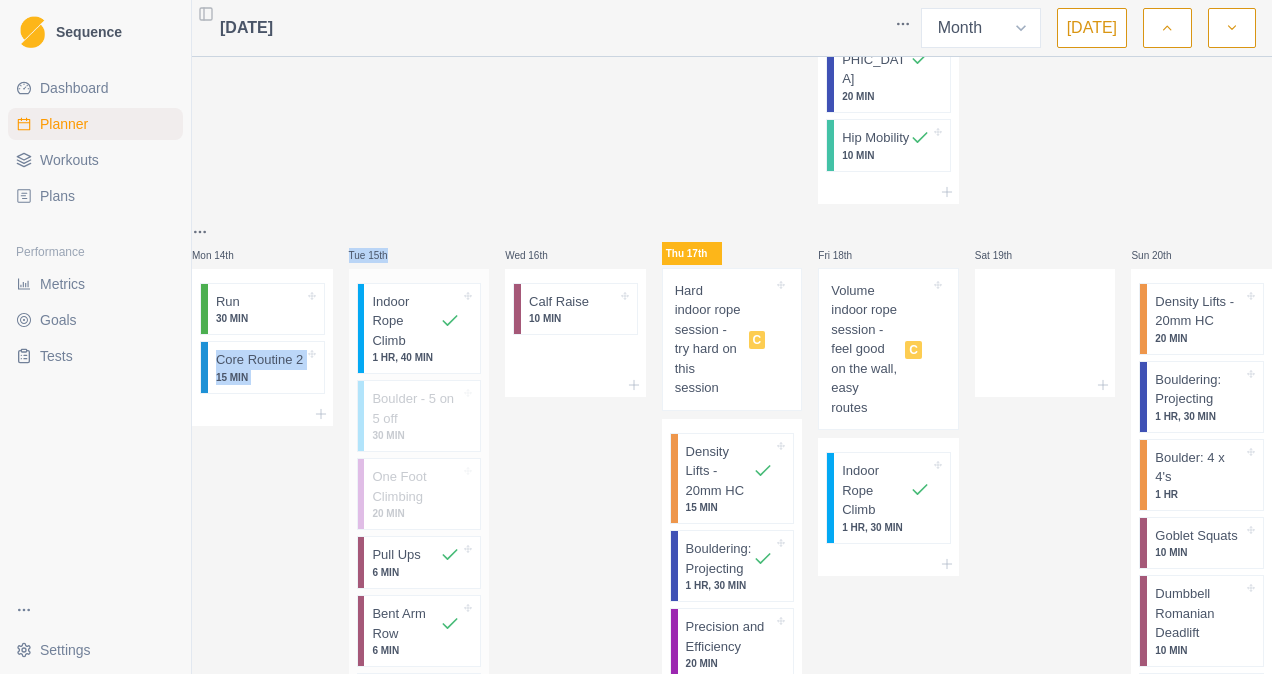 drag, startPoint x: 271, startPoint y: 351, endPoint x: 362, endPoint y: 392, distance: 99.80982 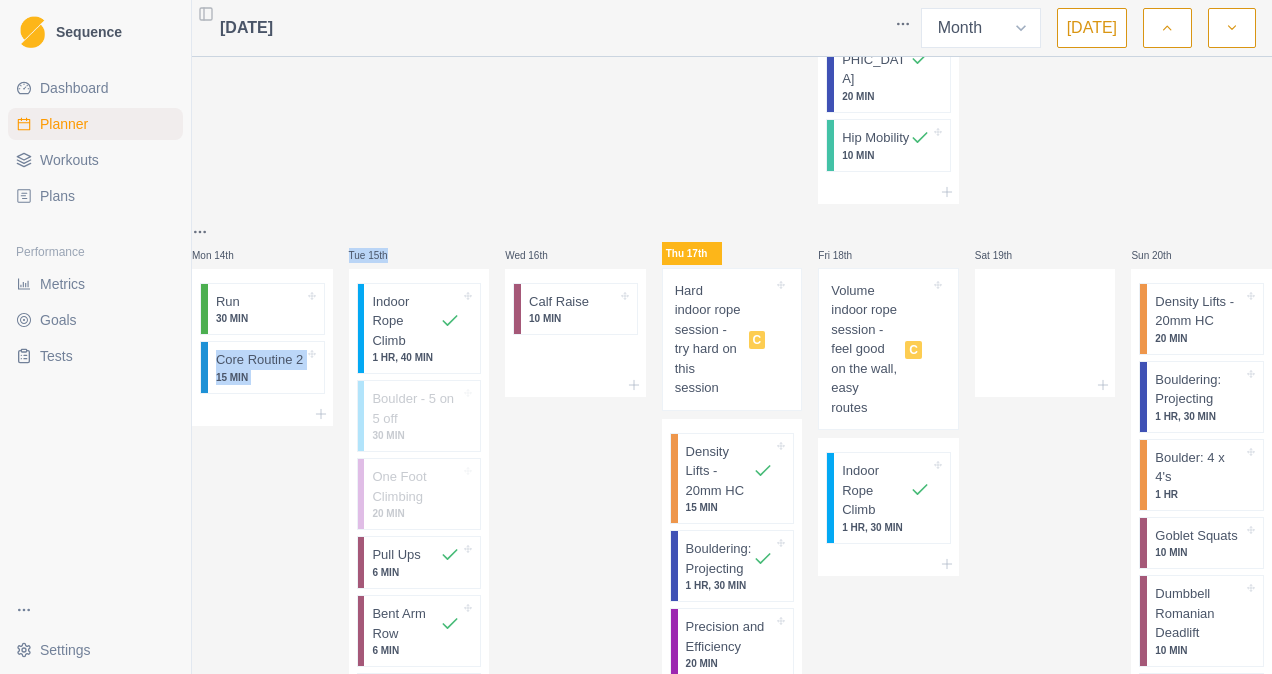click on "Mon 14th Run 30 MIN Core Routine 2 15 MIN" at bounding box center (262, 729) 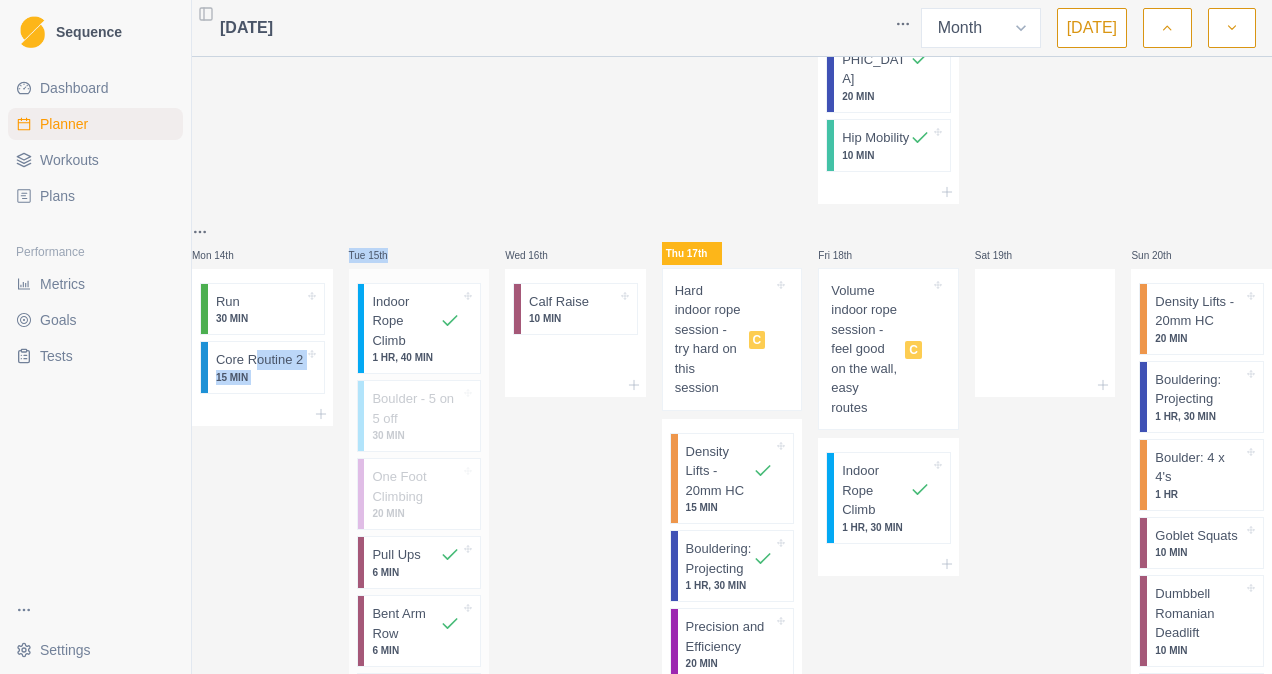 drag, startPoint x: 265, startPoint y: 360, endPoint x: 372, endPoint y: 366, distance: 107.16809 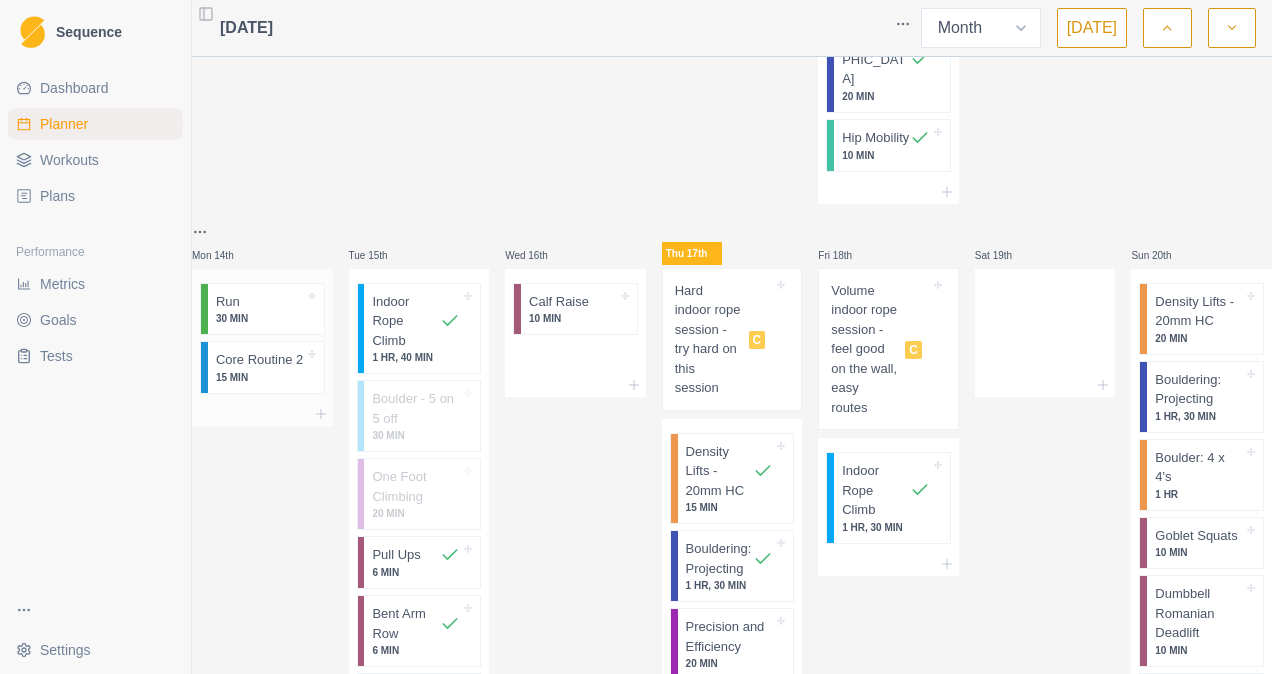 drag, startPoint x: 372, startPoint y: 366, endPoint x: 304, endPoint y: 317, distance: 83.81527 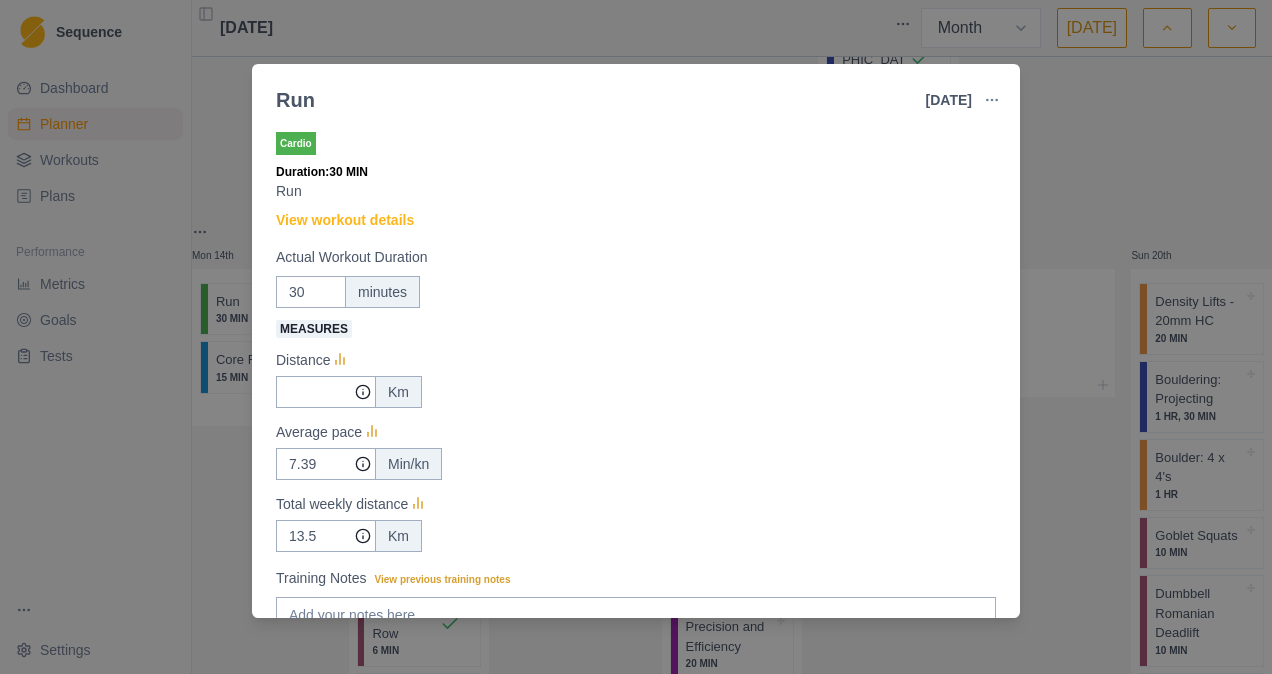 click on "Run 14 Jul 2025 Link To Goal View Workout Metrics Edit Original Workout Reschedule Workout Remove From Schedule Cardio Duration:  30 MIN Run View workout details Actual Workout Duration 30 minutes Measures Distance Km Average pace 7.39 Min/kn Total weekly distance 13.5 Km Training Notes View previous training notes Mark as Incomplete Complete Workout" at bounding box center (636, 337) 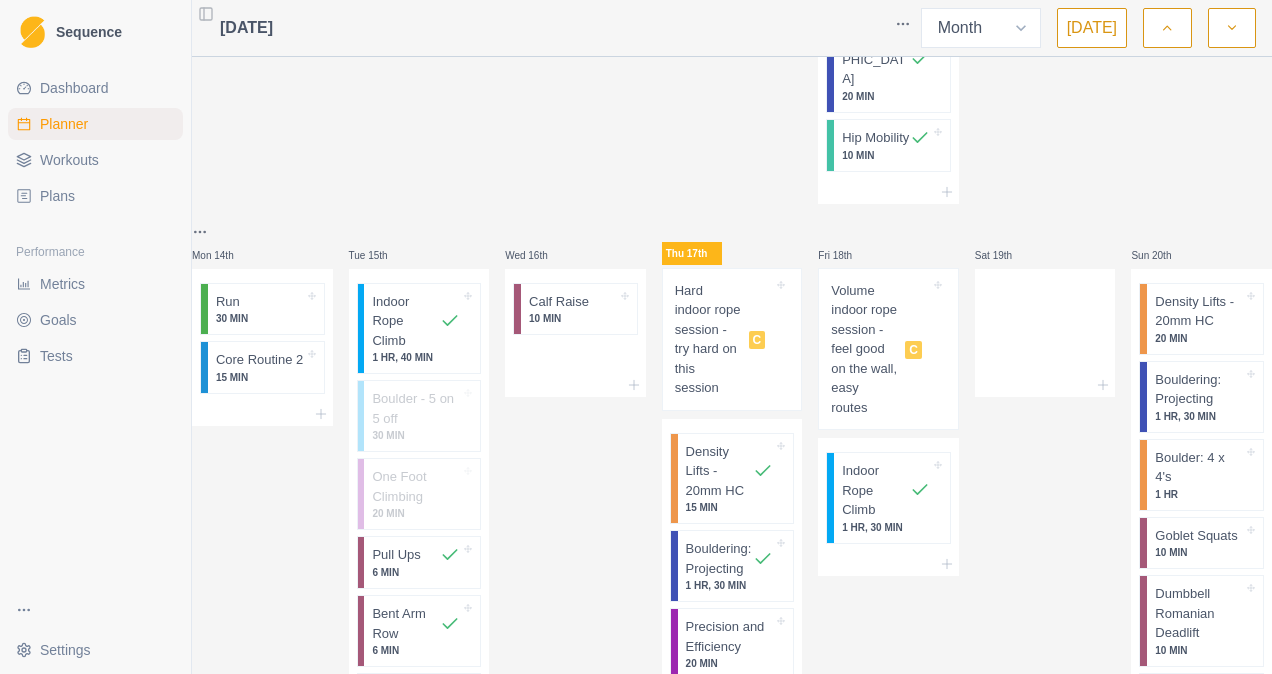 click at bounding box center [191, 337] 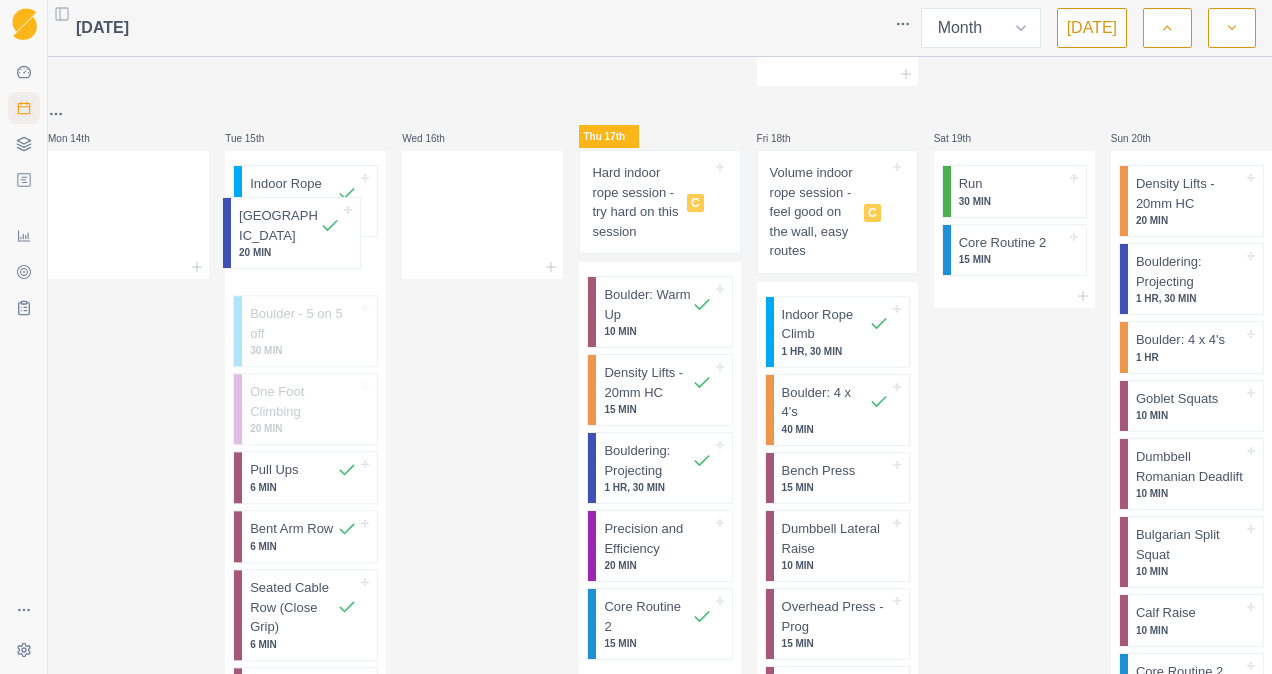 scroll, scrollTop: 1588, scrollLeft: 0, axis: vertical 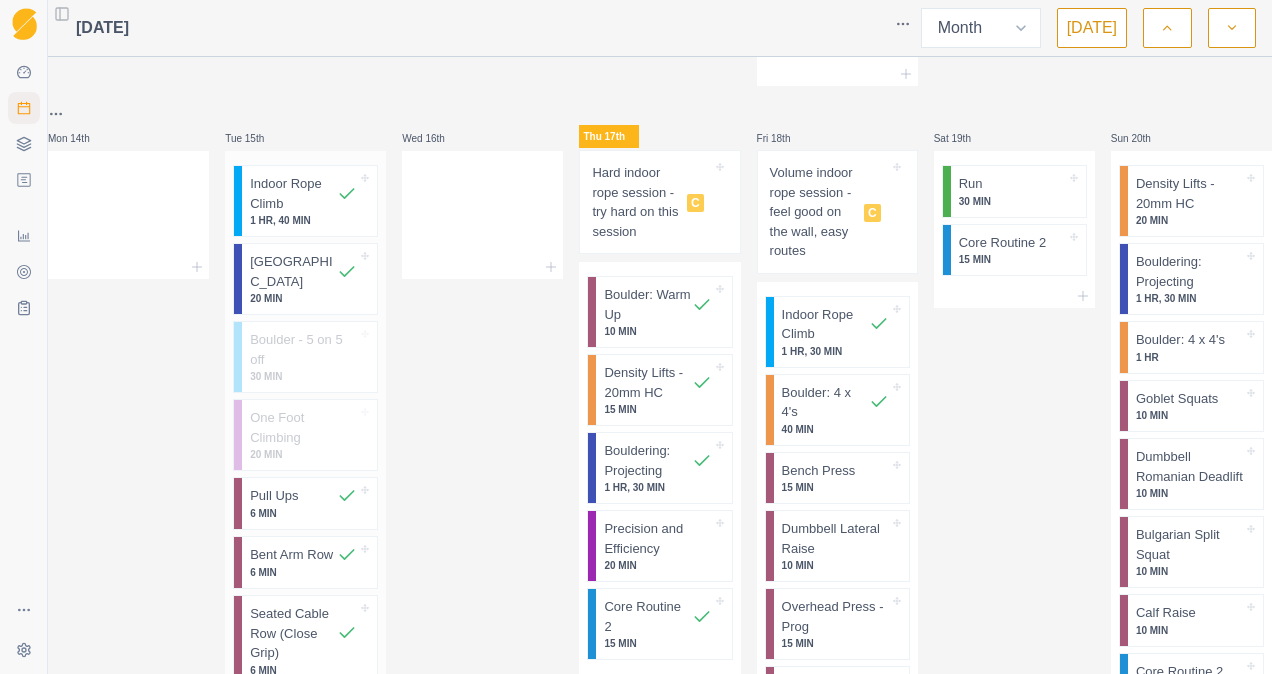 click on "Boulder 20 MIN" at bounding box center (309, 279) 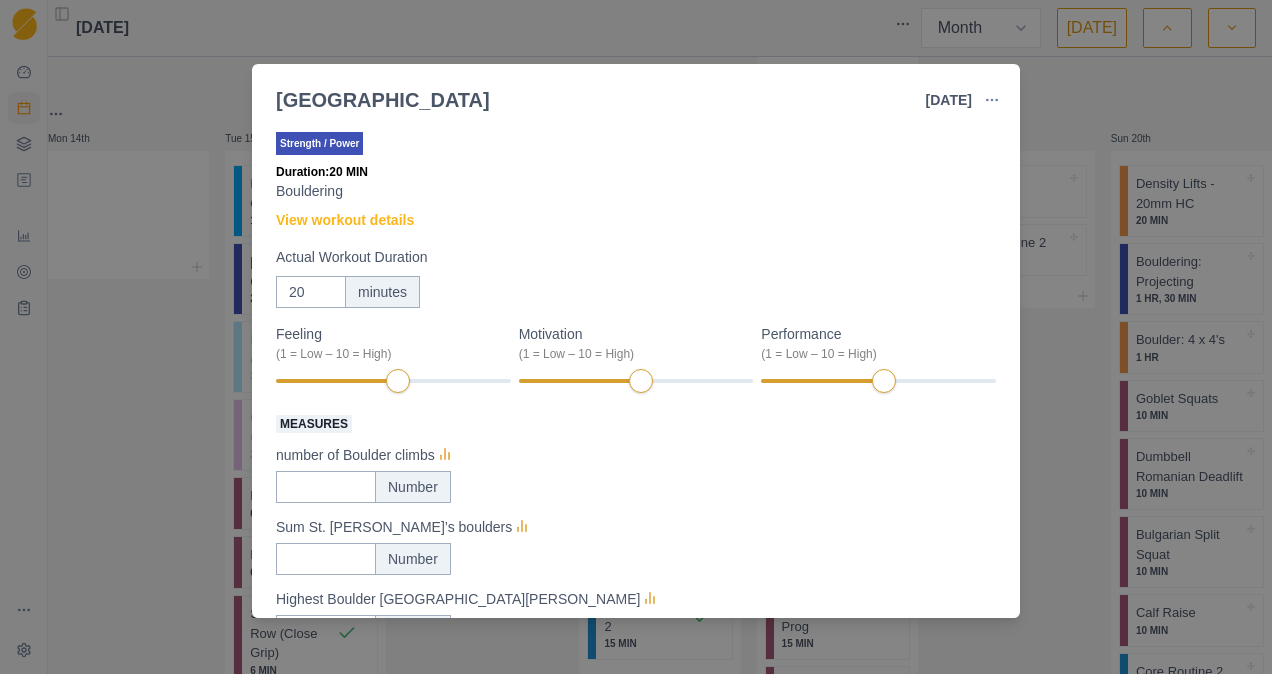 scroll, scrollTop: 286, scrollLeft: 0, axis: vertical 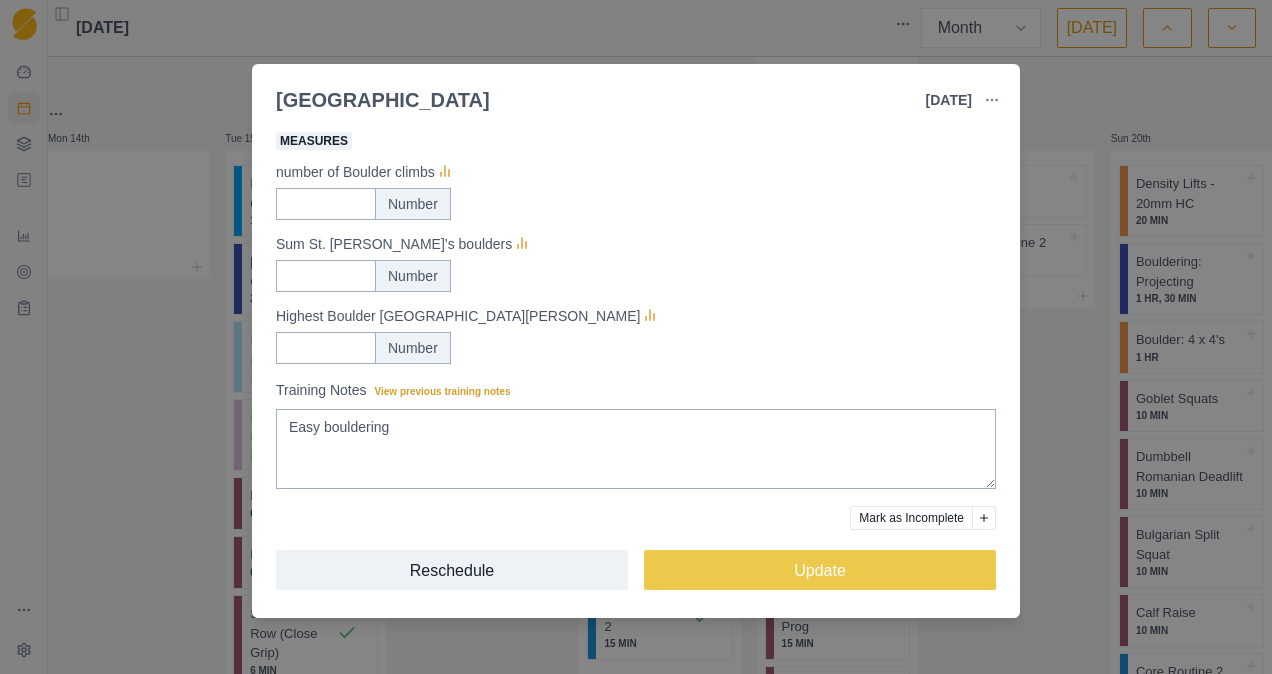 click on "Boulder 15 Jul 2025 Link To Goal View Workout Metrics Edit Original Workout Reschedule Workout Remove From Schedule Strength / Power Duration:  20 MIN Bouldering  View workout details Actual Workout Duration 20 minutes Feeling (1 = Low – 10 = High) Motivation (1 = Low – 10 = High) Performance (1 = Low – 10 = High) Measures number of Boulder climbs Number Sum St. Peter’s boulders Number Highest Boulder st peters Number Training Notes View previous training notes Easy bouldering Mark as Incomplete Reschedule Update" at bounding box center [636, 337] 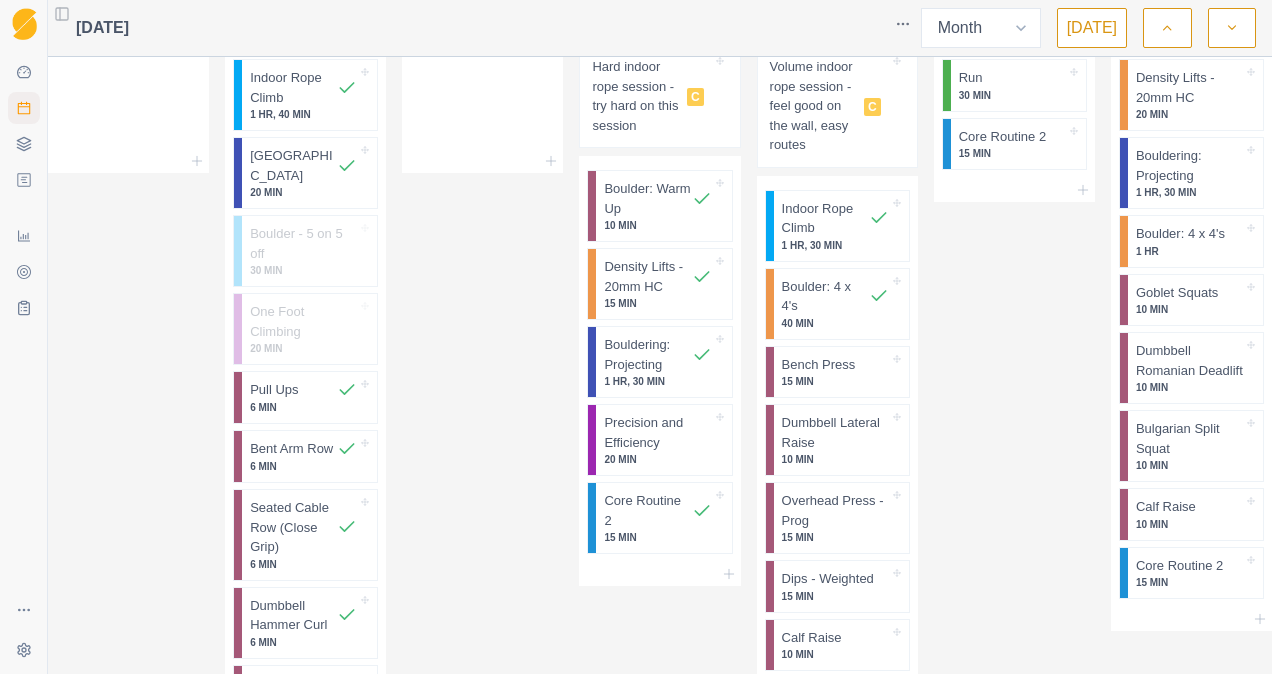 scroll, scrollTop: 1695, scrollLeft: 0, axis: vertical 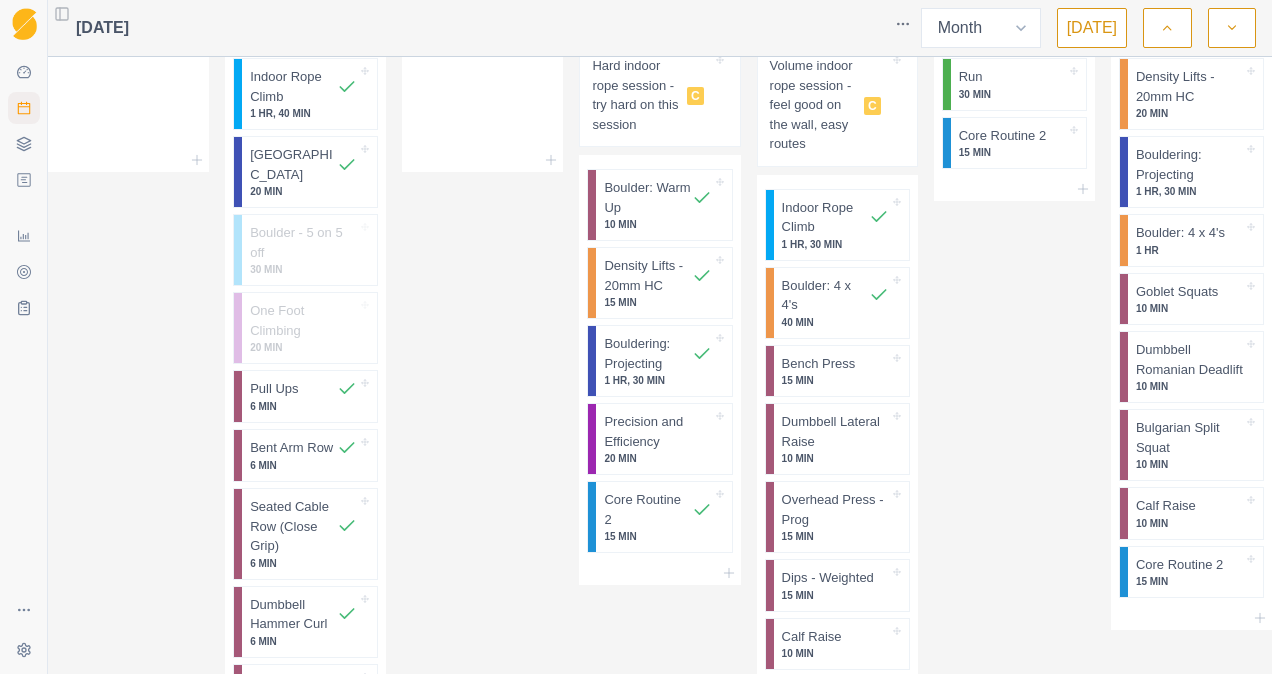 click on "Thu 17th Hard indoor rope session - try hard on this session C Boulder: Warm Up 10 MIN Density Lifts - 20mm HC  15 MIN Bouldering: Projecting 1 HR, 30 MIN Precision and Efficiency 20 MIN Core Routine 2 15 MIN" at bounding box center [659, 411] 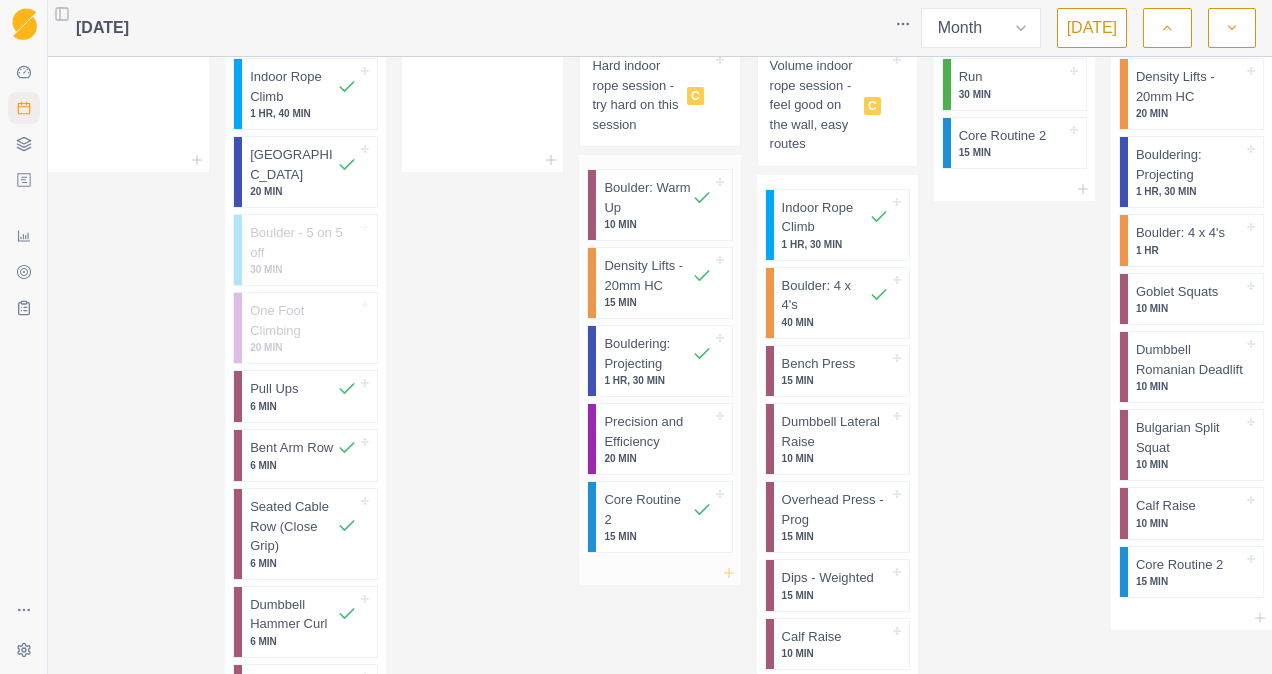 click 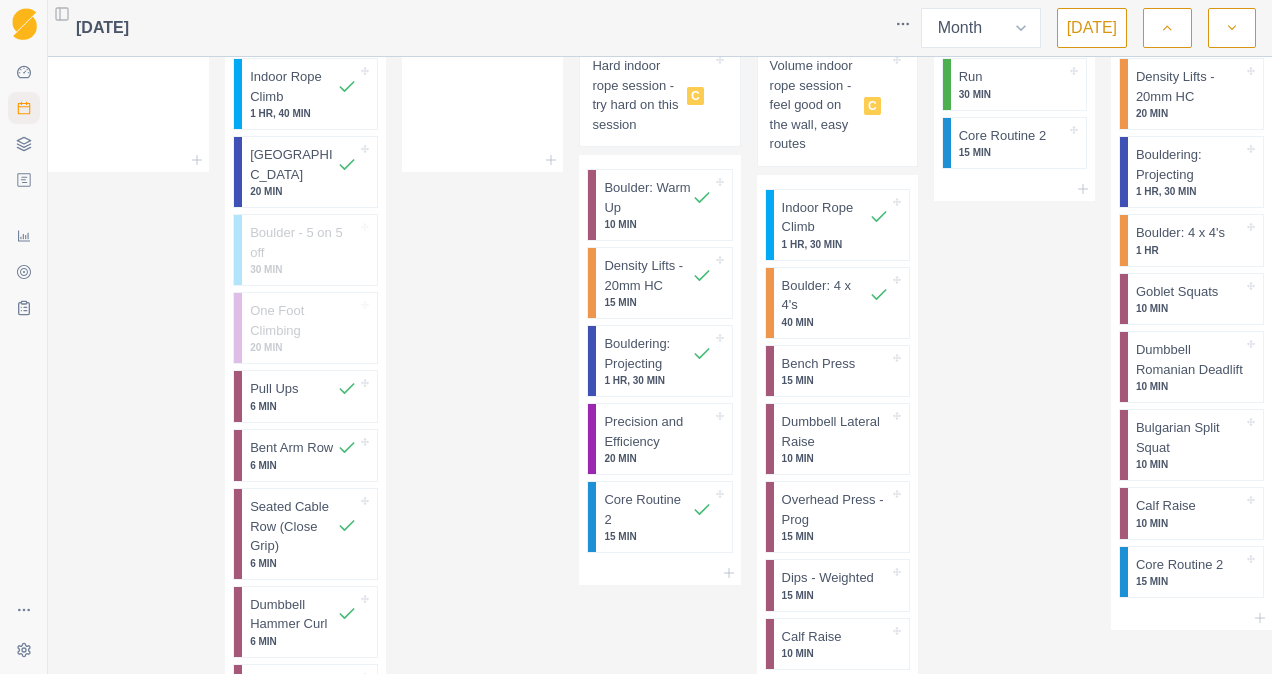 click on "Loading..." at bounding box center [636, 337] 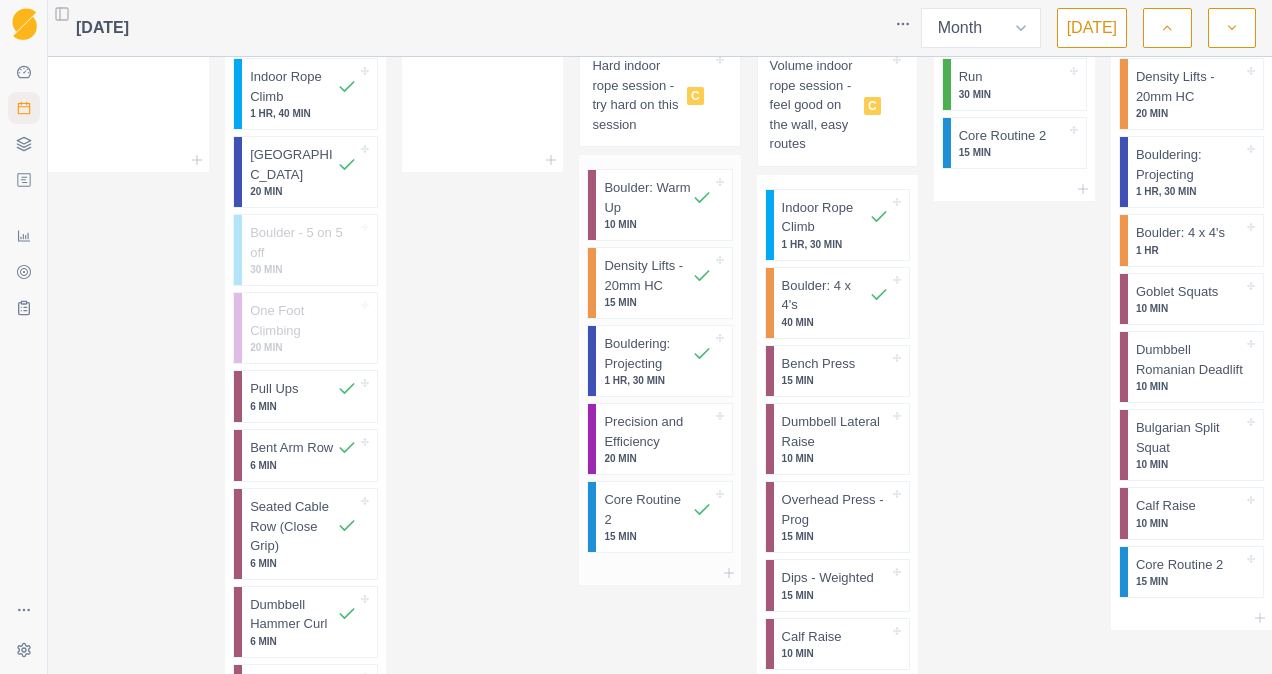click at bounding box center (659, 573) 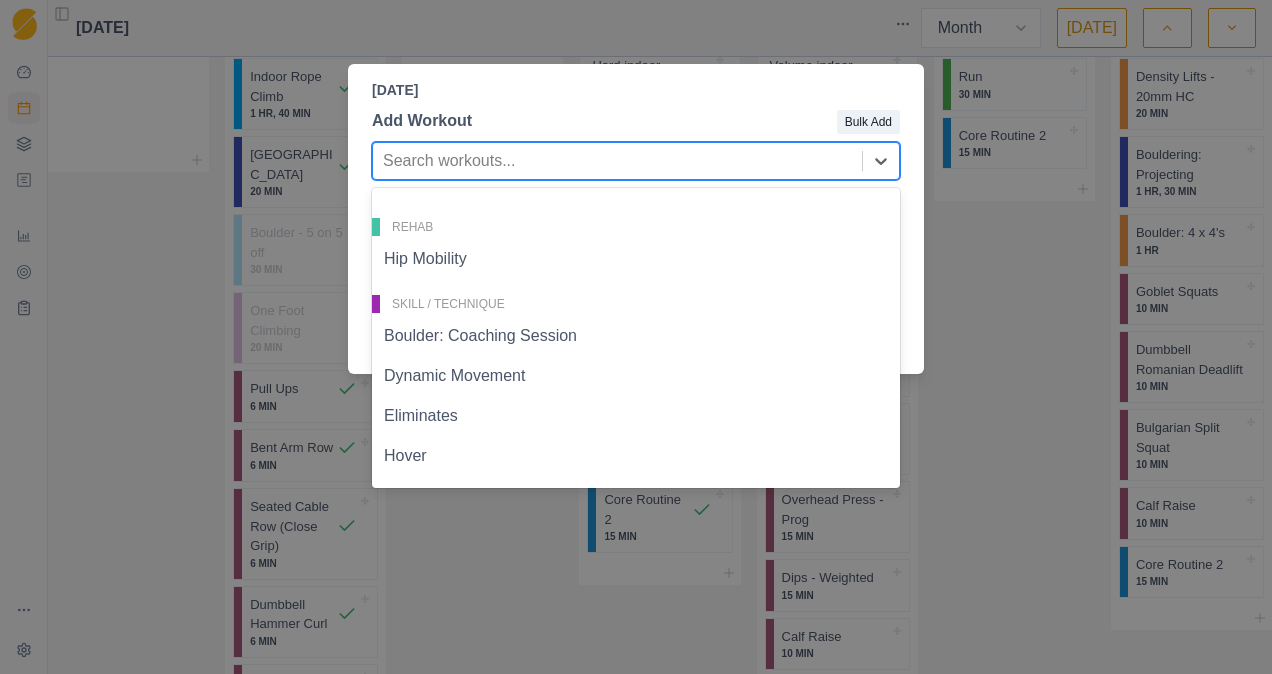 scroll, scrollTop: 1902, scrollLeft: 0, axis: vertical 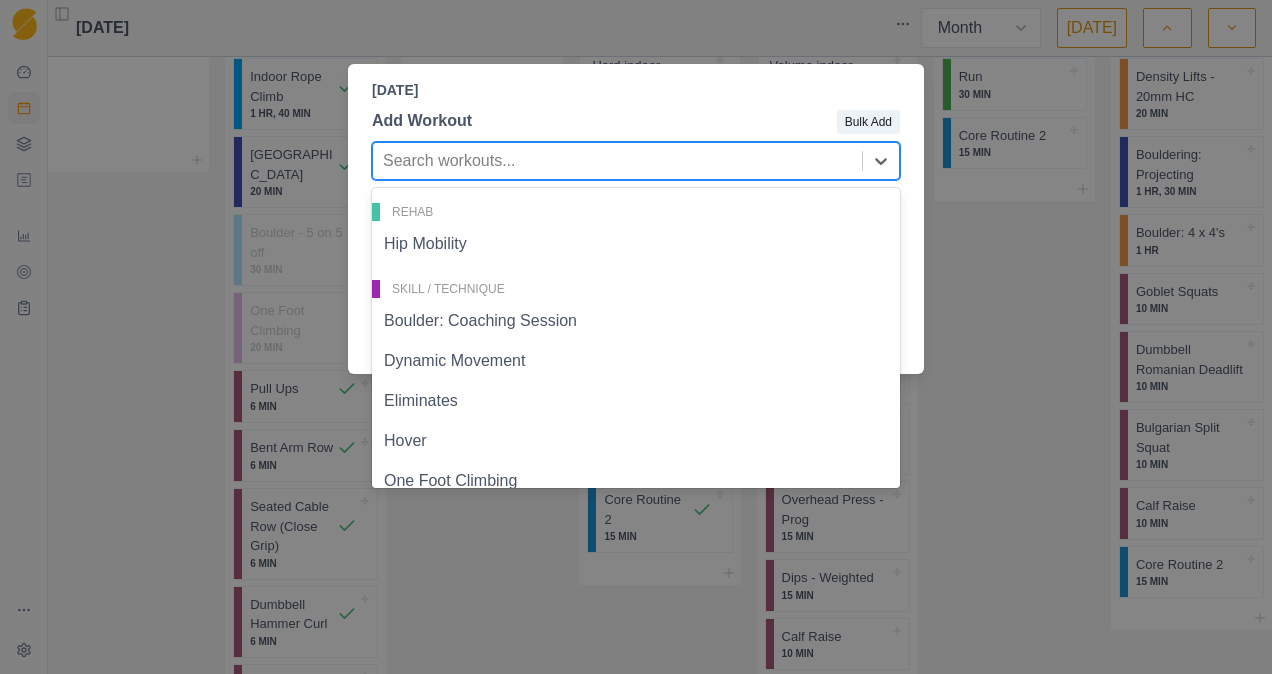 click on "Hip Mobility" at bounding box center [636, 244] 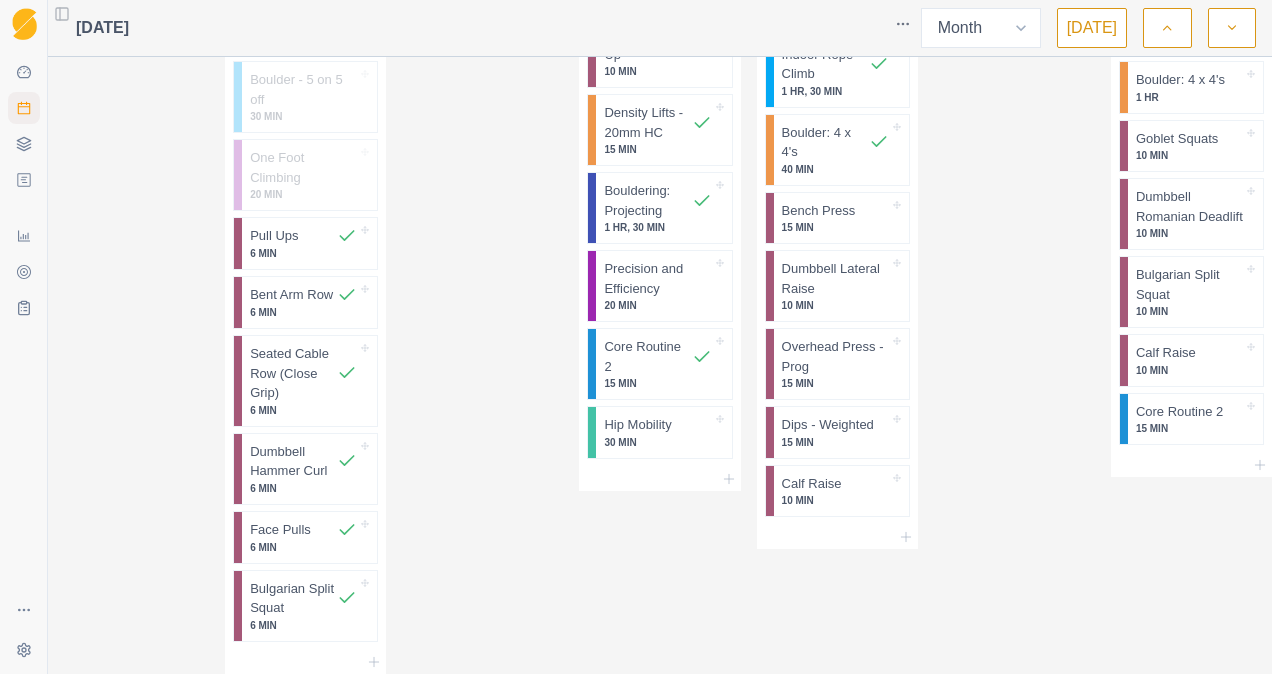 scroll, scrollTop: 1849, scrollLeft: 0, axis: vertical 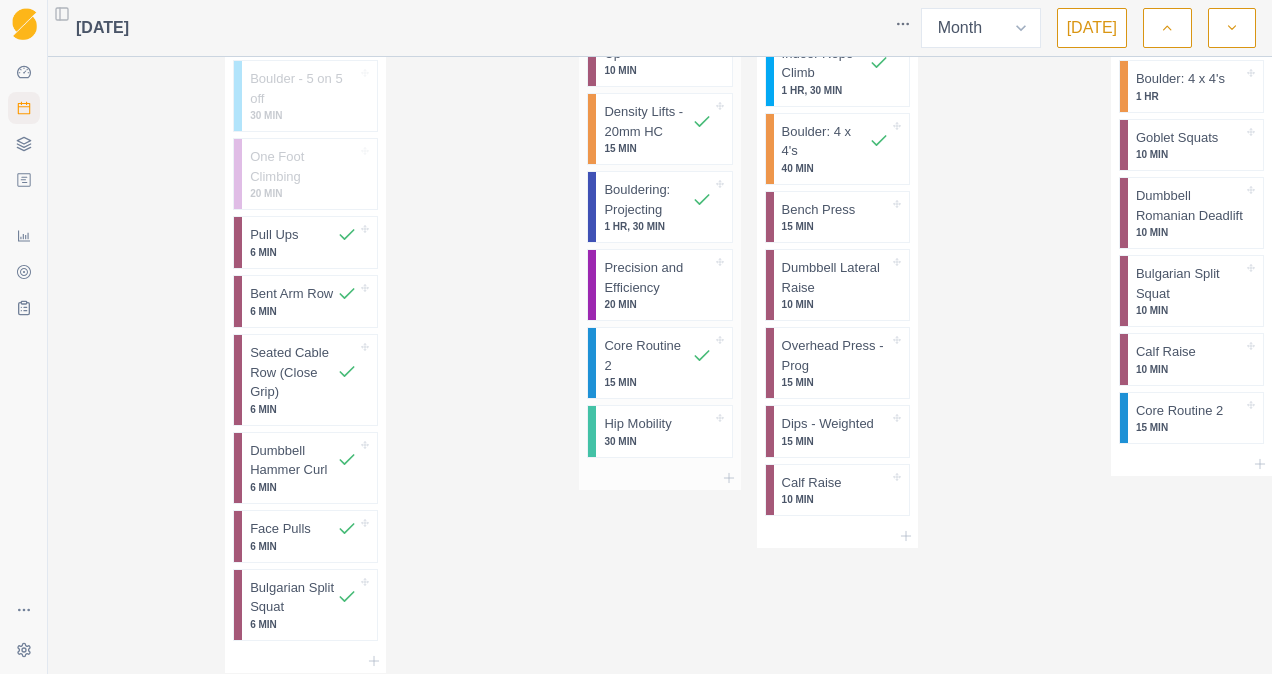 click on "30 MIN" at bounding box center (657, 441) 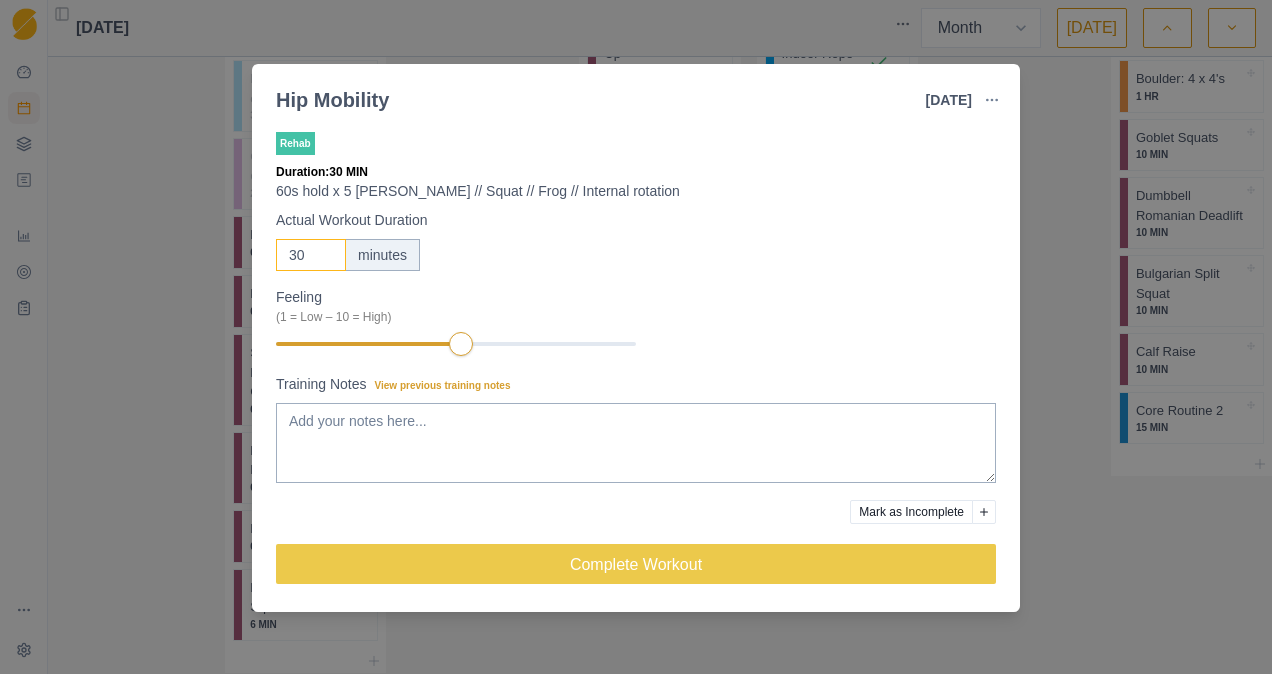 click on "30" at bounding box center (311, 255) 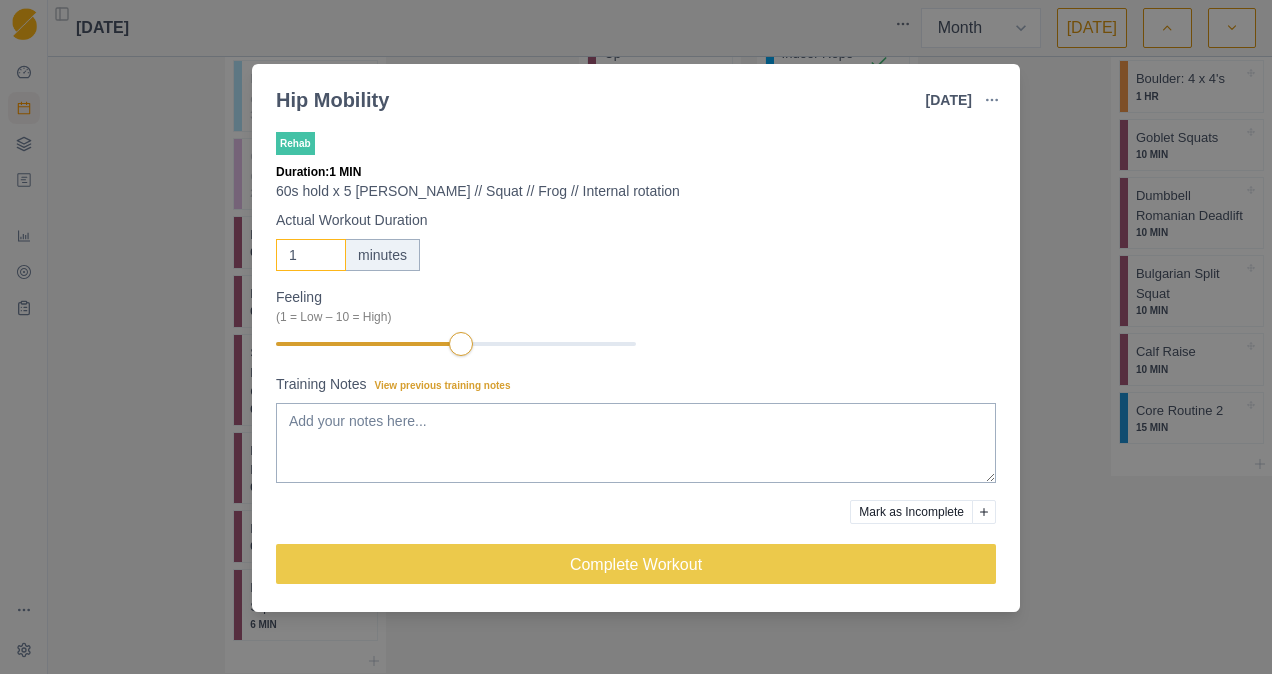 click on "1" at bounding box center [311, 255] 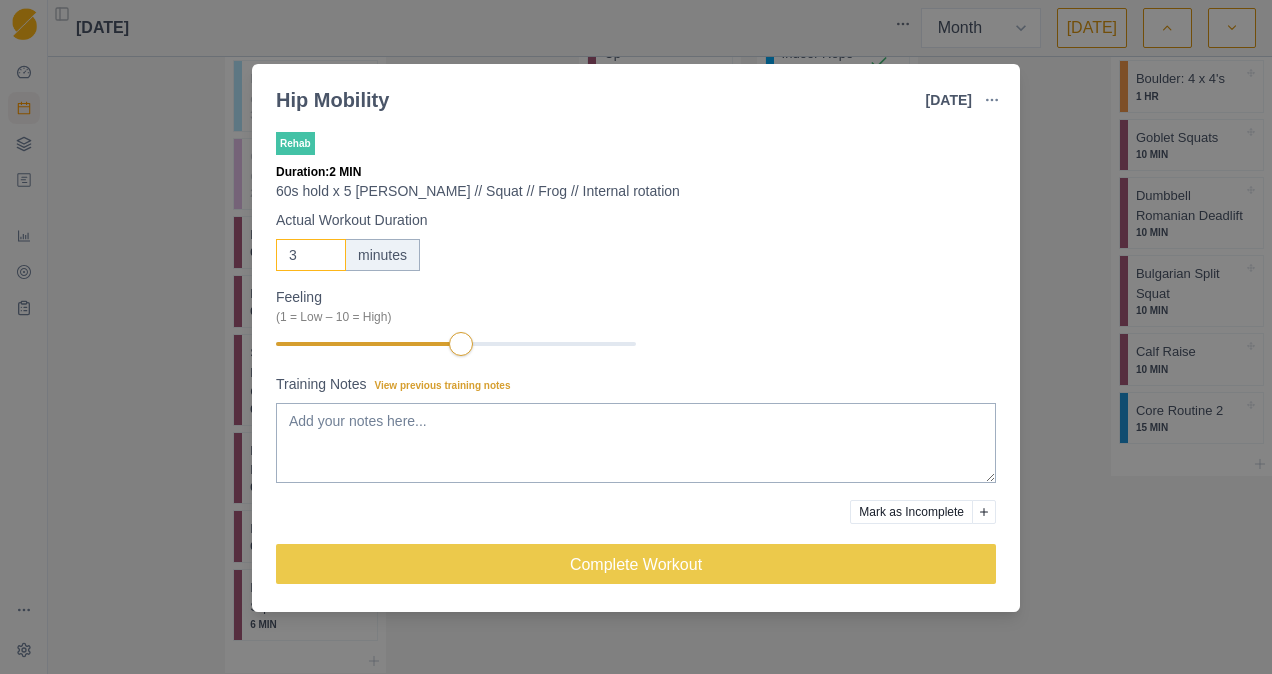 click on "3" at bounding box center [311, 255] 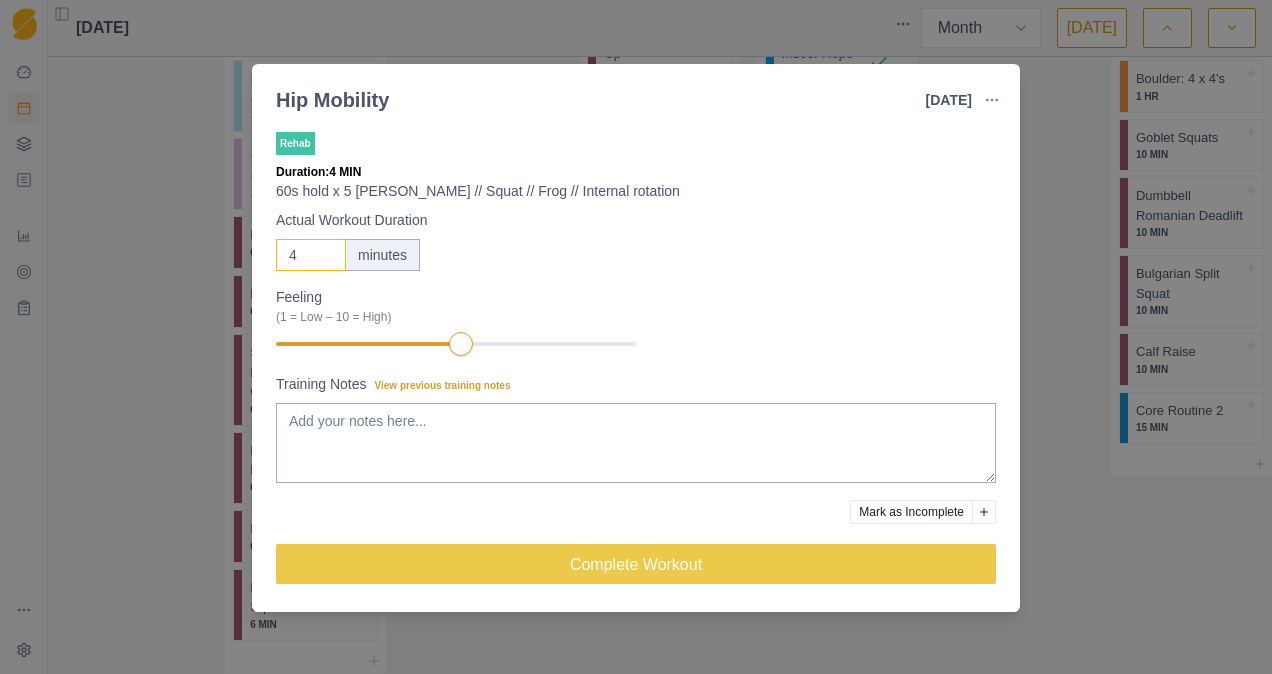 click on "4" at bounding box center [311, 255] 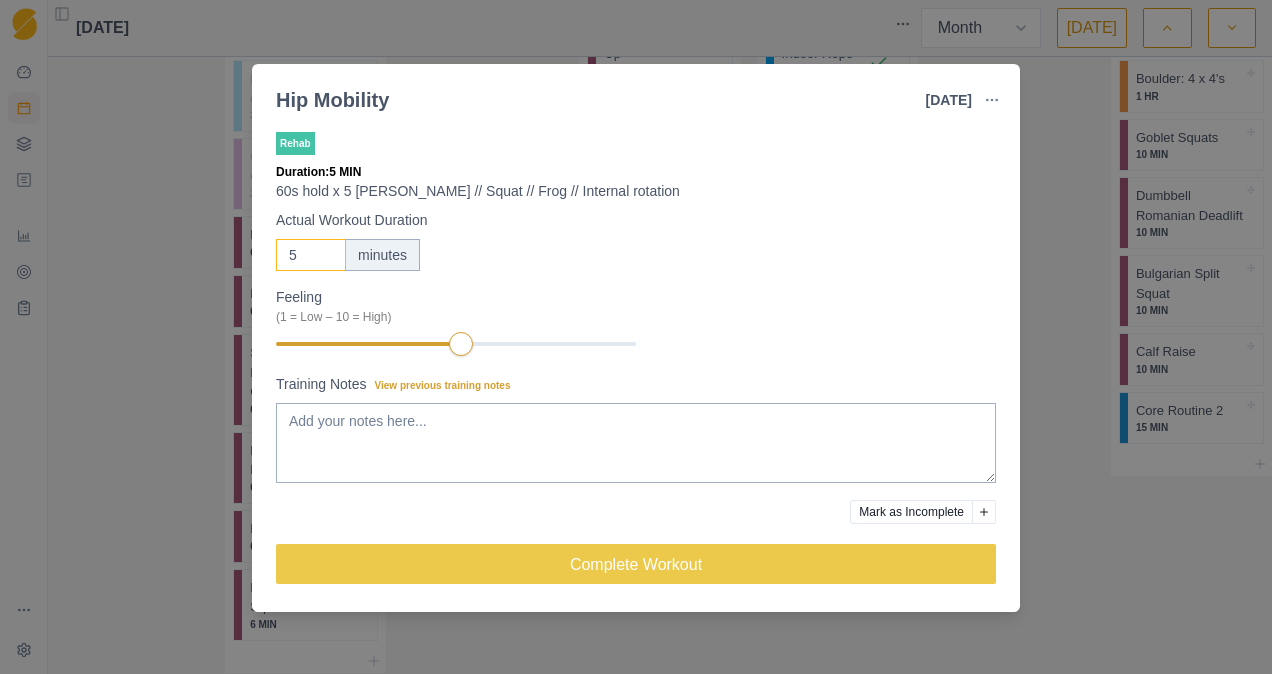 click on "5" at bounding box center (311, 255) 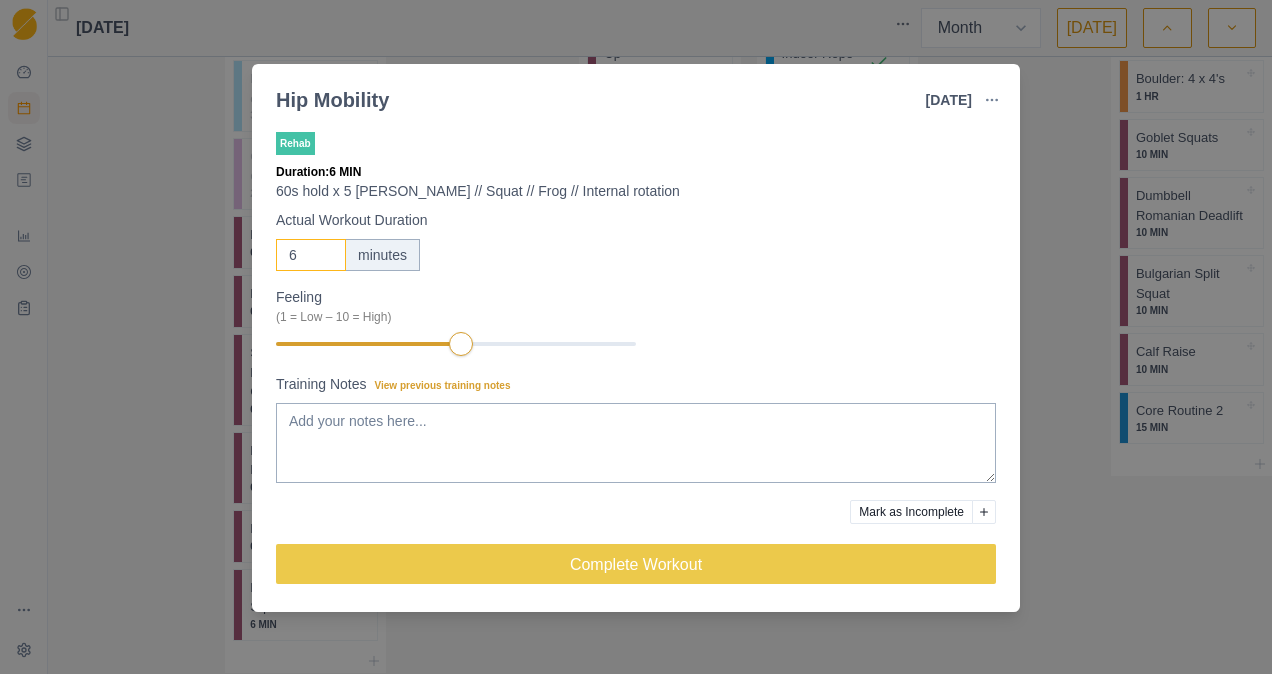 click on "6" at bounding box center [311, 255] 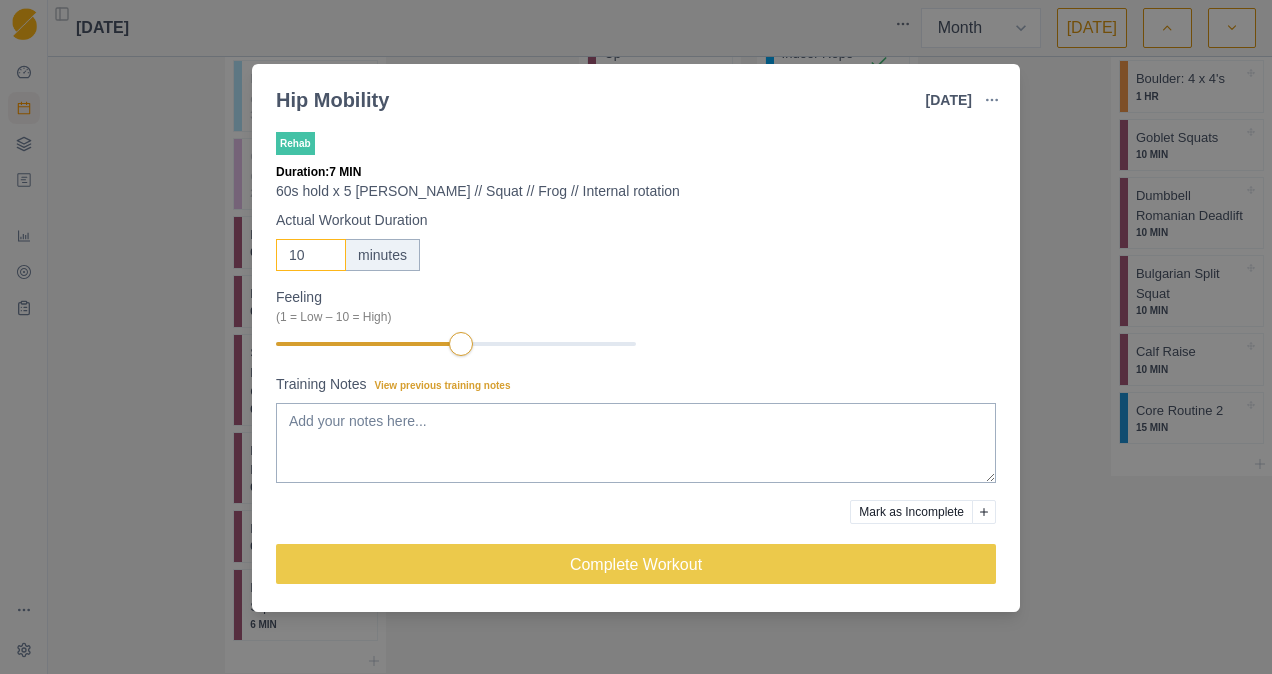click on "10" at bounding box center (311, 255) 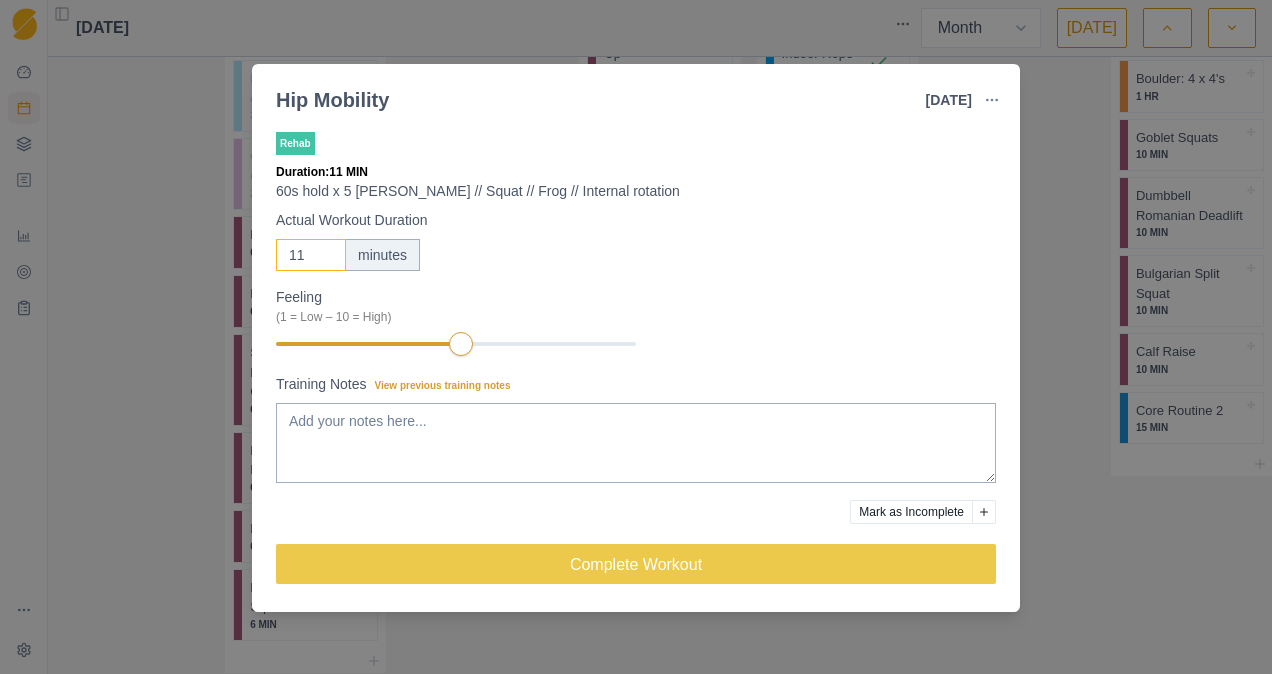 click on "11" at bounding box center [311, 255] 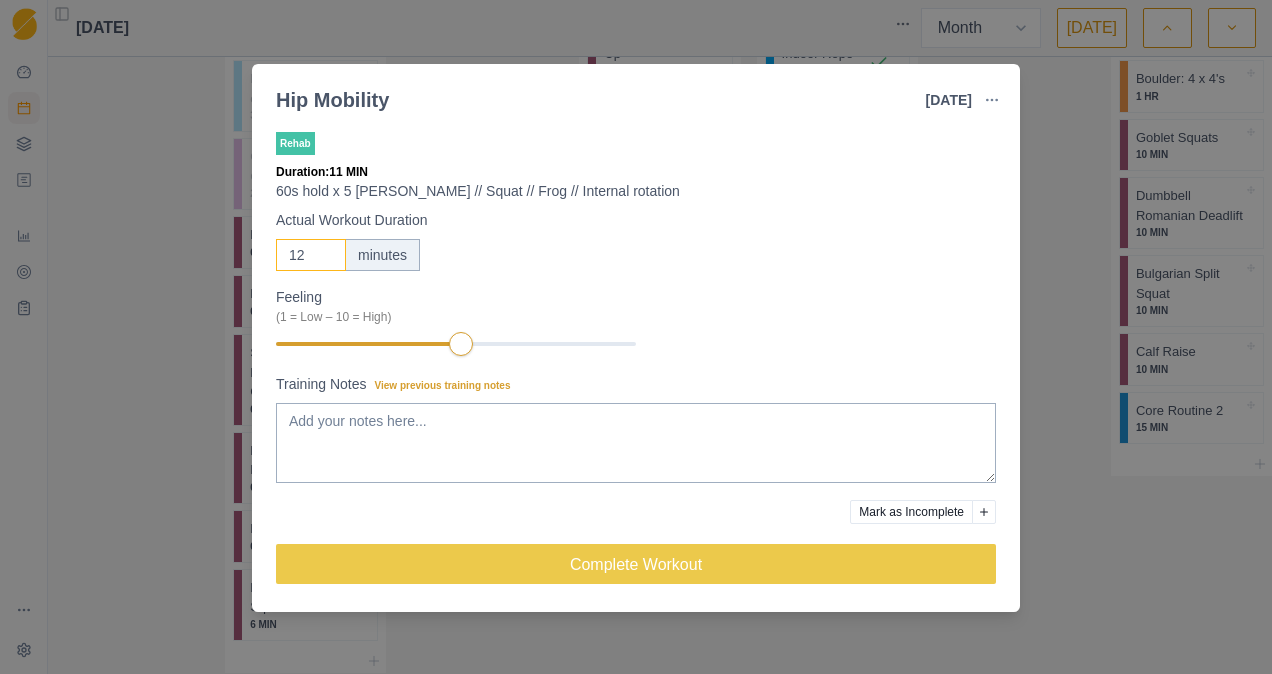 click on "12" at bounding box center [311, 255] 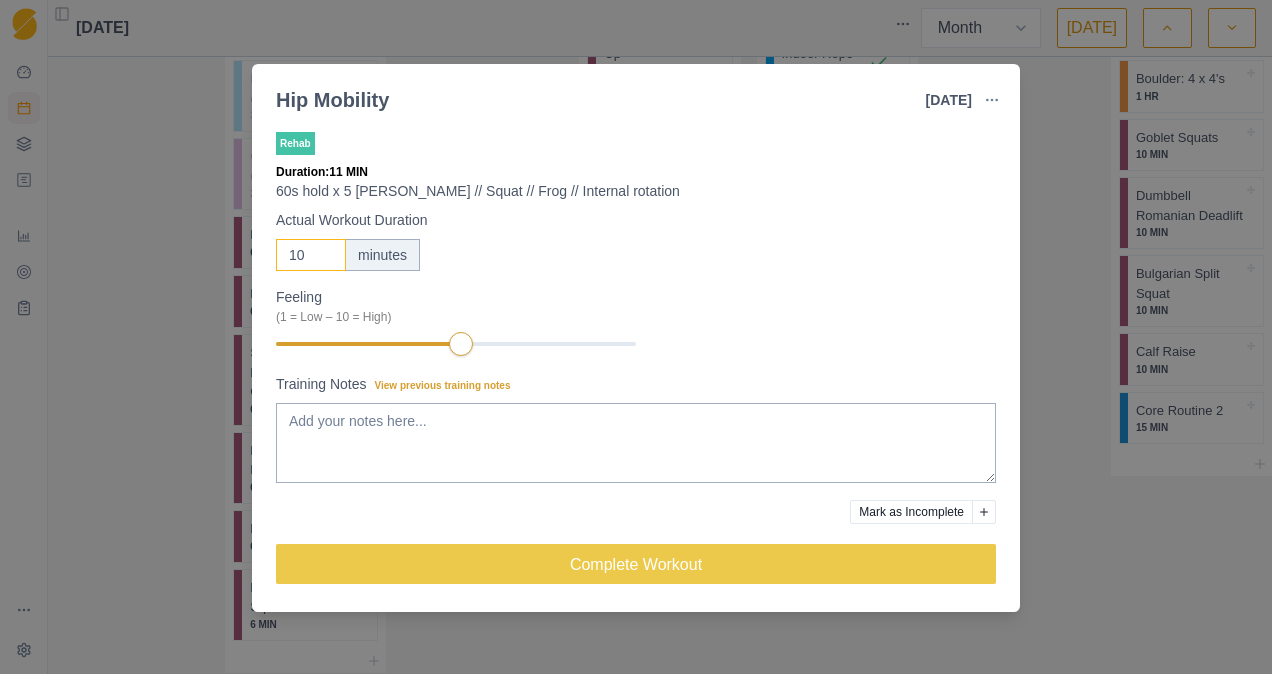 click on "10" at bounding box center (311, 255) 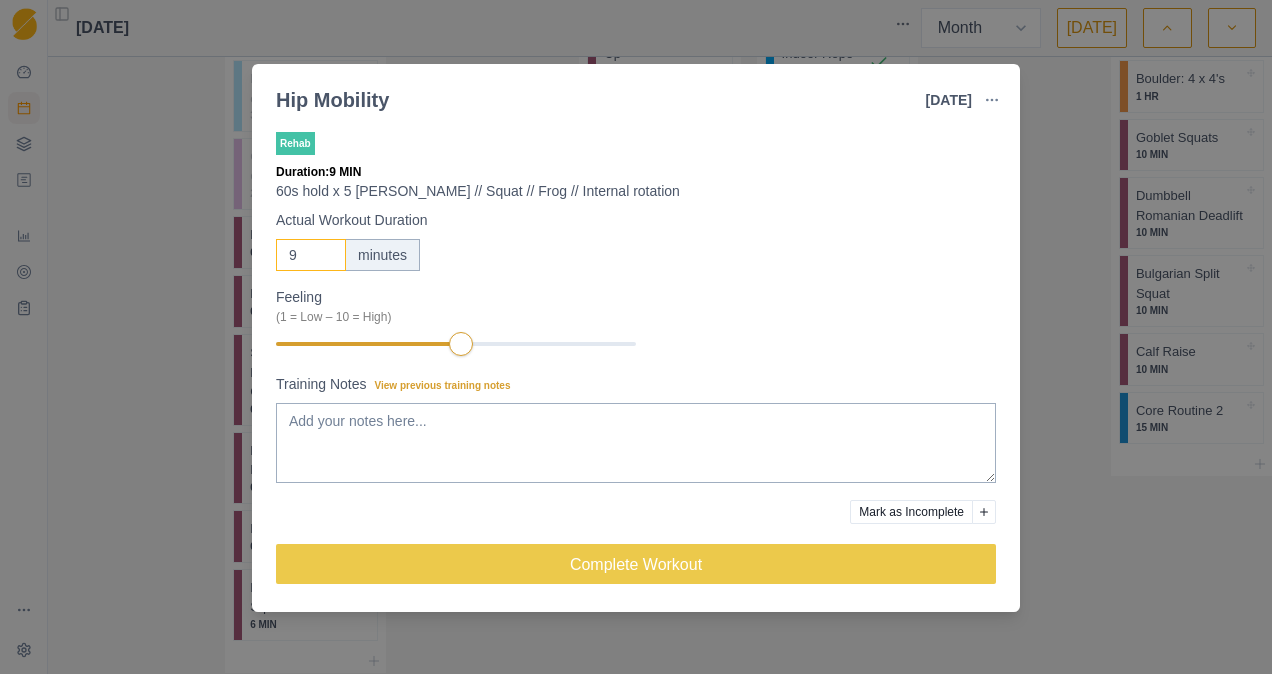 click on "9" at bounding box center [311, 255] 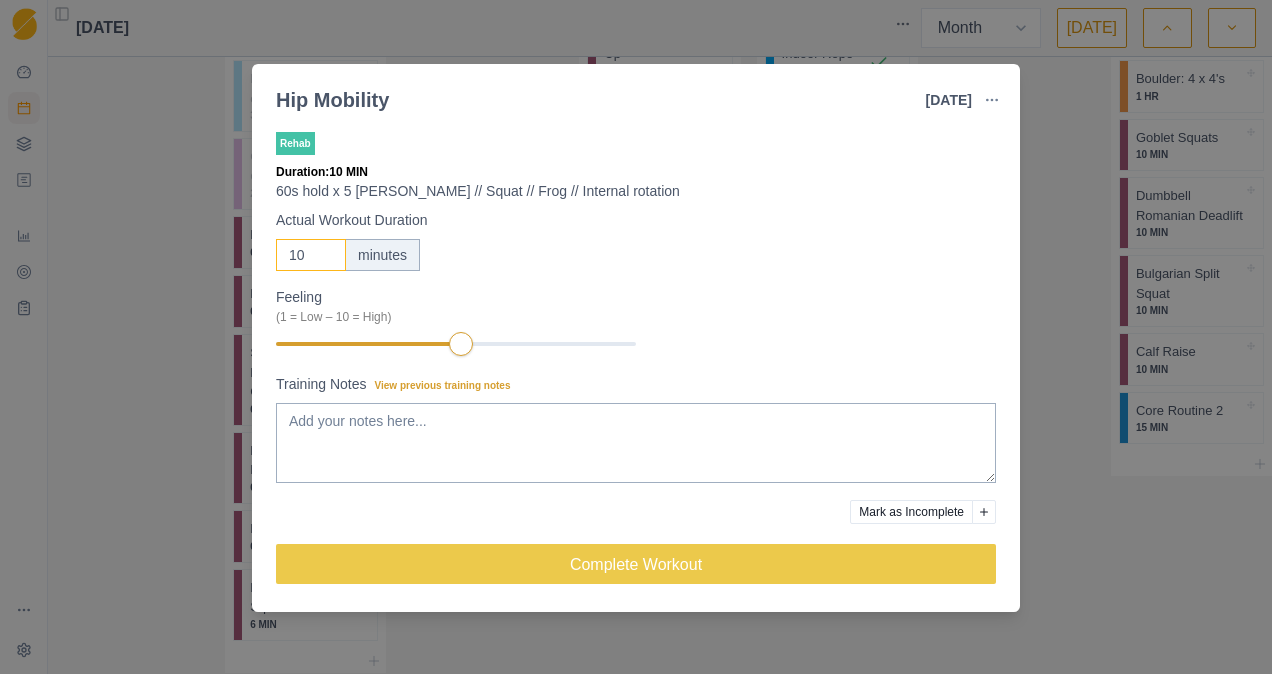 type on "10" 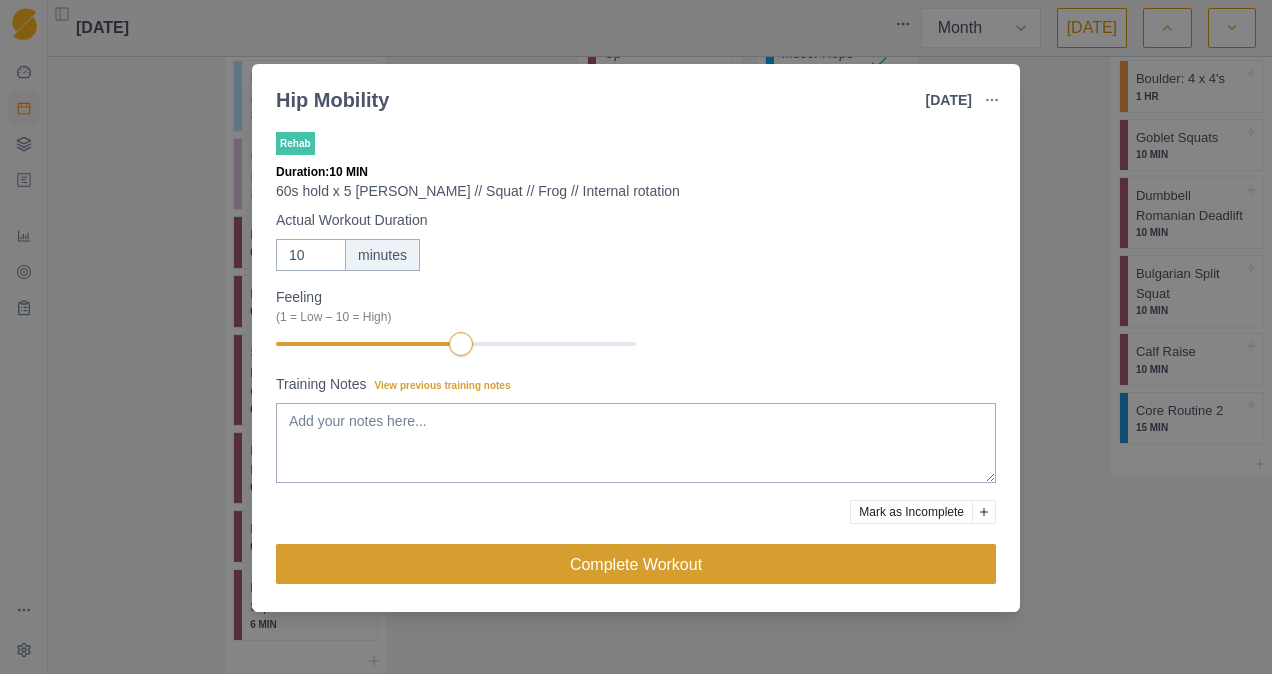 click on "Complete Workout" at bounding box center [636, 564] 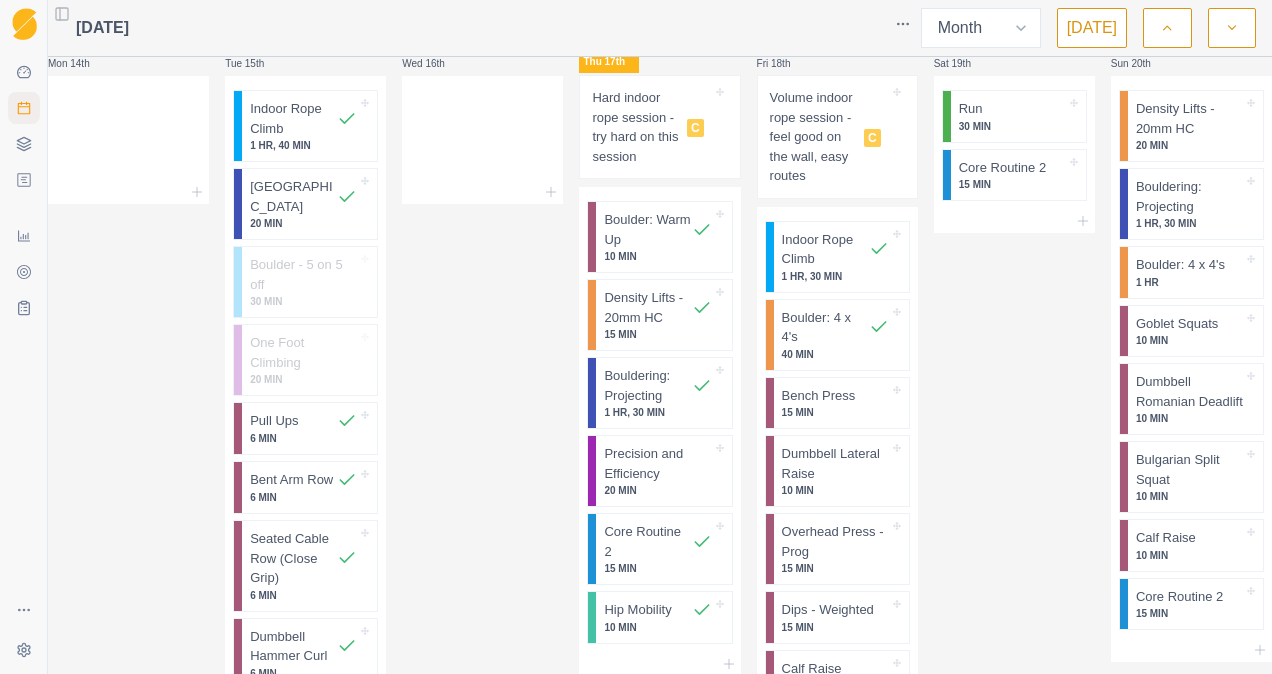 scroll, scrollTop: 1665, scrollLeft: 0, axis: vertical 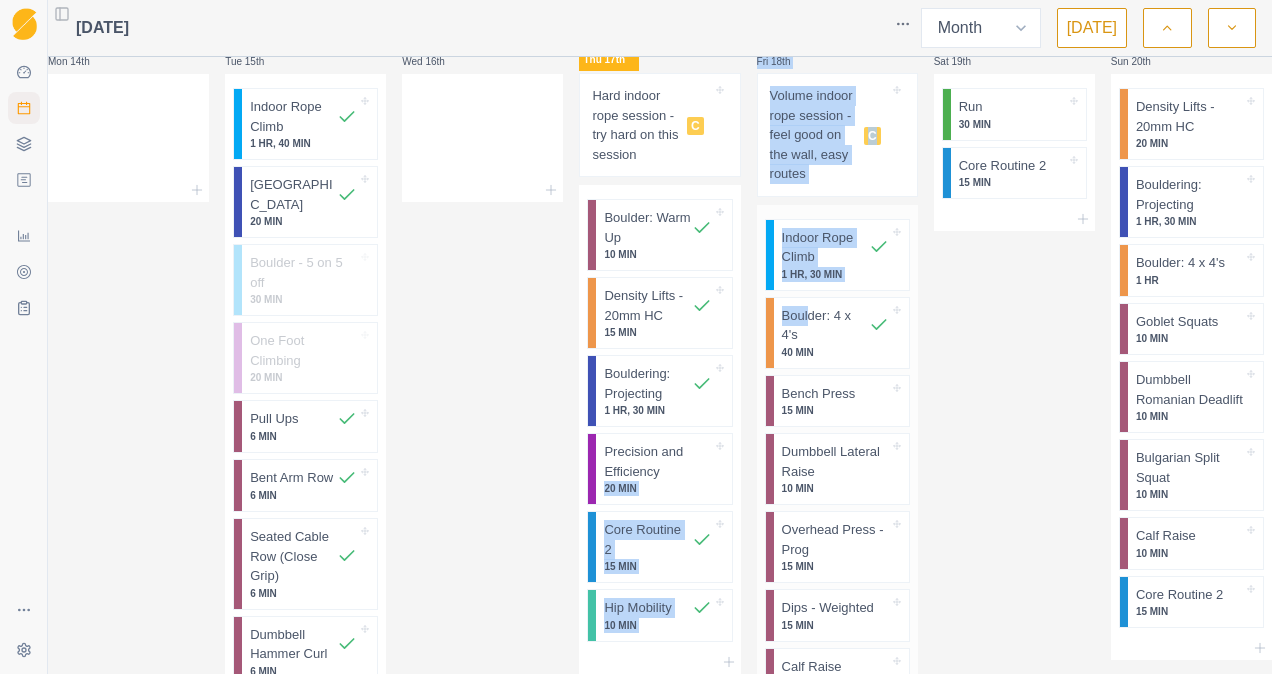 drag, startPoint x: 662, startPoint y: 460, endPoint x: 794, endPoint y: 318, distance: 193.87625 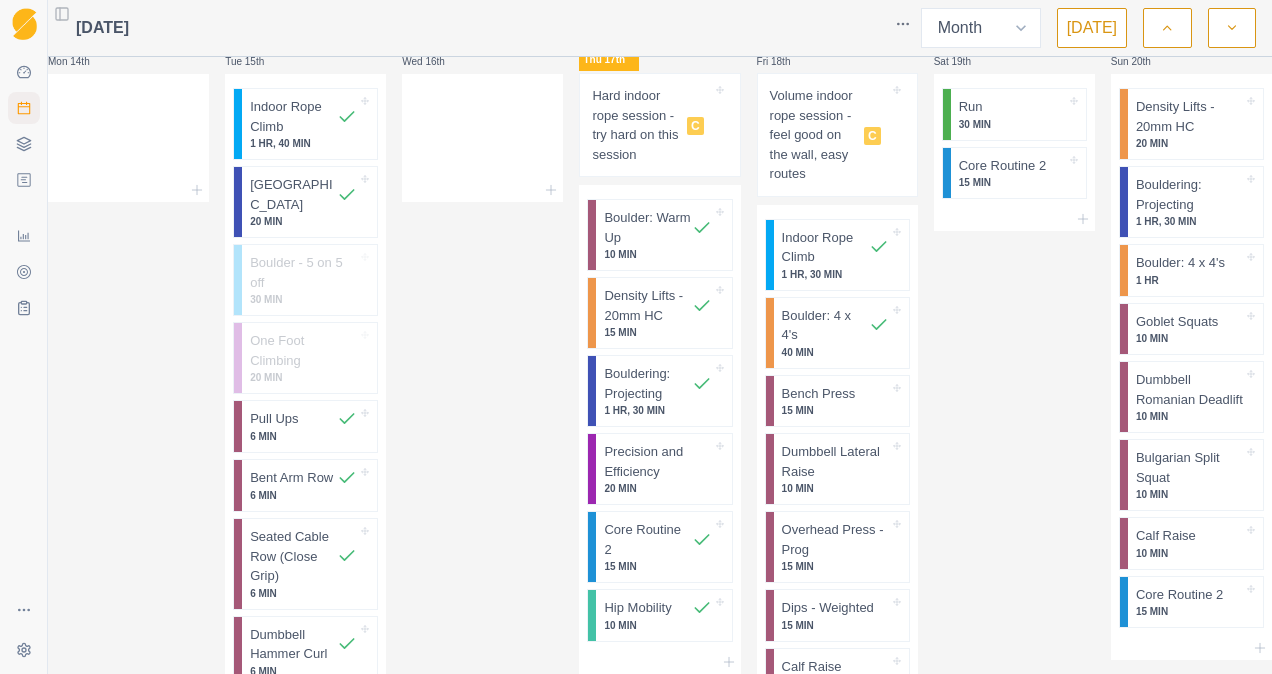 drag, startPoint x: 794, startPoint y: 318, endPoint x: 1028, endPoint y: 365, distance: 238.67342 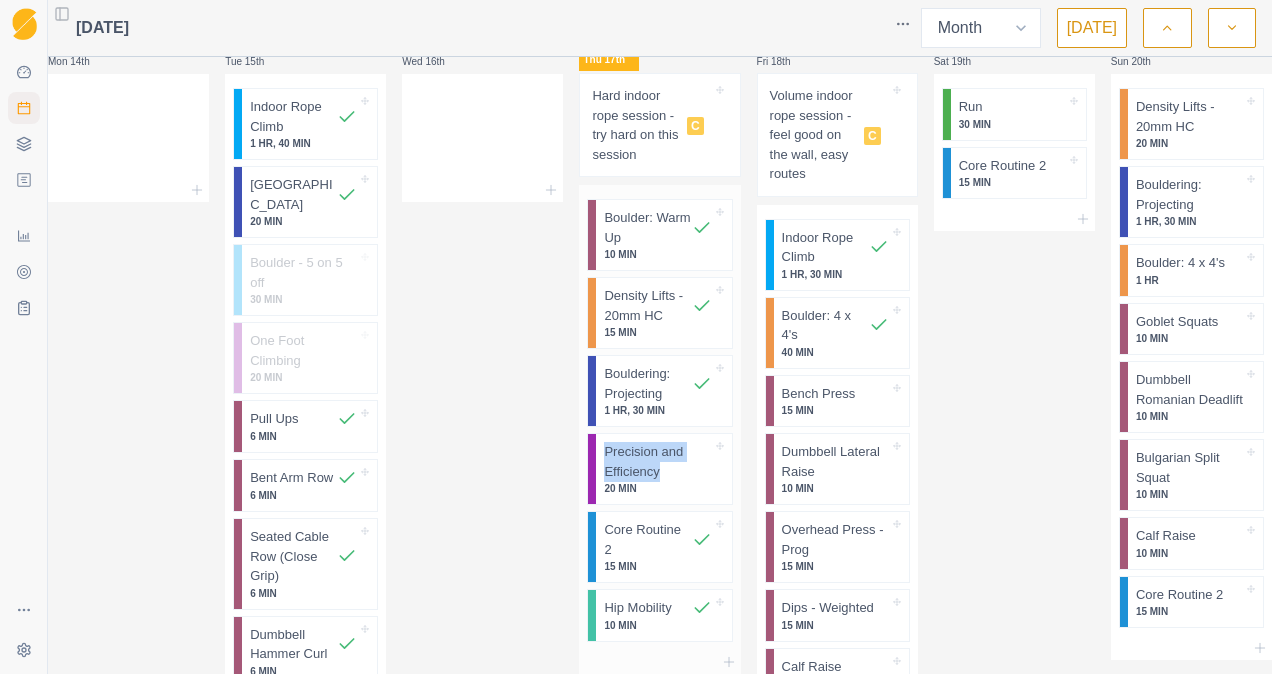 drag, startPoint x: 651, startPoint y: 448, endPoint x: 723, endPoint y: 404, distance: 84.38009 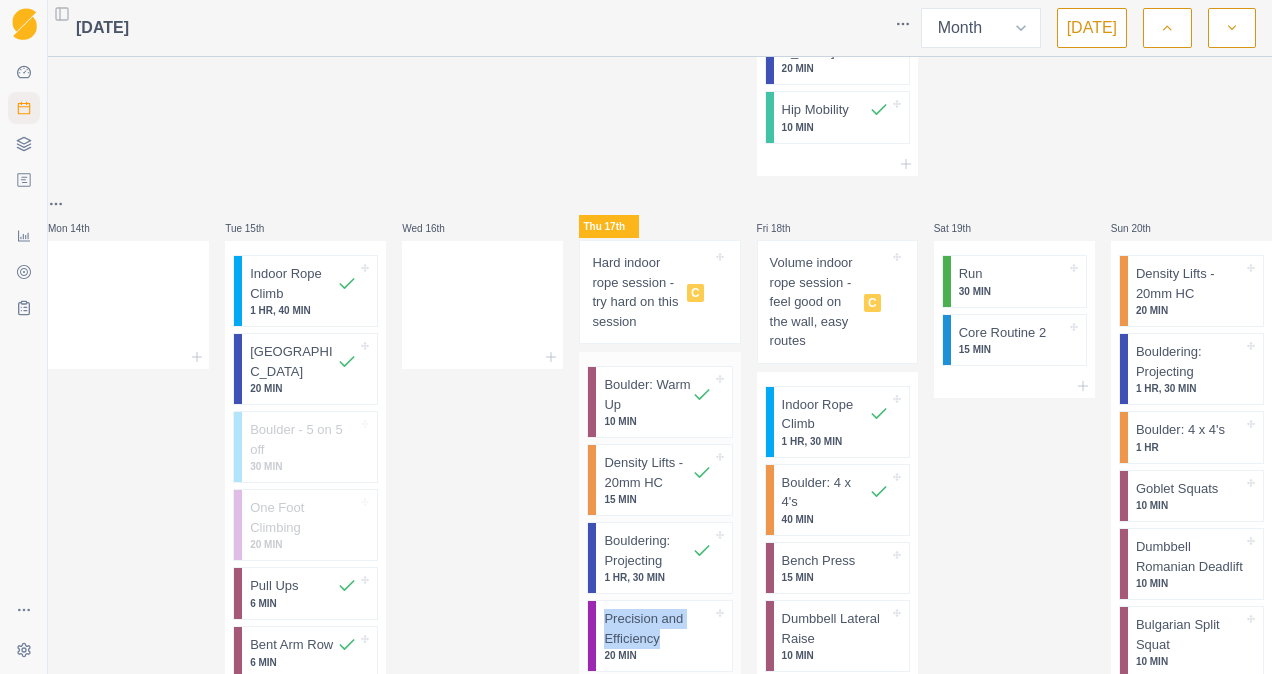scroll, scrollTop: 1500, scrollLeft: 0, axis: vertical 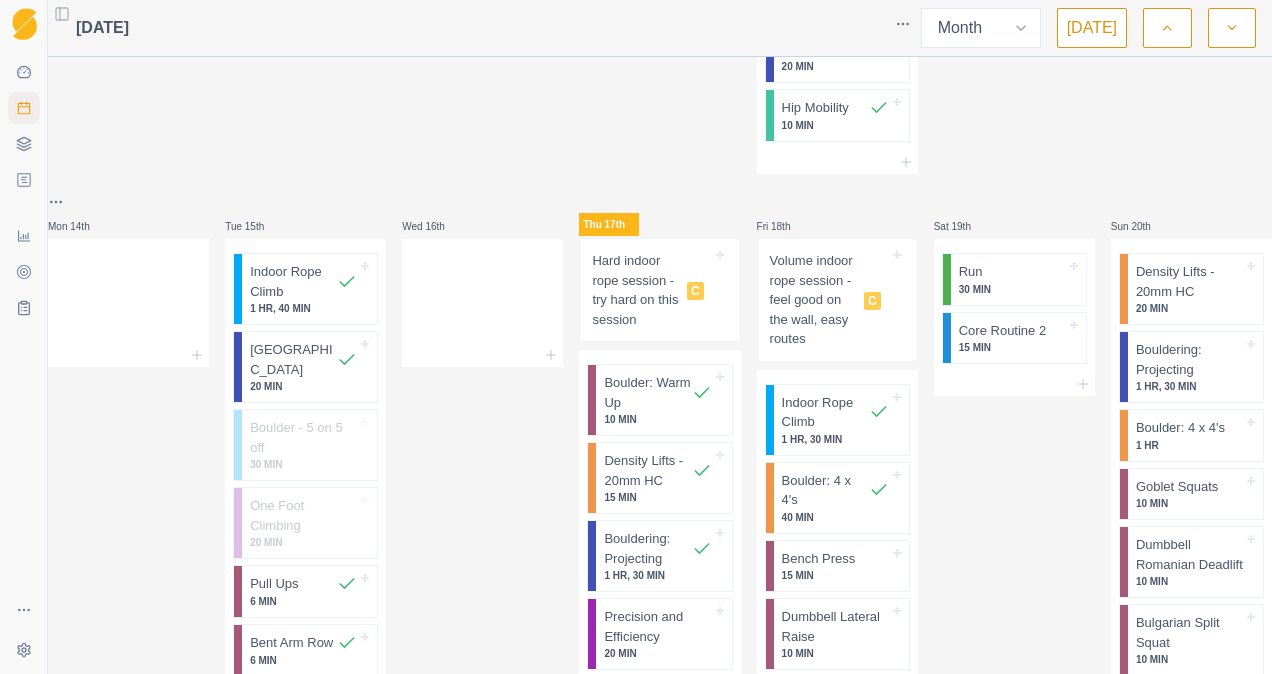 click on "Sun 13th Density Lifts - 20mm HC  15 MIN Bouldering: Projecting 1 HR, 15 MIN Boulder: 4 x 4's 20 MIN Goblet Squats 7 MIN Dumbbell Romanian Deadlift 10 MIN Bulgarian Split Squat 10 MIN Calf Raise 10 MIN Core Routine 2 15 MIN" at bounding box center [1191, -228] 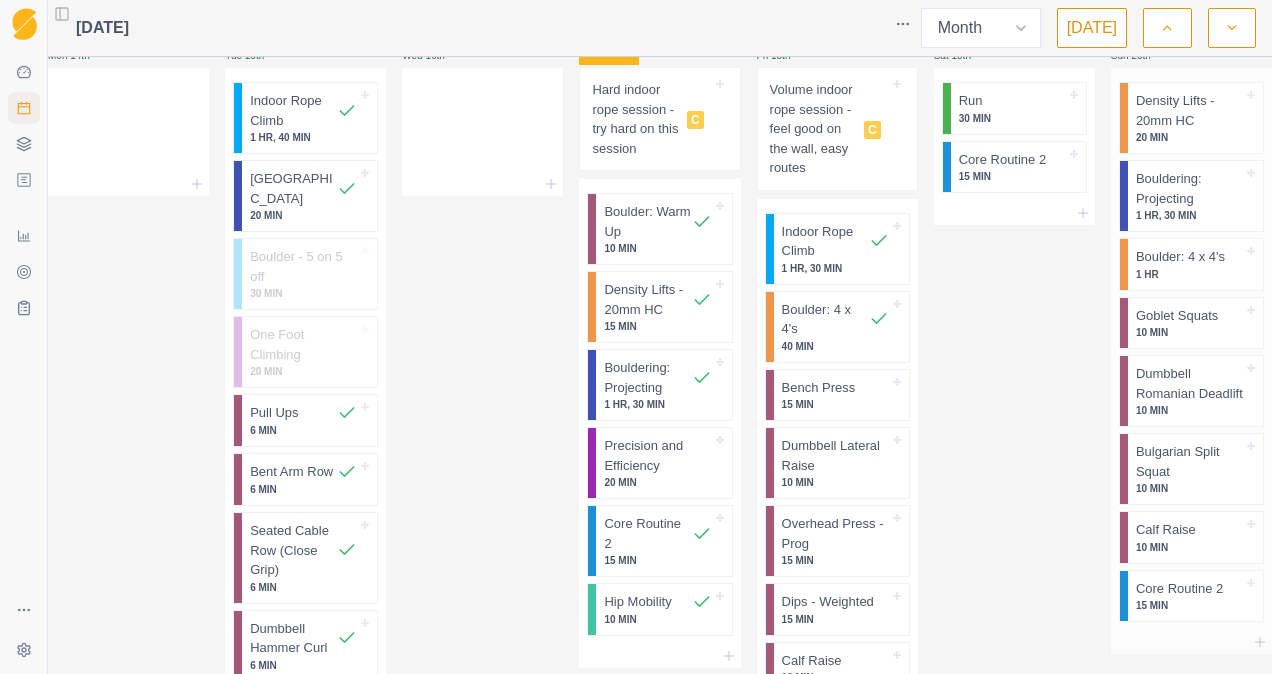 scroll, scrollTop: 1682, scrollLeft: 0, axis: vertical 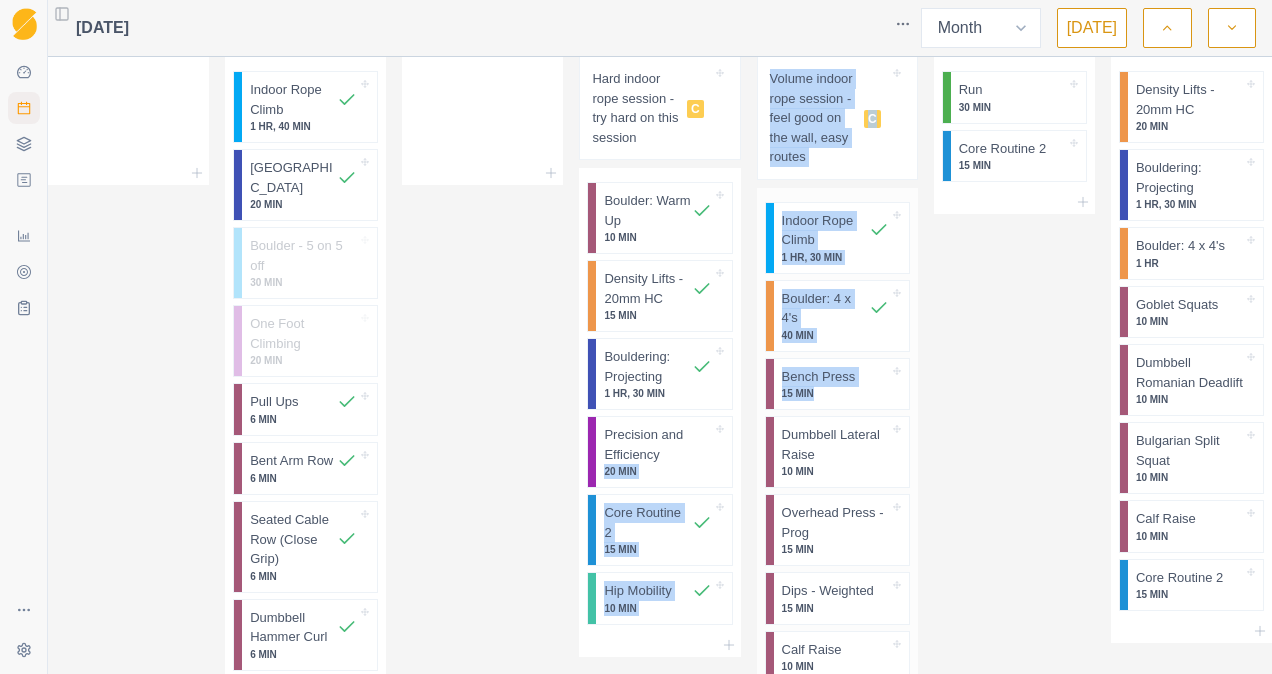 drag, startPoint x: 686, startPoint y: 444, endPoint x: 747, endPoint y: 440, distance: 61.13101 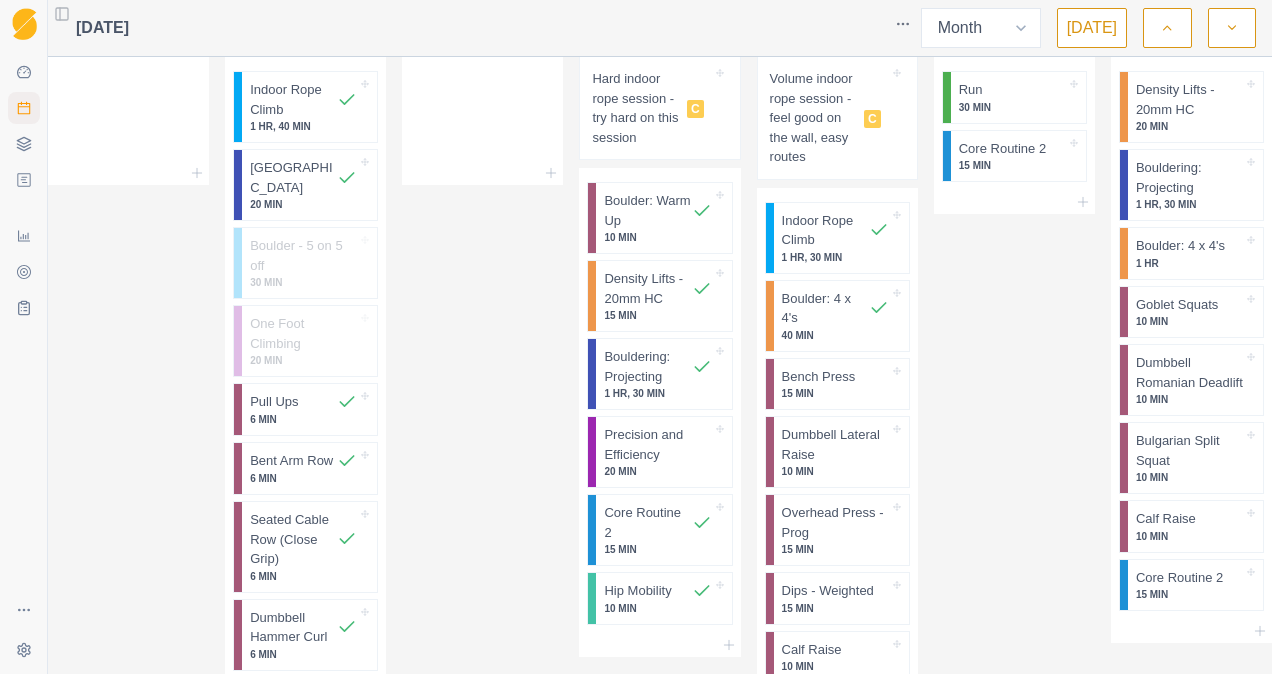 click on "Wed 16th" at bounding box center [482, 424] 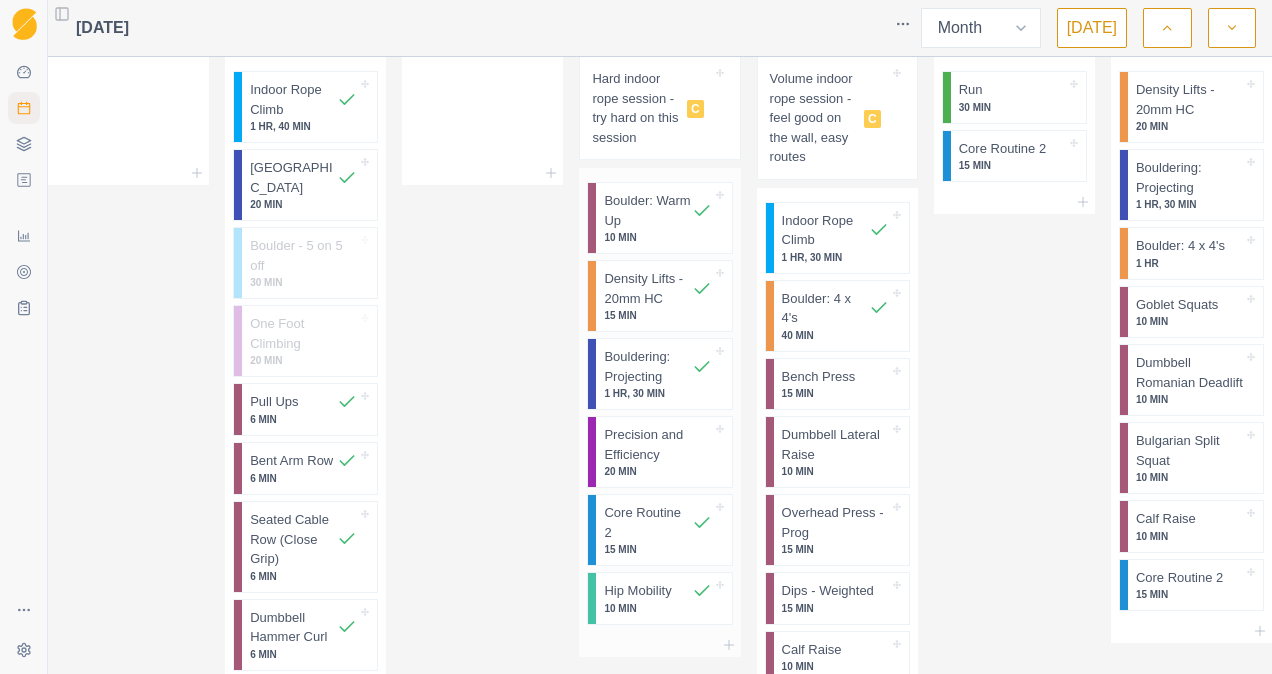 click on "Precision and Efficiency" at bounding box center [657, 444] 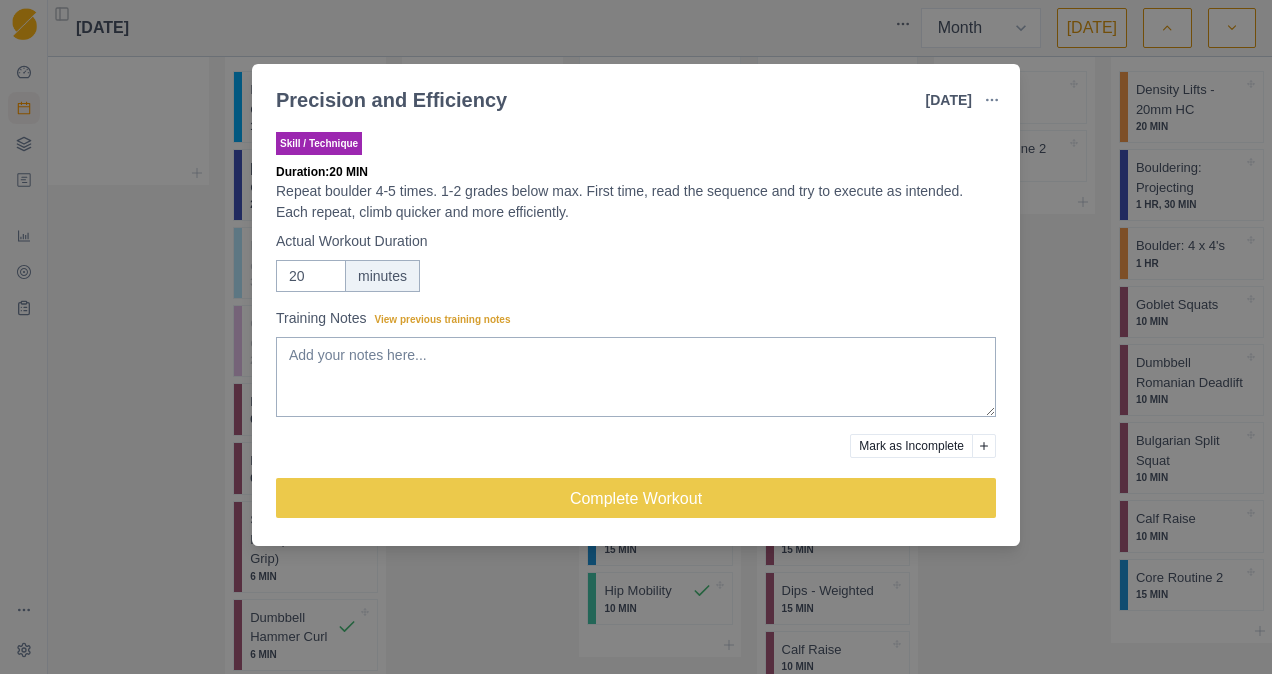 click on "Precision and Efficiency 17 Jul 2025 Link To Goal View Workout Metrics Edit Original Workout Reschedule Workout Remove From Schedule Skill / Technique Duration:  20 MIN Repeat boulder 4-5 times. 1-2 grades below max. First time, read the sequence and try to execute as intended. Each repeat, climb quicker and more efficiently.  Actual Workout Duration 20 minutes Training Notes View previous training notes Mark as Incomplete Complete Workout" at bounding box center [636, 337] 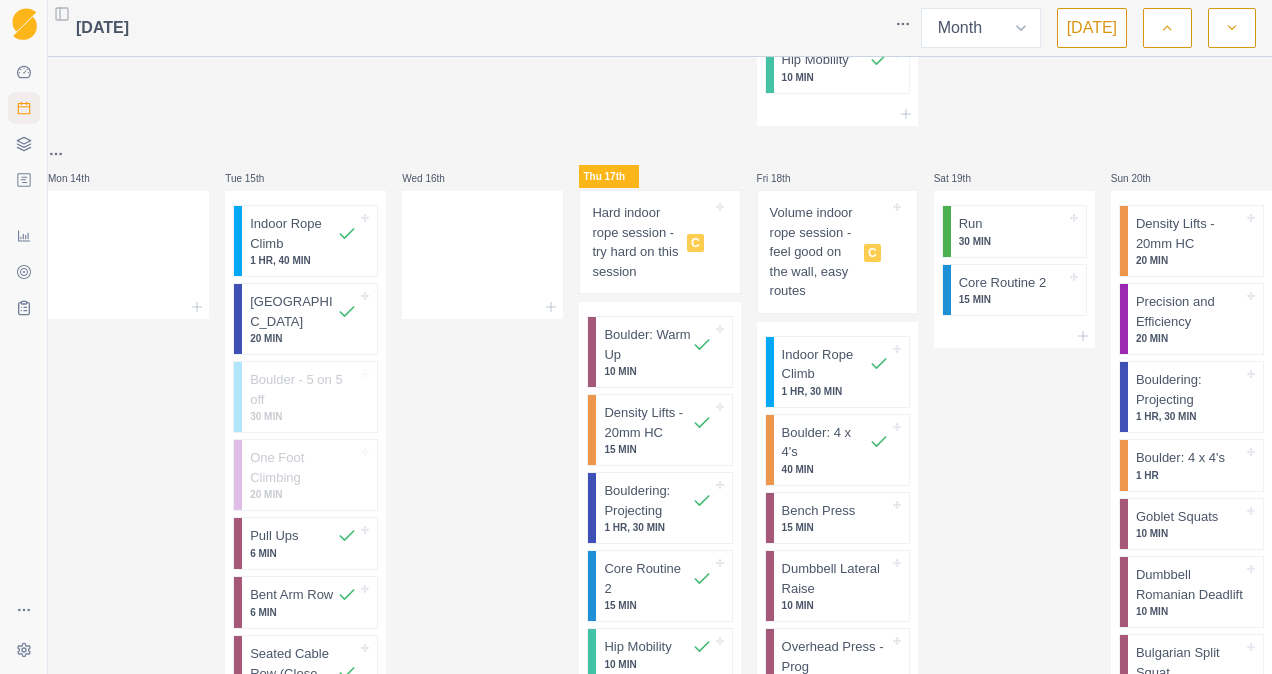 scroll, scrollTop: 1552, scrollLeft: 0, axis: vertical 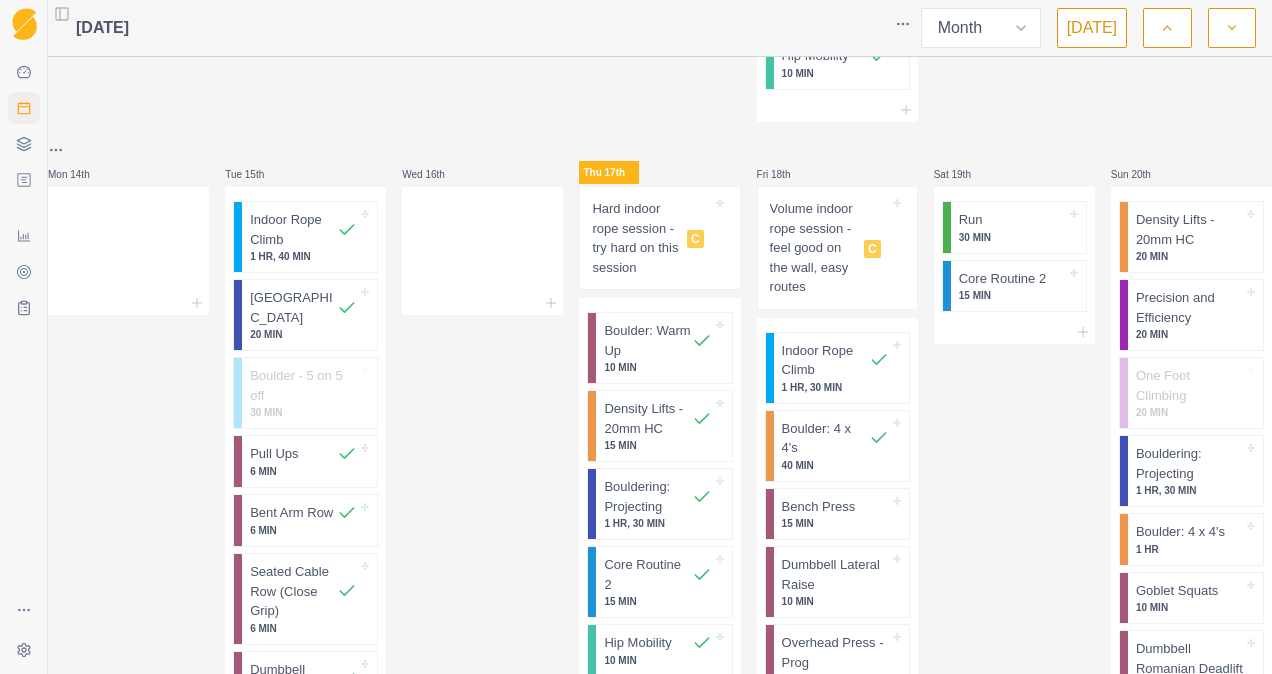 click on "Wed 16th" at bounding box center (482, 533) 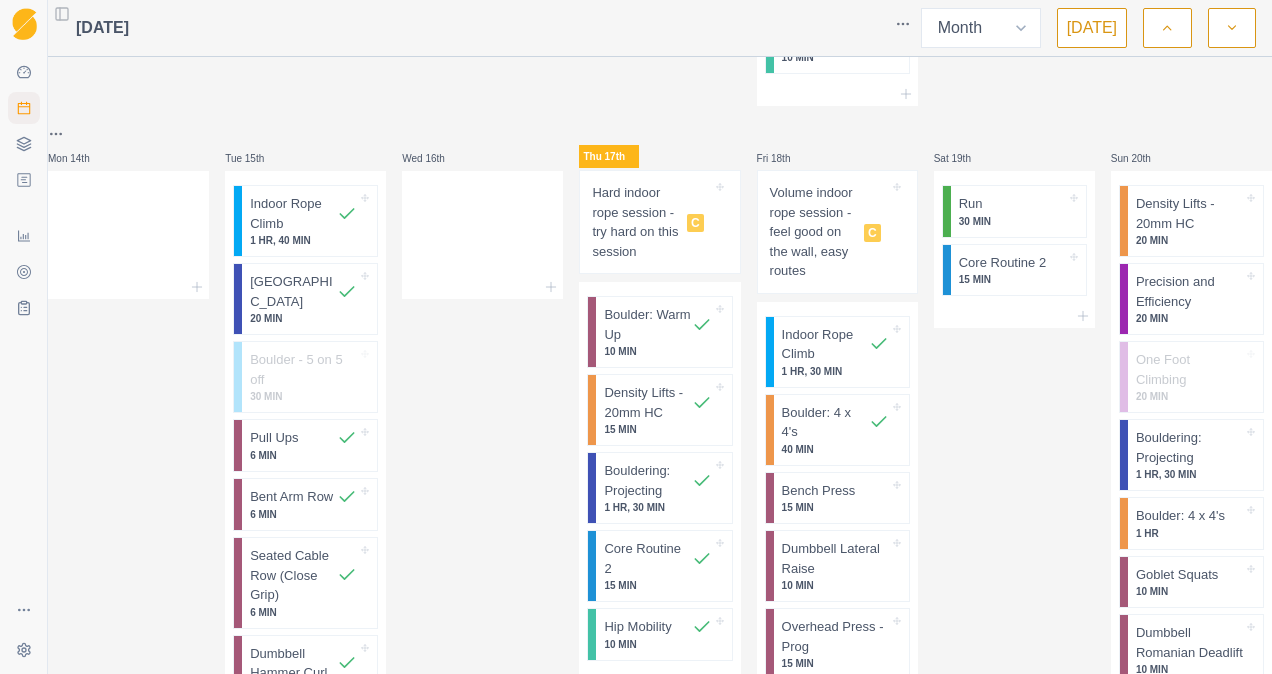 scroll, scrollTop: 1569, scrollLeft: 0, axis: vertical 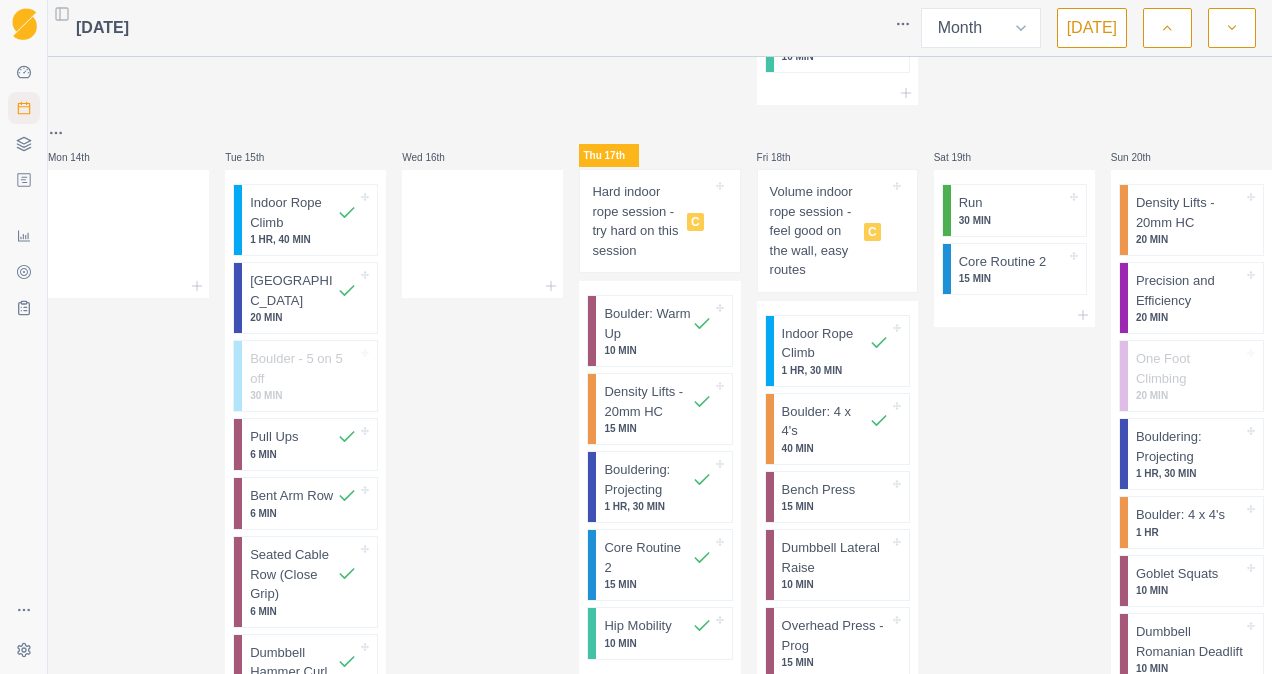 click on "Sat 19th Run 30 MIN Core Routine 2 15 MIN" at bounding box center (1014, 516) 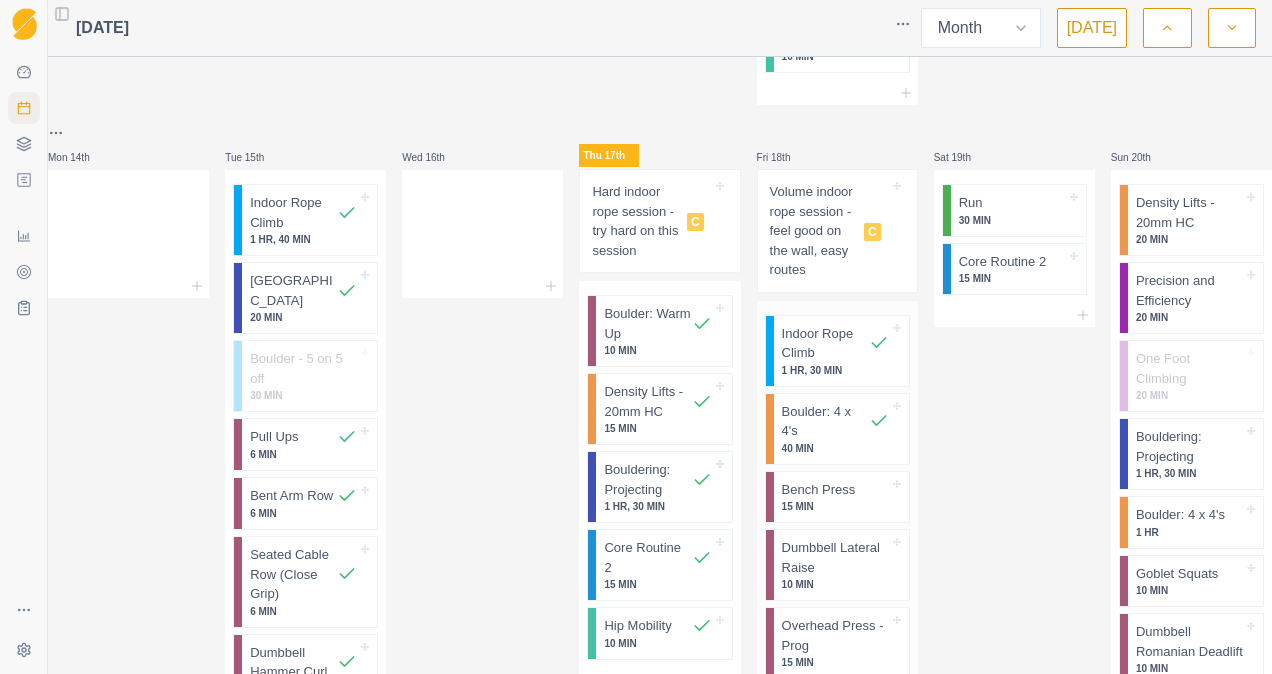 click on "1 HR, 30 MIN" at bounding box center (835, 370) 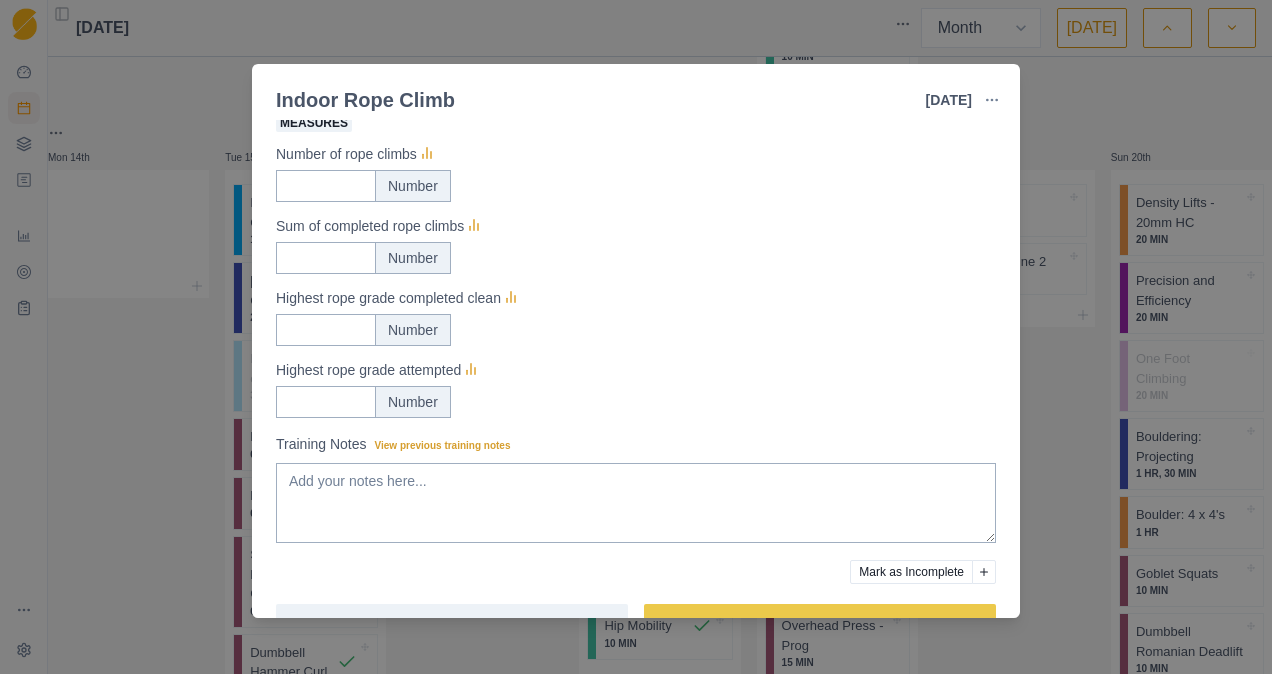 scroll, scrollTop: 0, scrollLeft: 0, axis: both 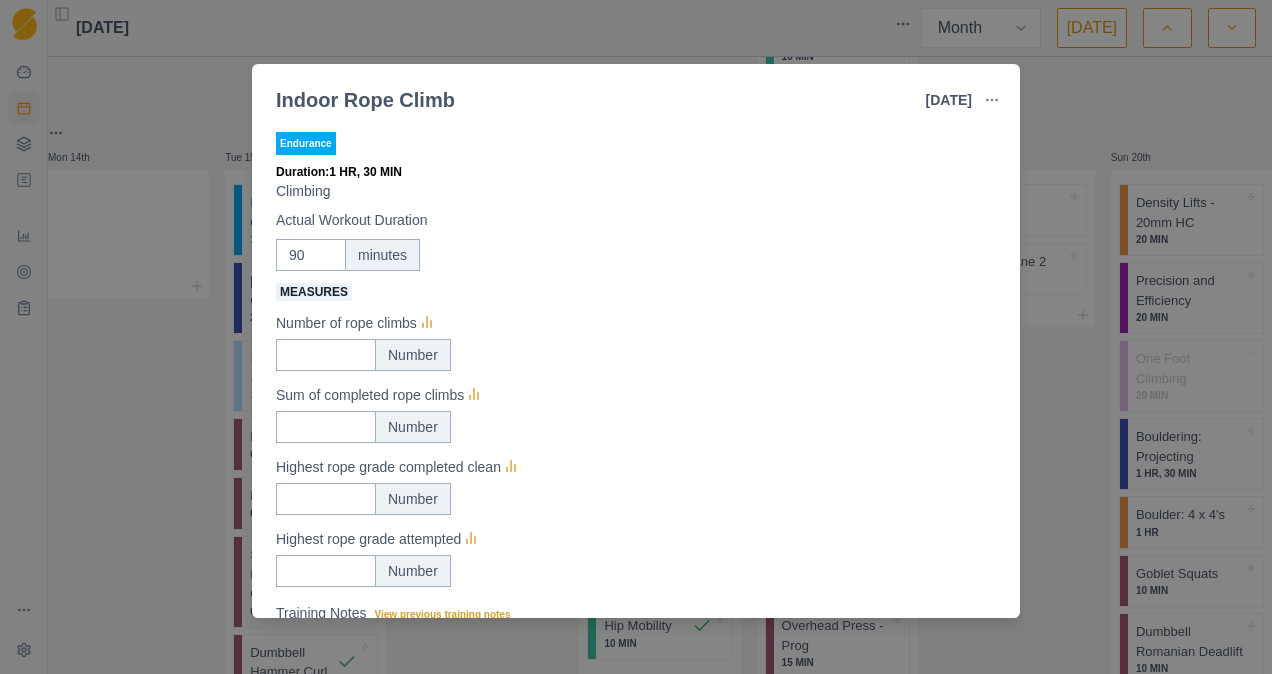 click on "Indoor Rope Climb 18 Jul 2025 Link To Goal View Workout Metrics Edit Original Workout Reschedule Workout Remove From Schedule Endurance Duration:  1 HR, 30 MIN Climbing   Actual Workout Duration 90 minutes Measures Number of rope climbs  Number Sum of completed rope climbs Number Highest rope grade completed clean Number Highest rope  grade attempted  Number Training Notes View previous training notes Mark as Incomplete Reschedule Update" at bounding box center [636, 337] 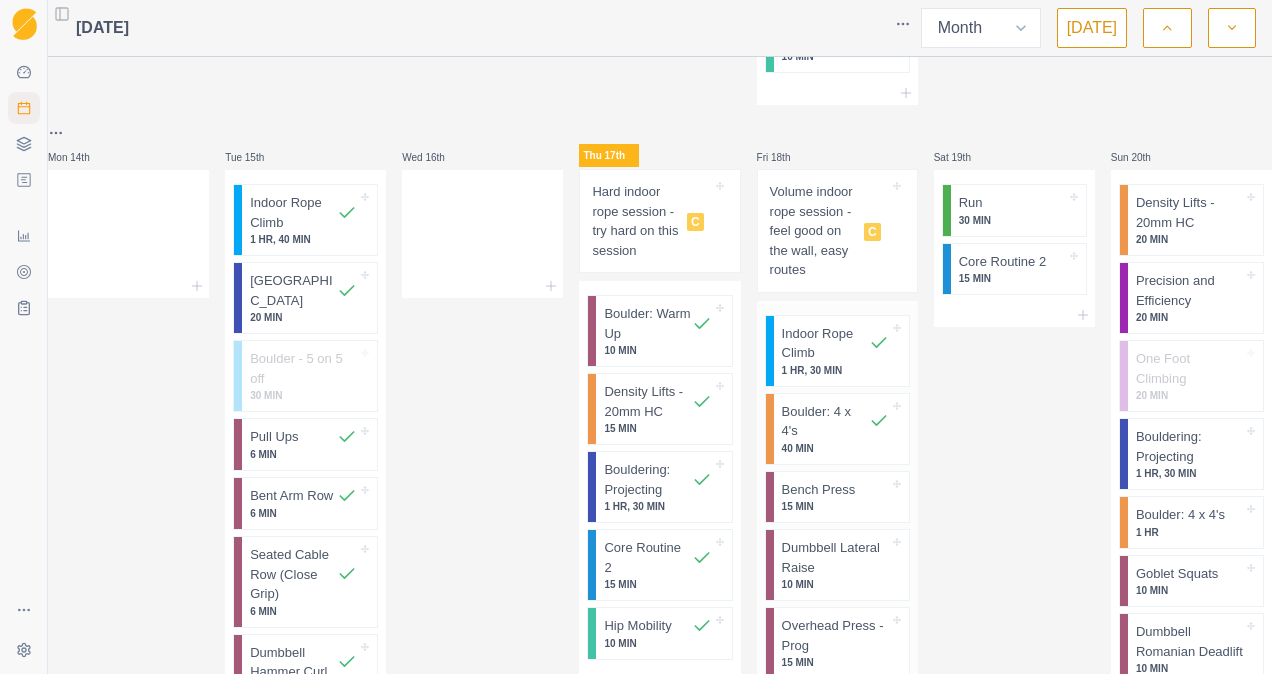 click 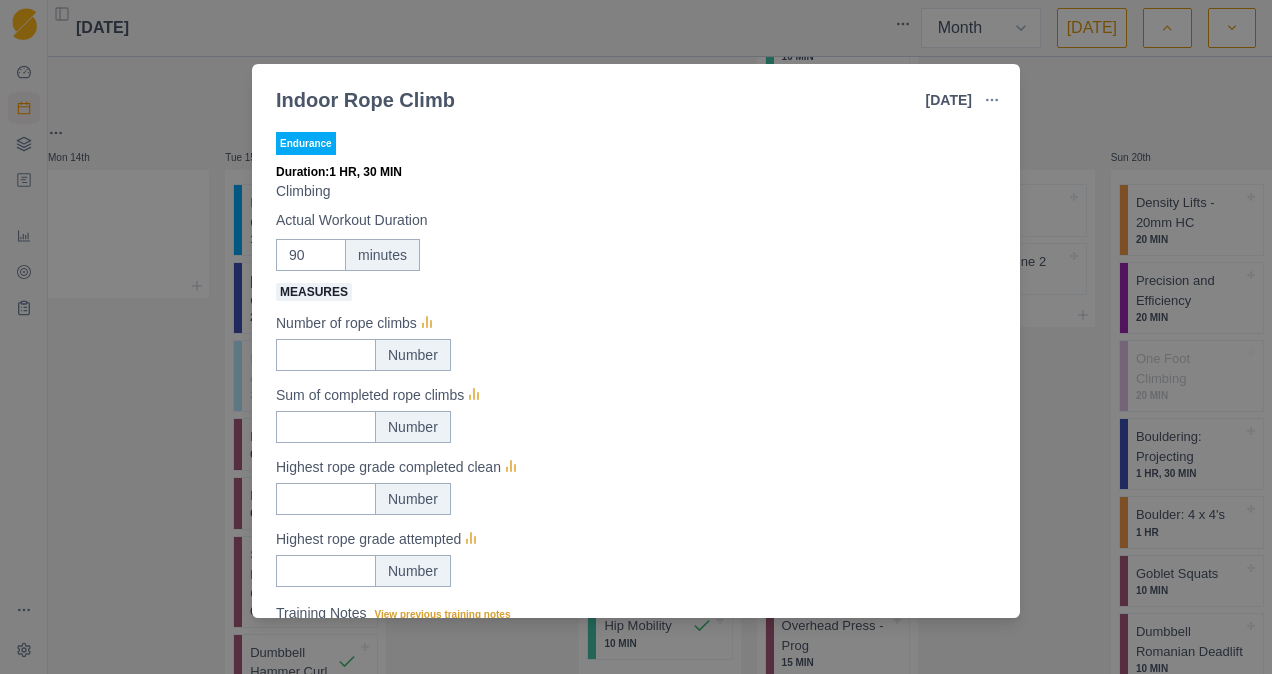 click on "Indoor Rope Climb 18 Jul 2025 Link To Goal View Workout Metrics Edit Original Workout Reschedule Workout Remove From Schedule Endurance Duration:  1 HR, 30 MIN Climbing   Actual Workout Duration 90 minutes Measures Number of rope climbs  Number Sum of completed rope climbs Number Highest rope grade completed clean Number Highest rope  grade attempted  Number Training Notes View previous training notes Mark as Incomplete Reschedule Update" at bounding box center (636, 337) 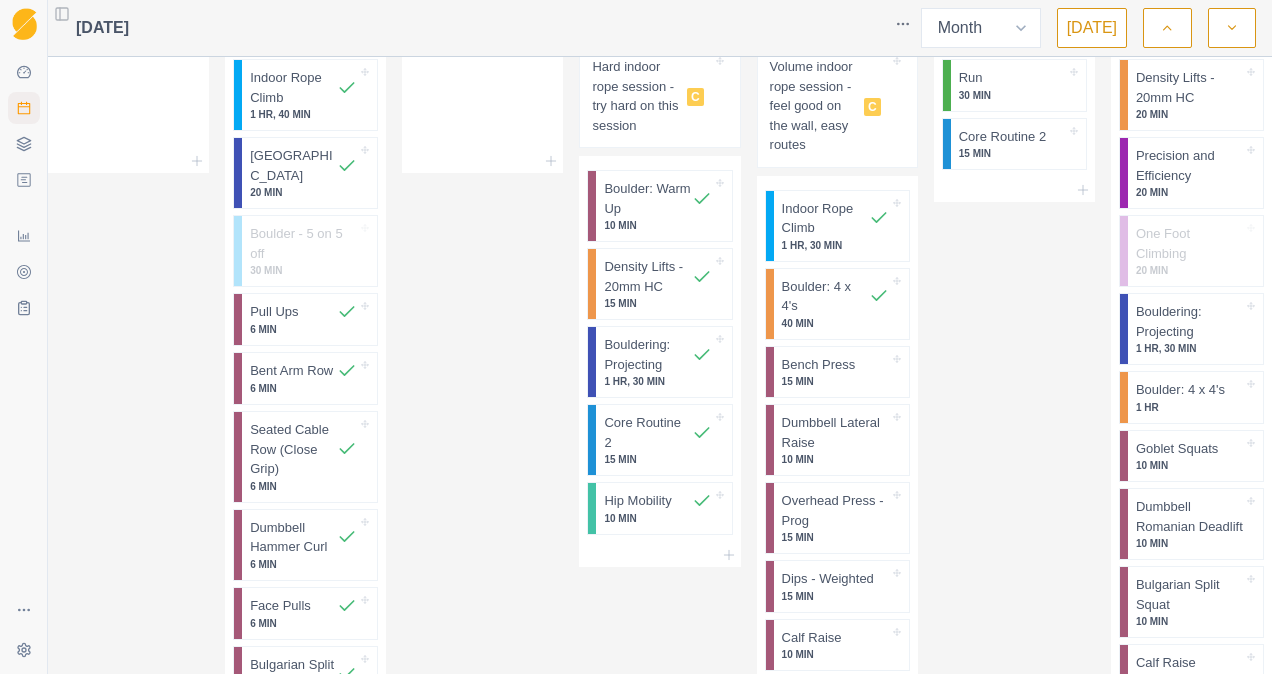 scroll, scrollTop: 1694, scrollLeft: 0, axis: vertical 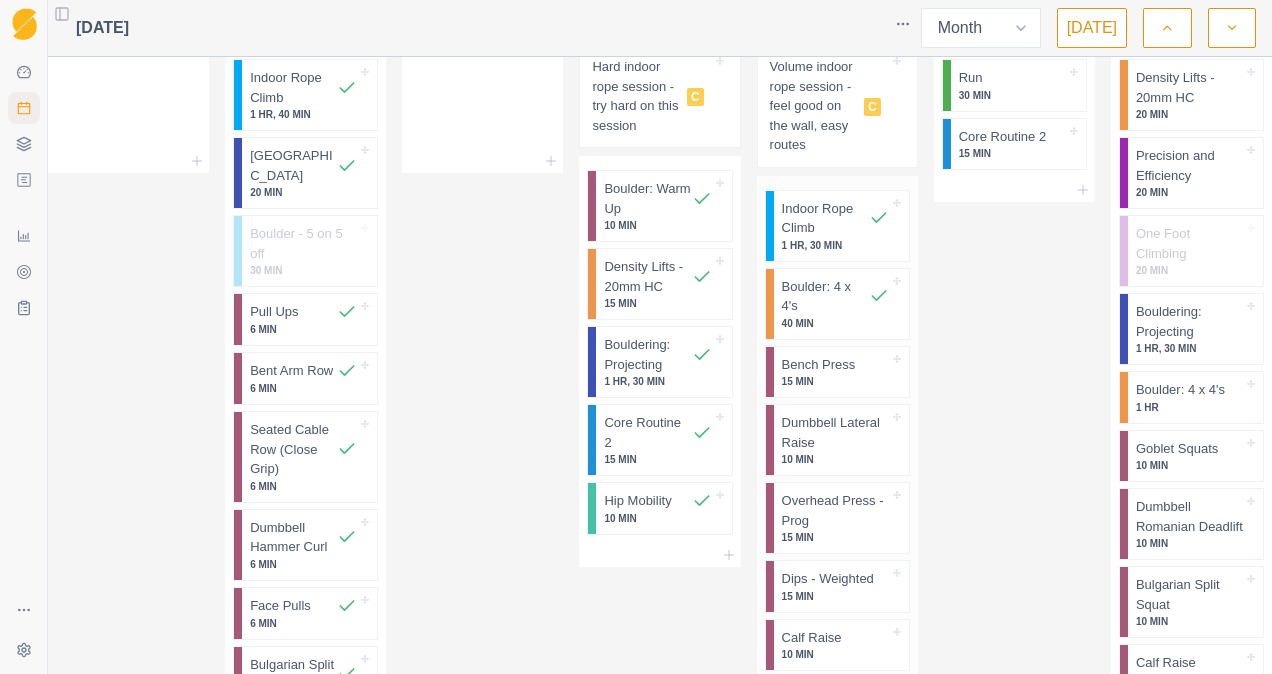 click on "Bench Press" at bounding box center (819, 365) 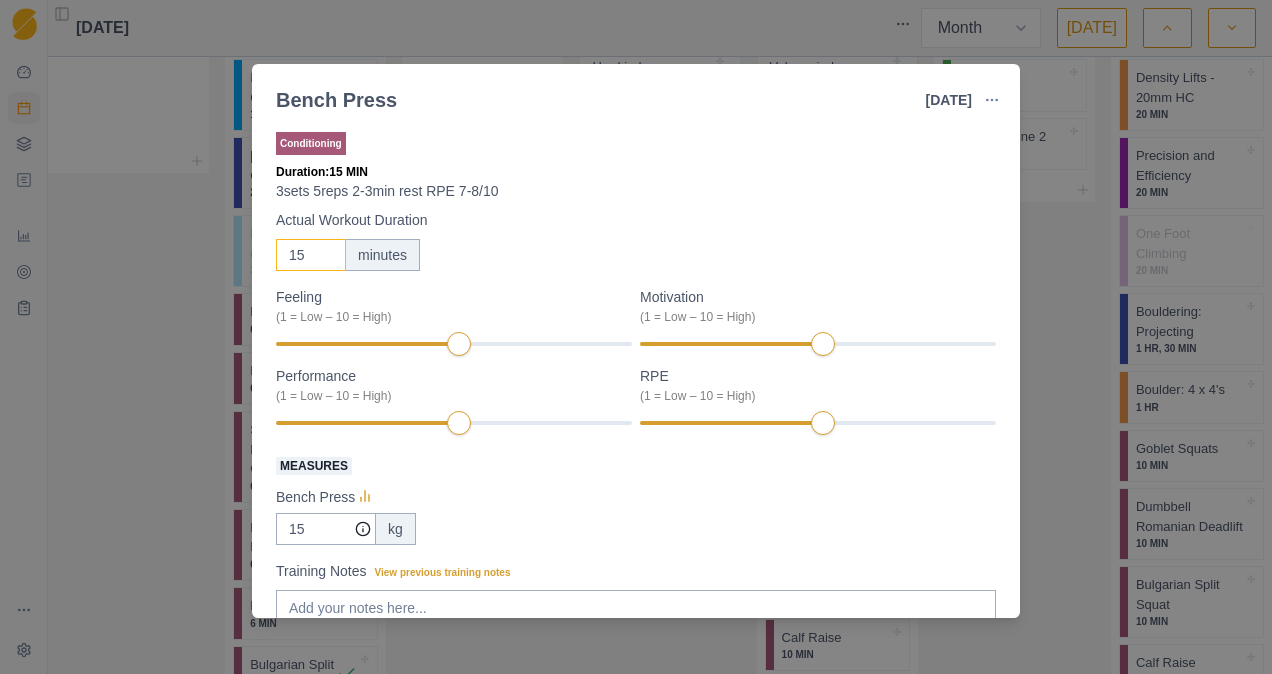 click on "15" at bounding box center (311, 255) 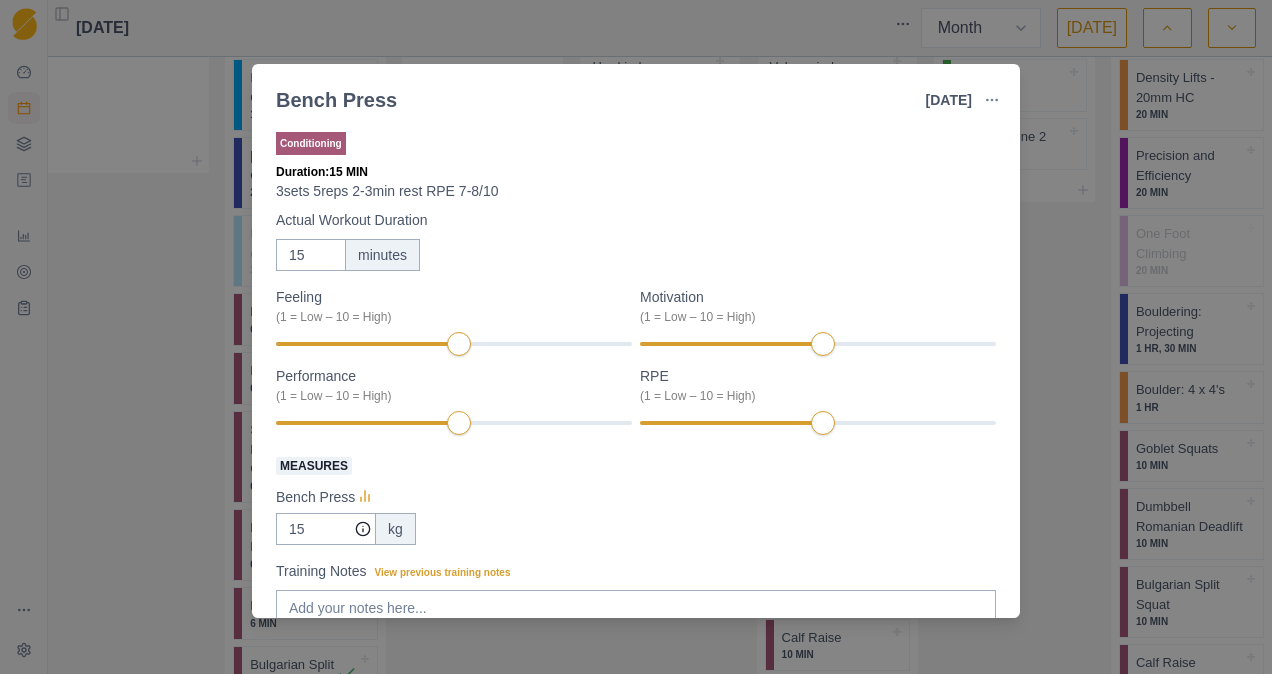 click on "Bench Press 18 Jul 2025 Link To Goal View Workout Metrics Edit Original Workout Reschedule Workout Remove From Schedule Conditioning Duration:  15 MIN 3sets
5reps
2-3min rest
RPE 7-8/10 Actual Workout Duration 15 minutes Feeling (1 = Low – 10 = High) Motivation (1 = Low – 10 = High) Performance (1 = Low – 10 = High) RPE (1 = Low – 10 = High) Measures Bench Press 15 kg Training Notes View previous training notes Mark as Incomplete Complete Workout" at bounding box center (636, 337) 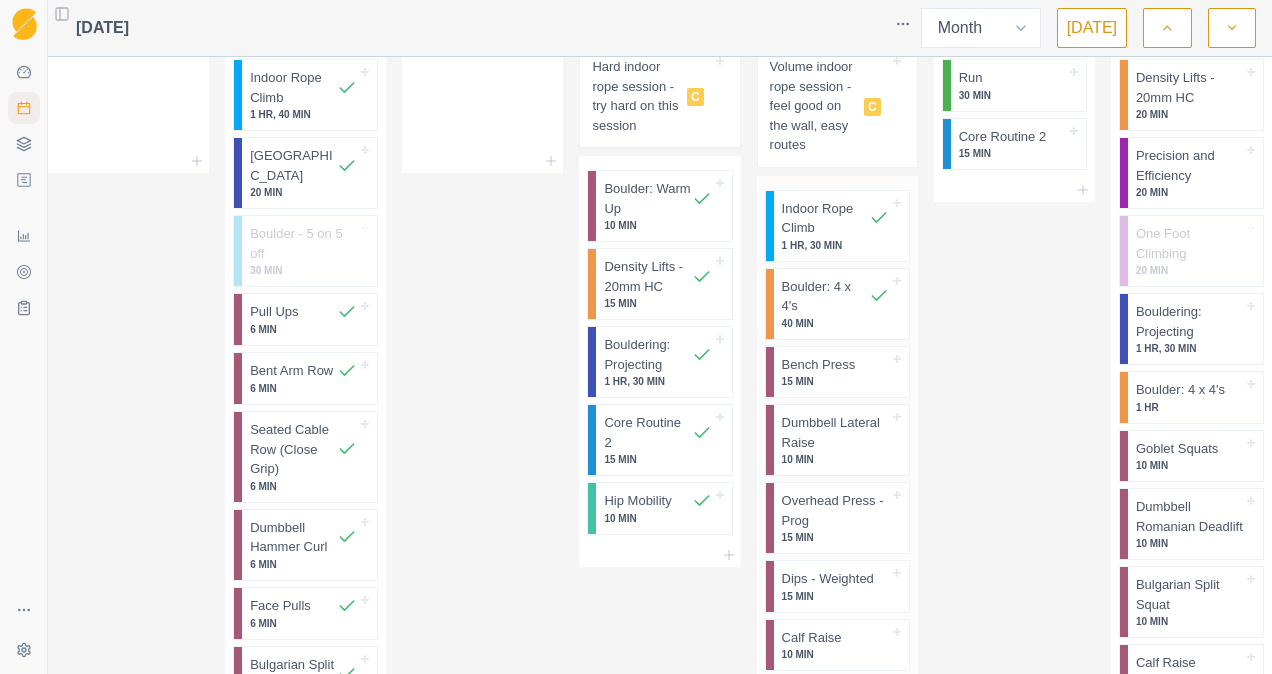 click on "15 MIN" at bounding box center (835, 381) 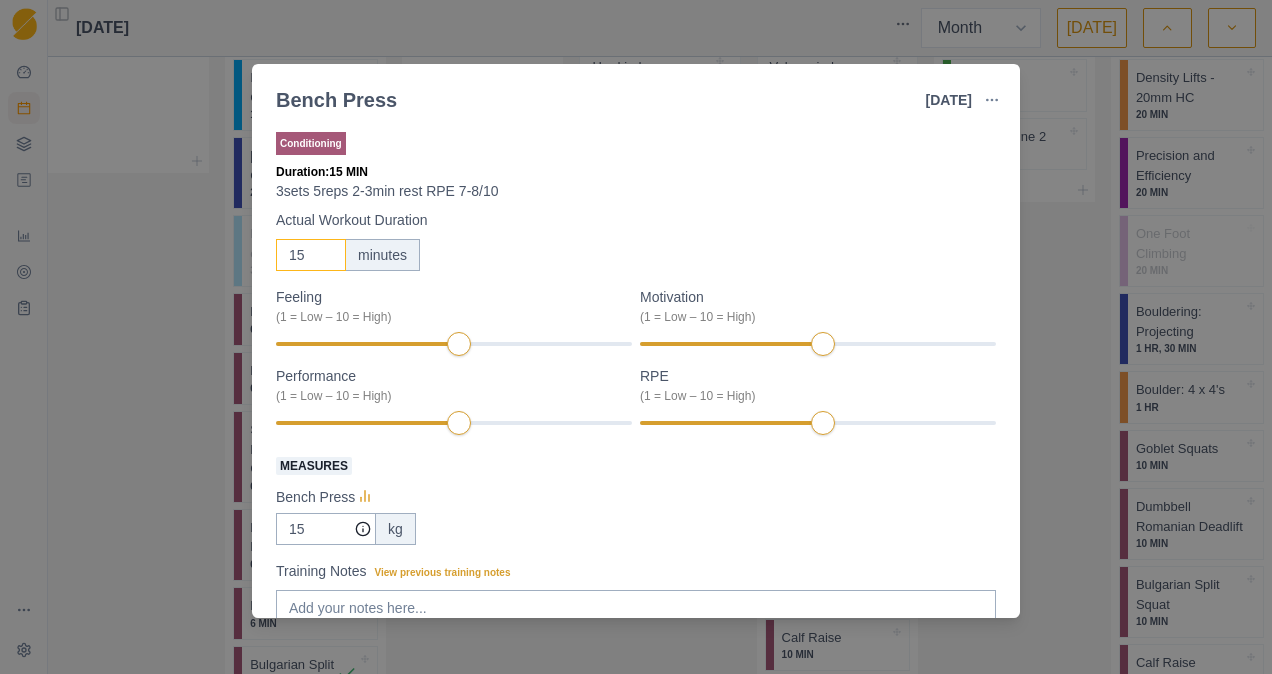 click on "15" at bounding box center (311, 255) 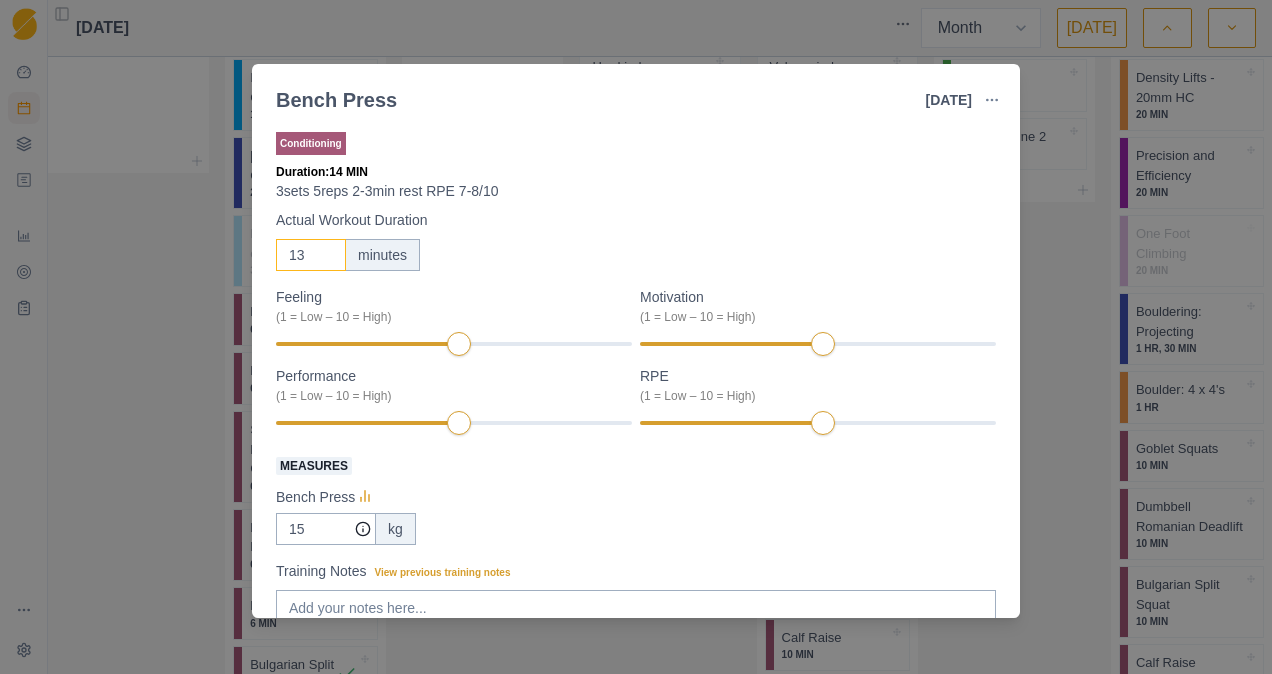 click on "13" at bounding box center [311, 255] 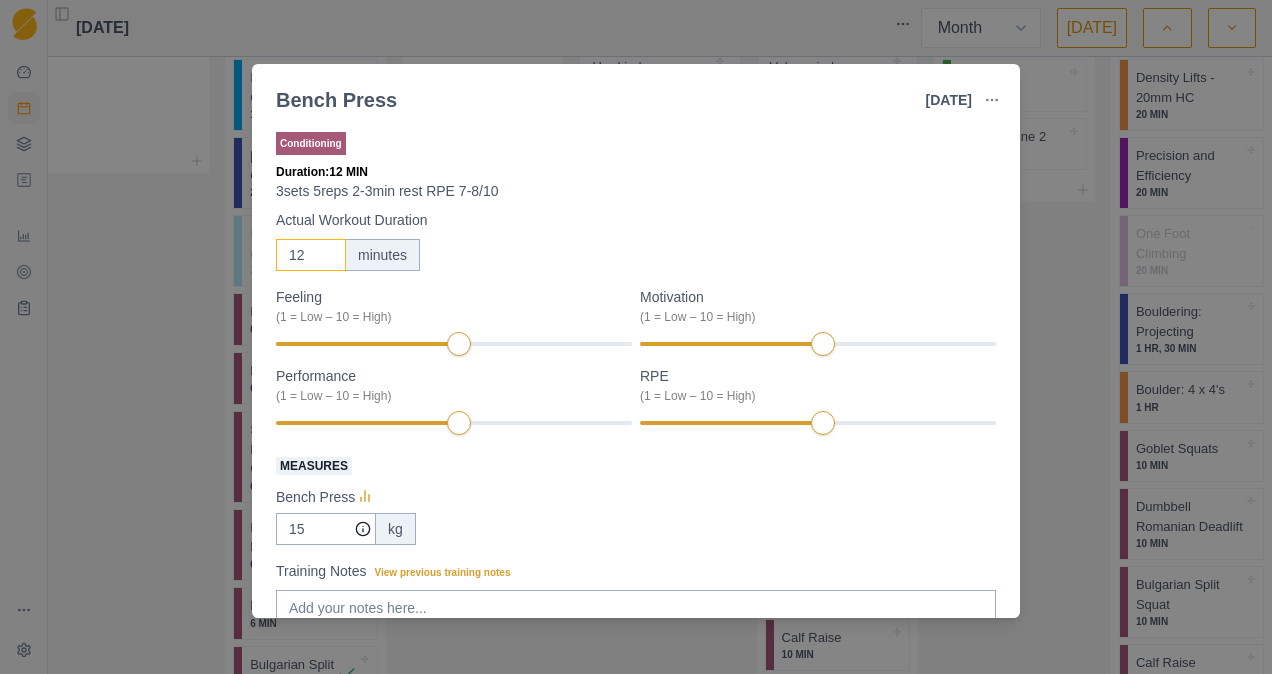 click on "12" at bounding box center (311, 255) 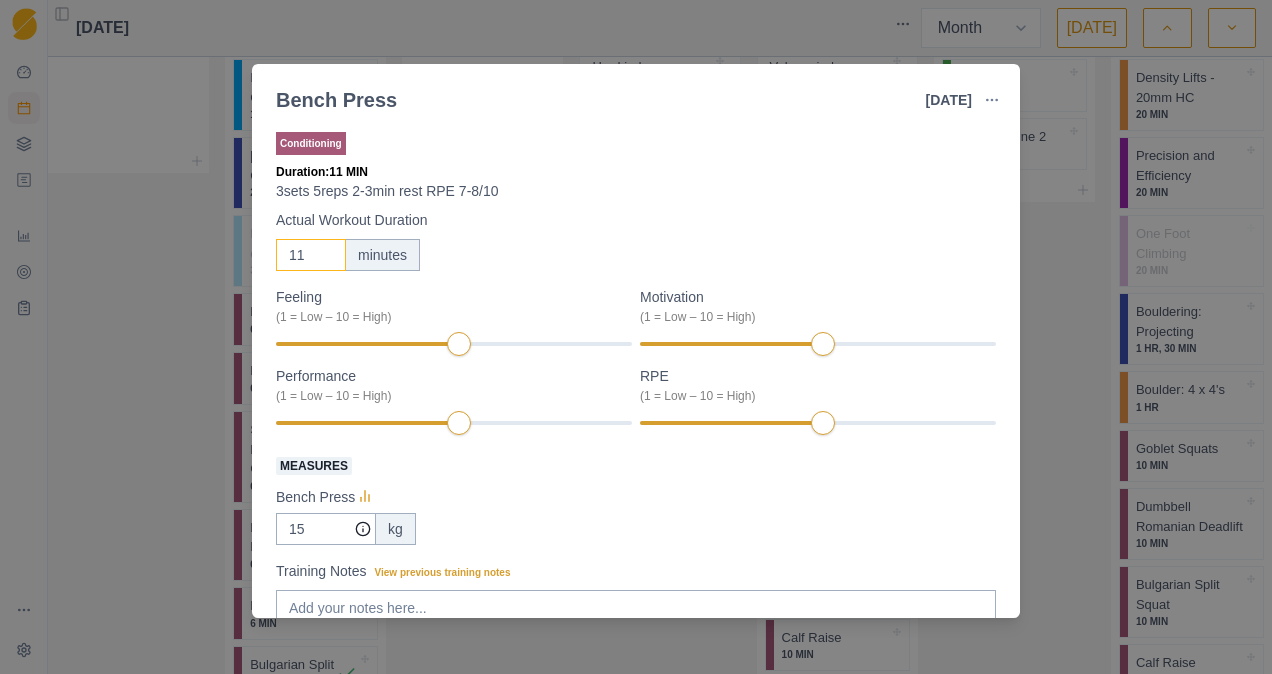 click on "11" at bounding box center [311, 255] 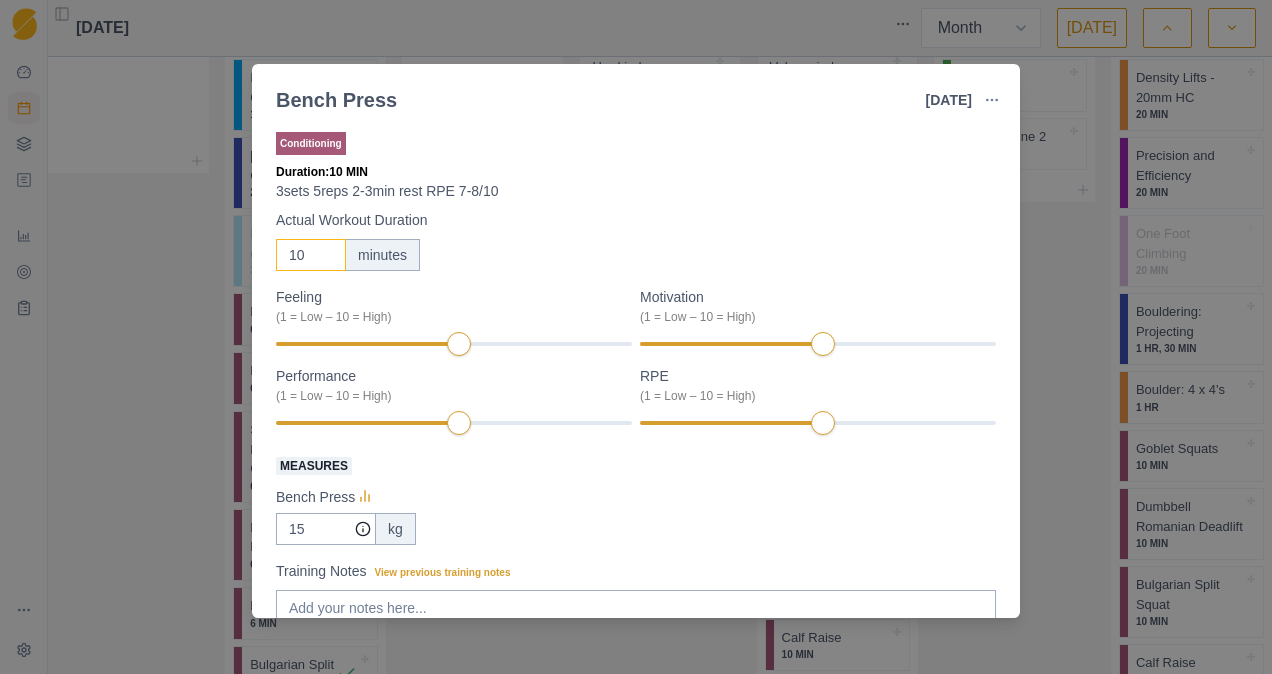 type on "10" 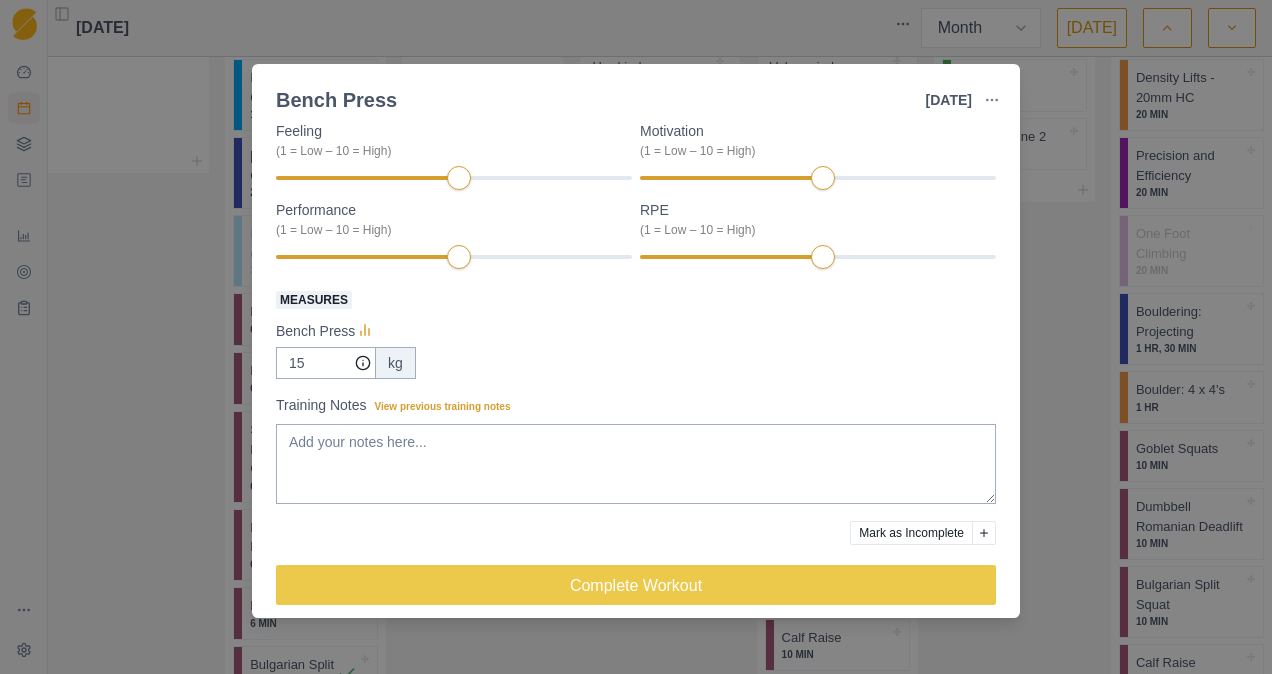 scroll, scrollTop: 171, scrollLeft: 0, axis: vertical 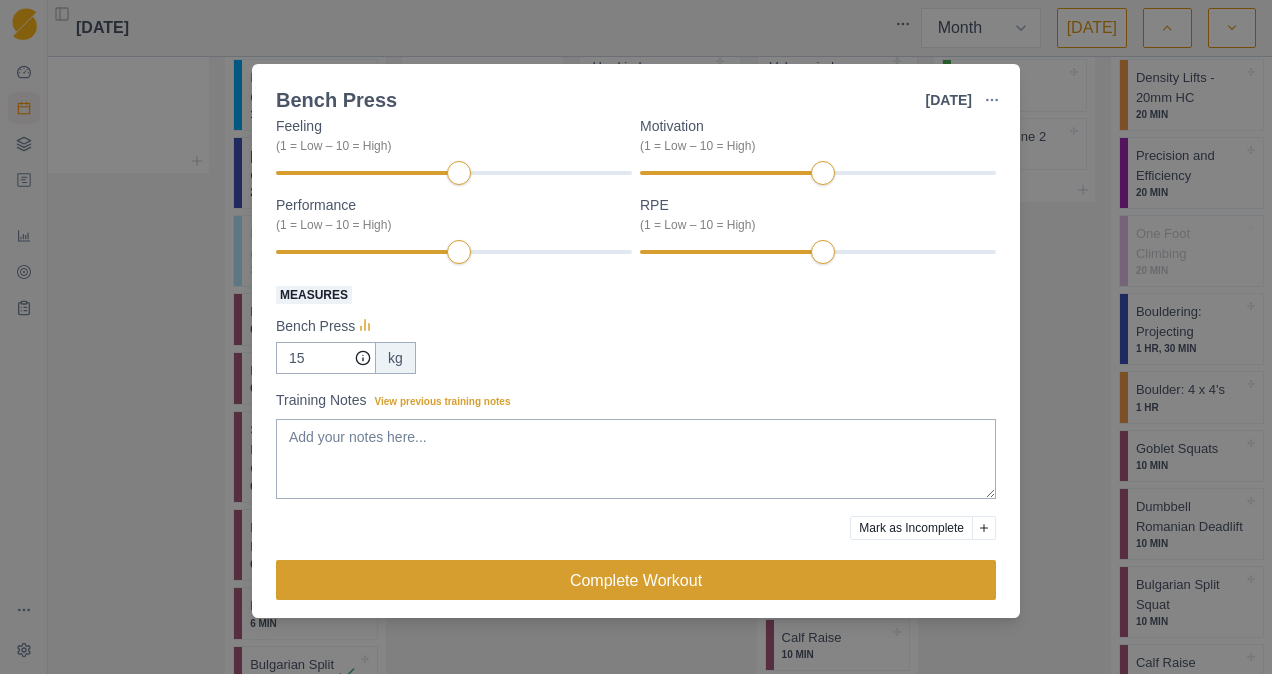 click on "Complete Workout" at bounding box center (636, 580) 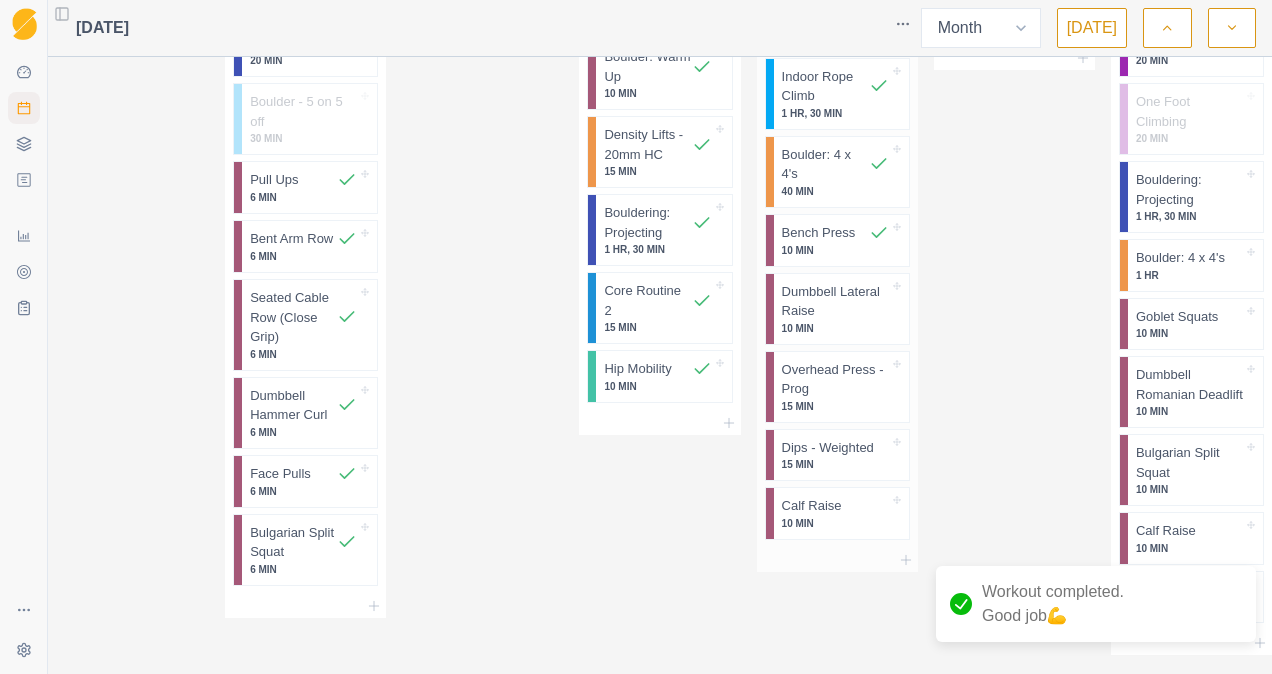 scroll, scrollTop: 1828, scrollLeft: 0, axis: vertical 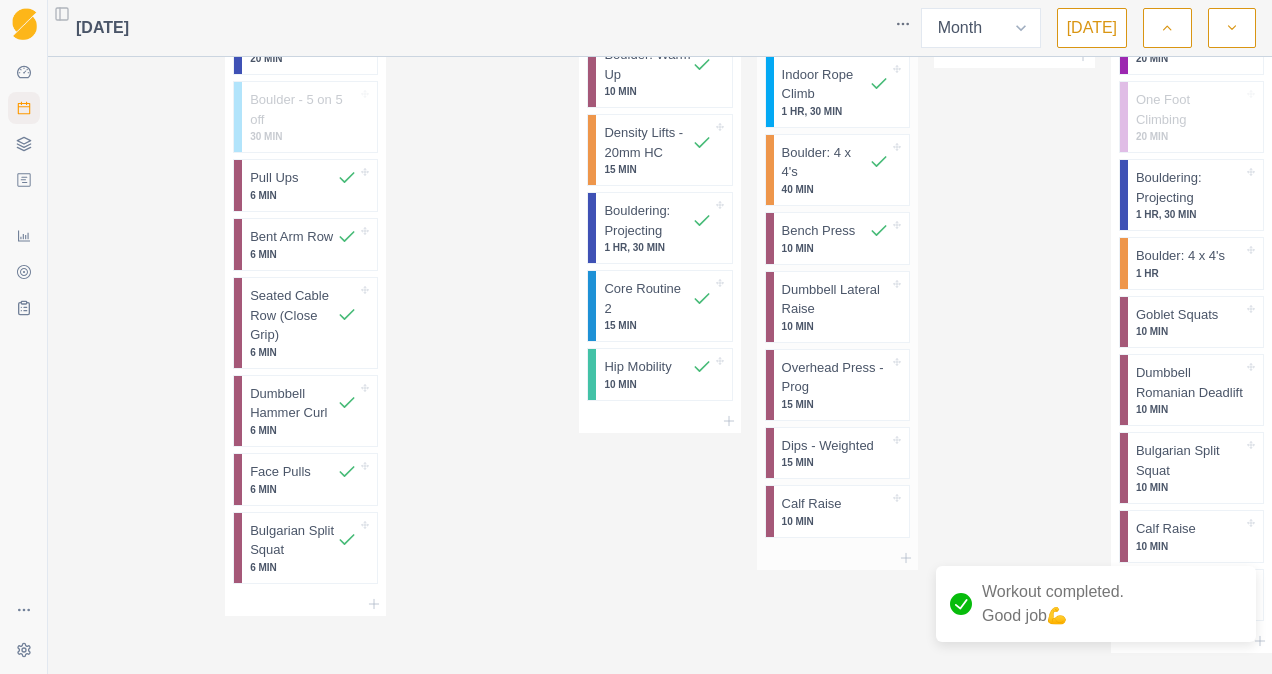 click on "Dumbbell Lateral Raise  10 MIN" at bounding box center [841, 307] 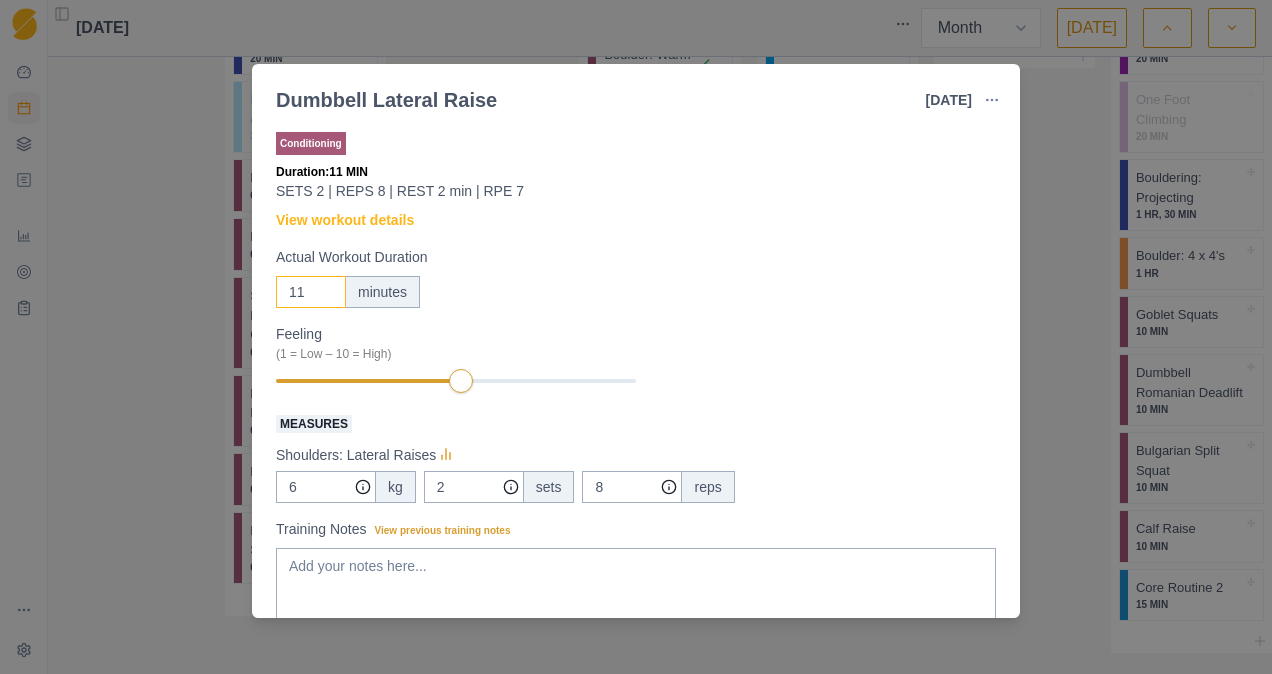 click on "11" at bounding box center [311, 292] 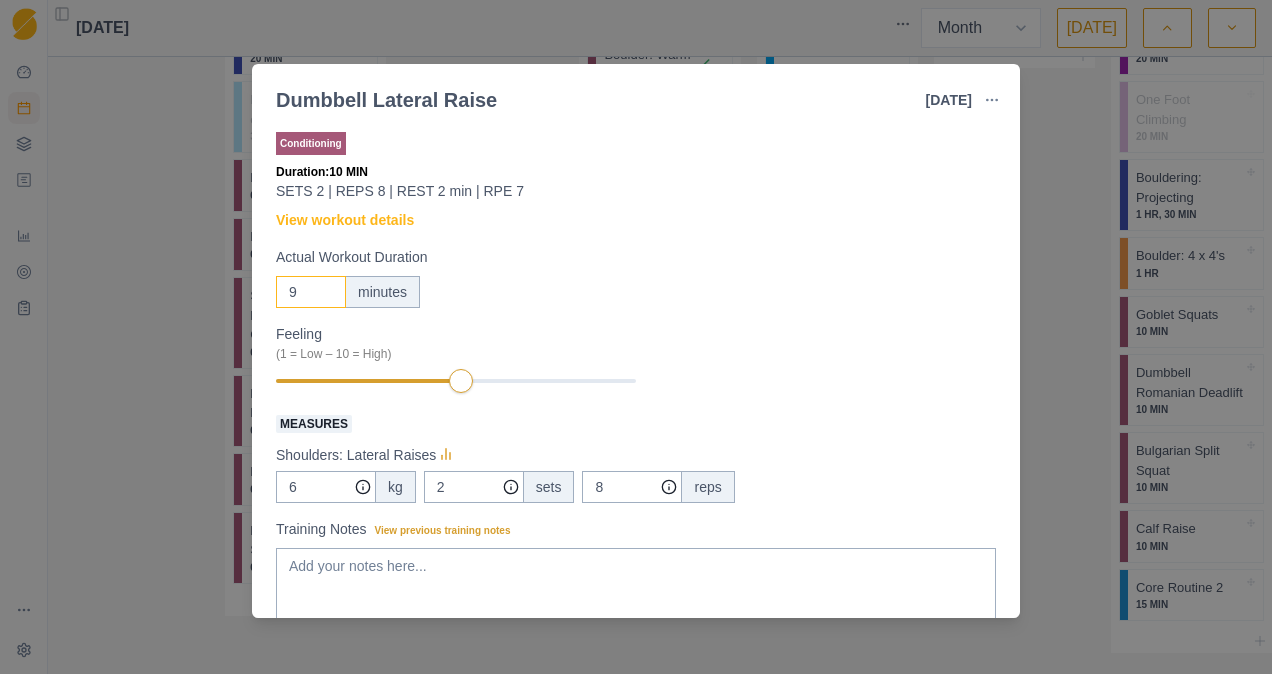 click on "9" at bounding box center (311, 292) 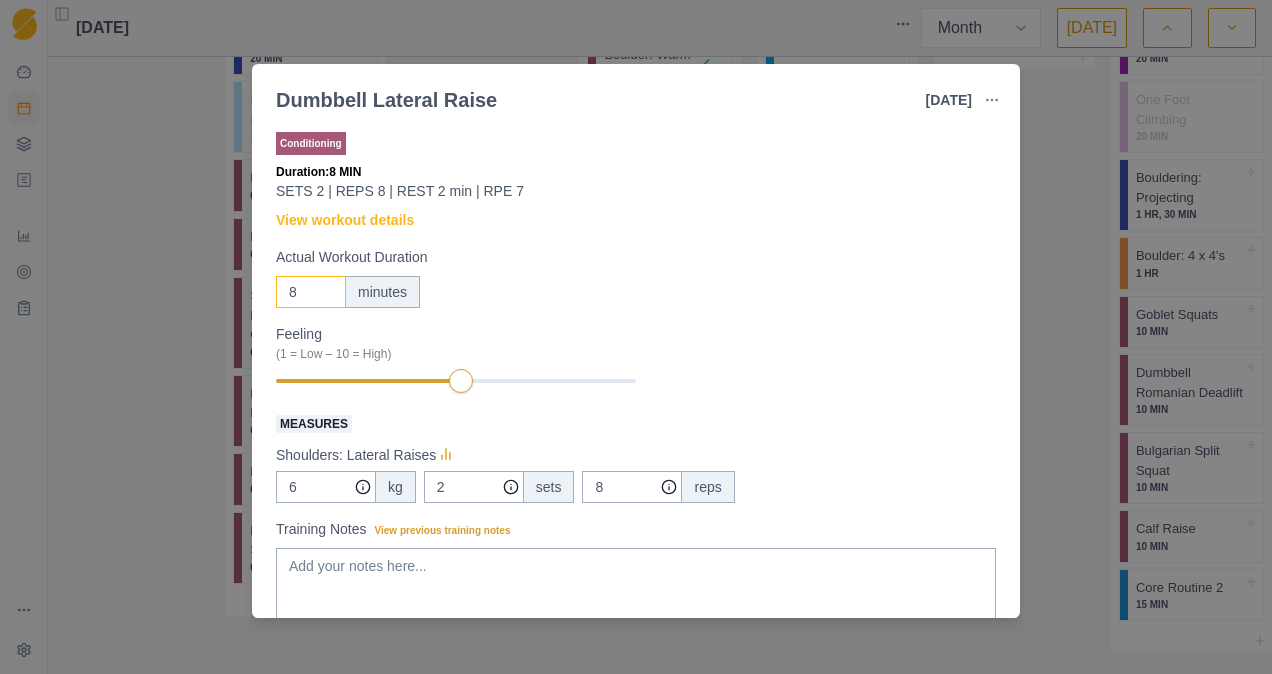 click on "8" at bounding box center [311, 292] 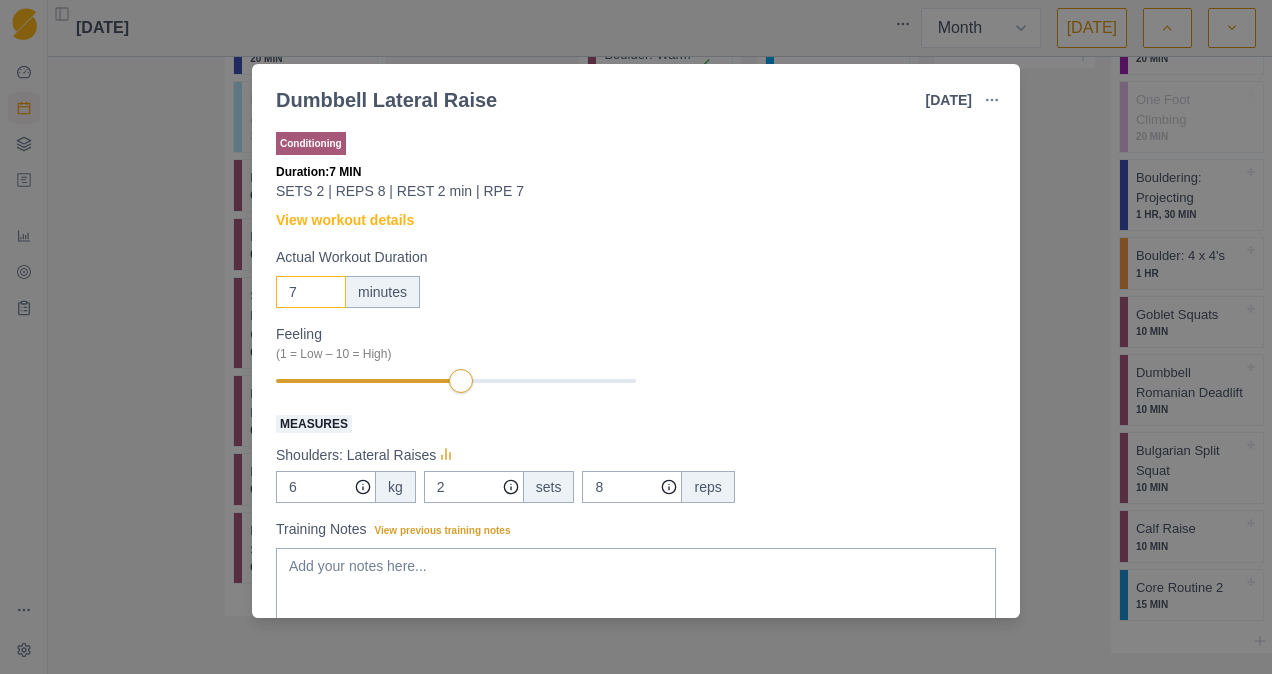 click on "7" at bounding box center [311, 292] 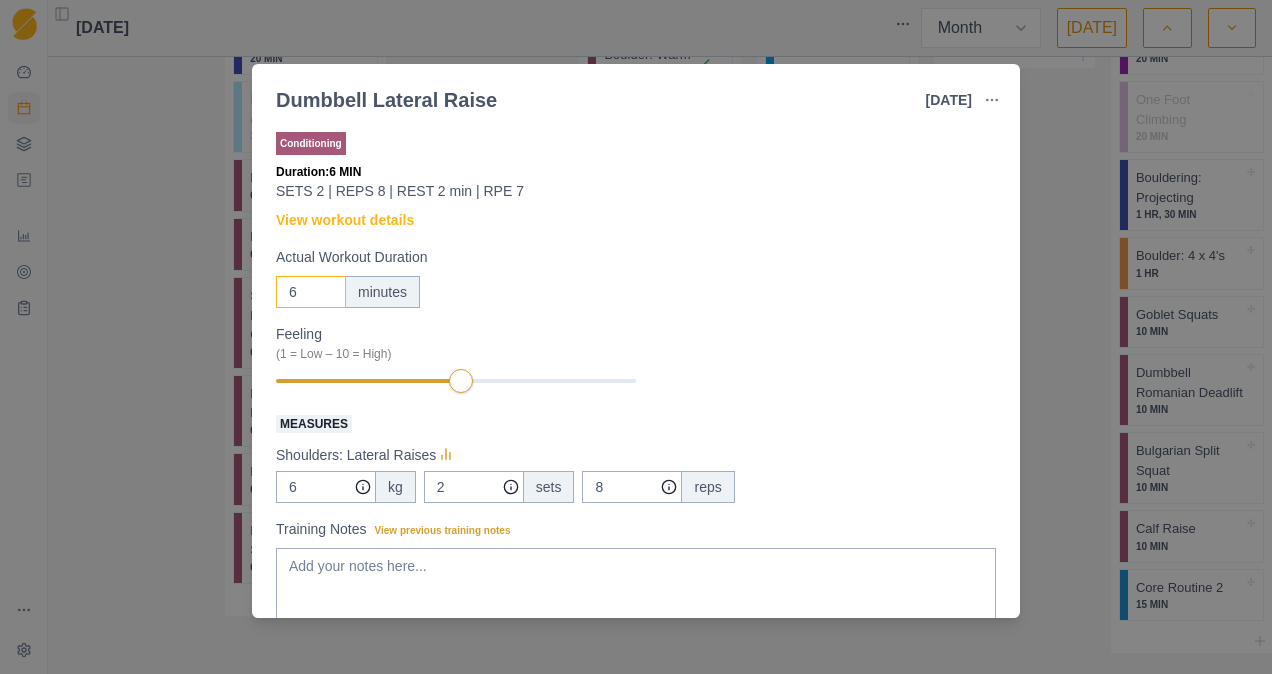 type on "6" 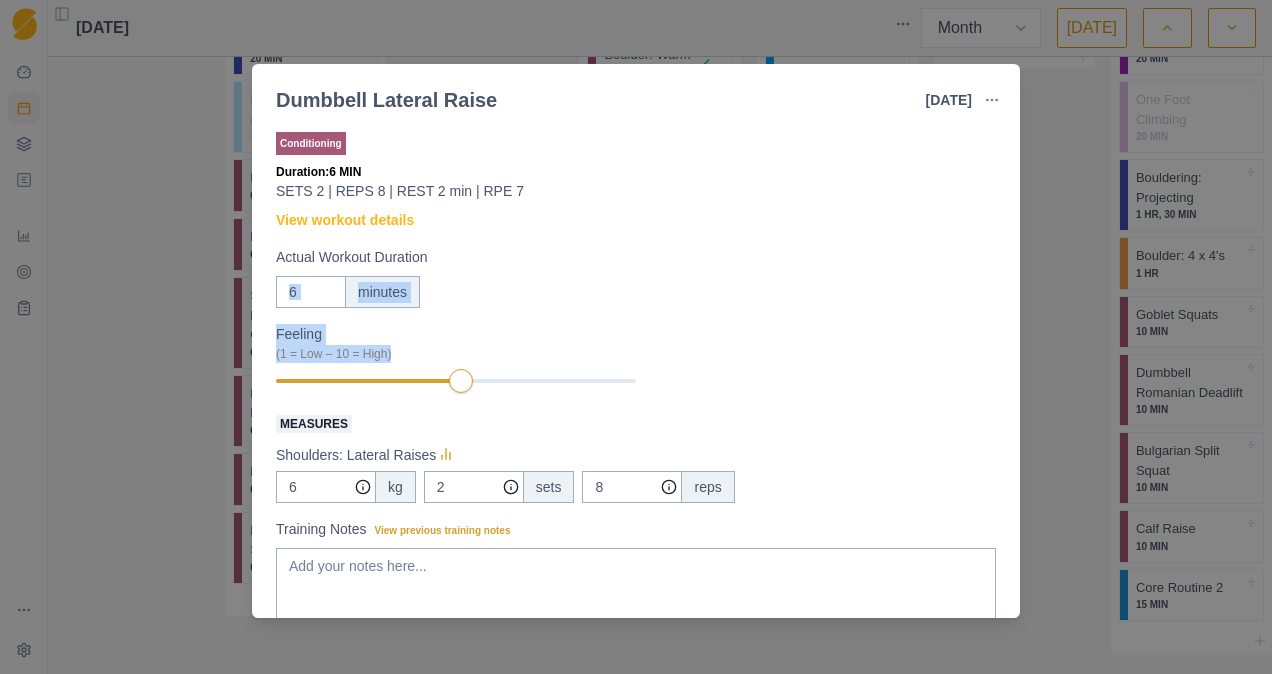 drag, startPoint x: 1002, startPoint y: 247, endPoint x: 1012, endPoint y: 356, distance: 109.457756 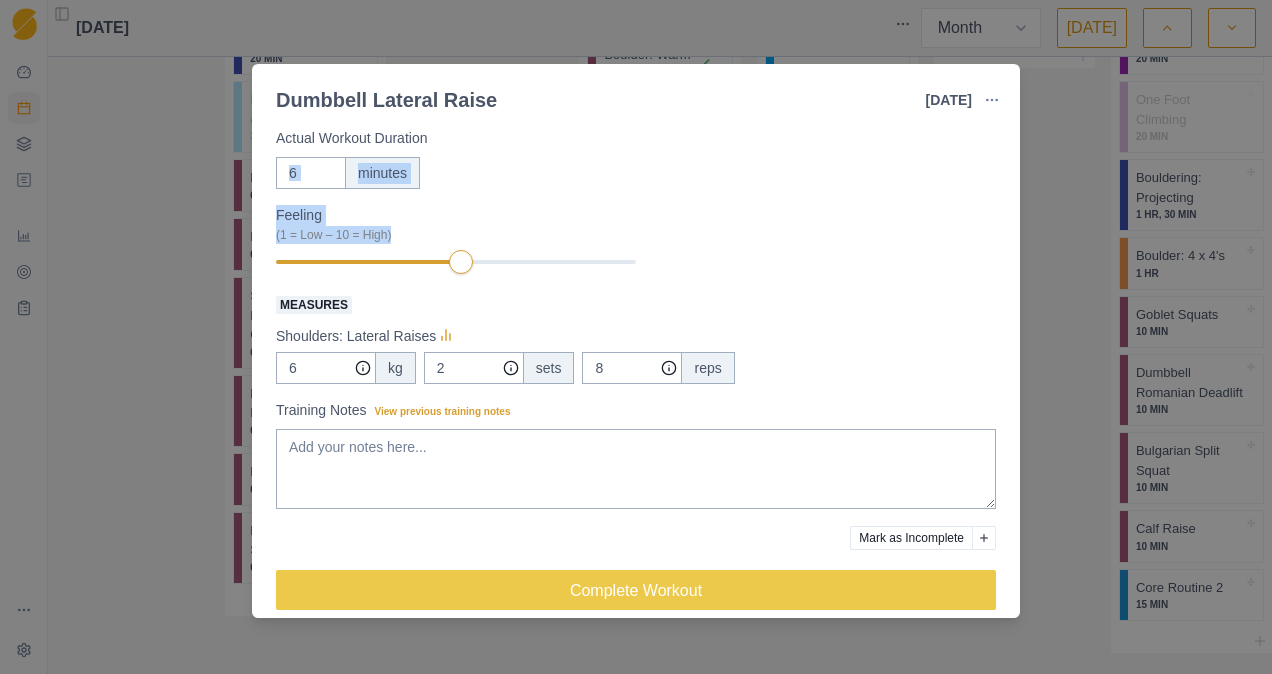 scroll, scrollTop: 122, scrollLeft: 0, axis: vertical 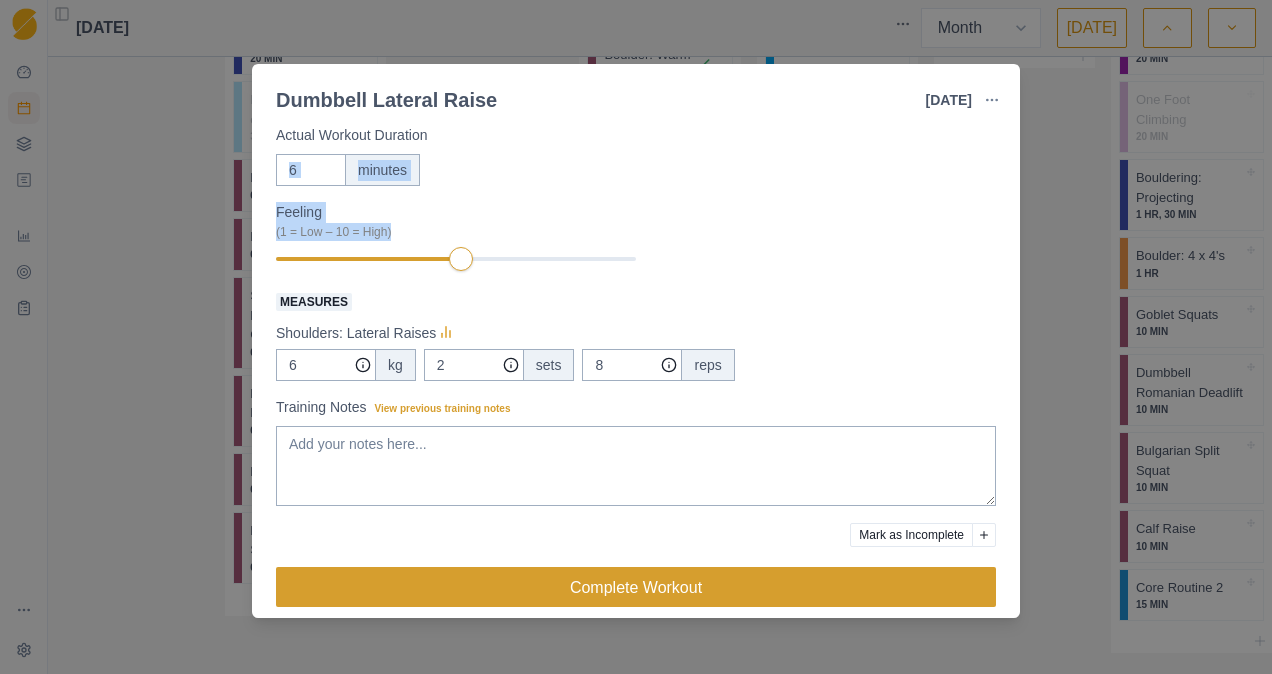 click on "Complete Workout" at bounding box center (636, 587) 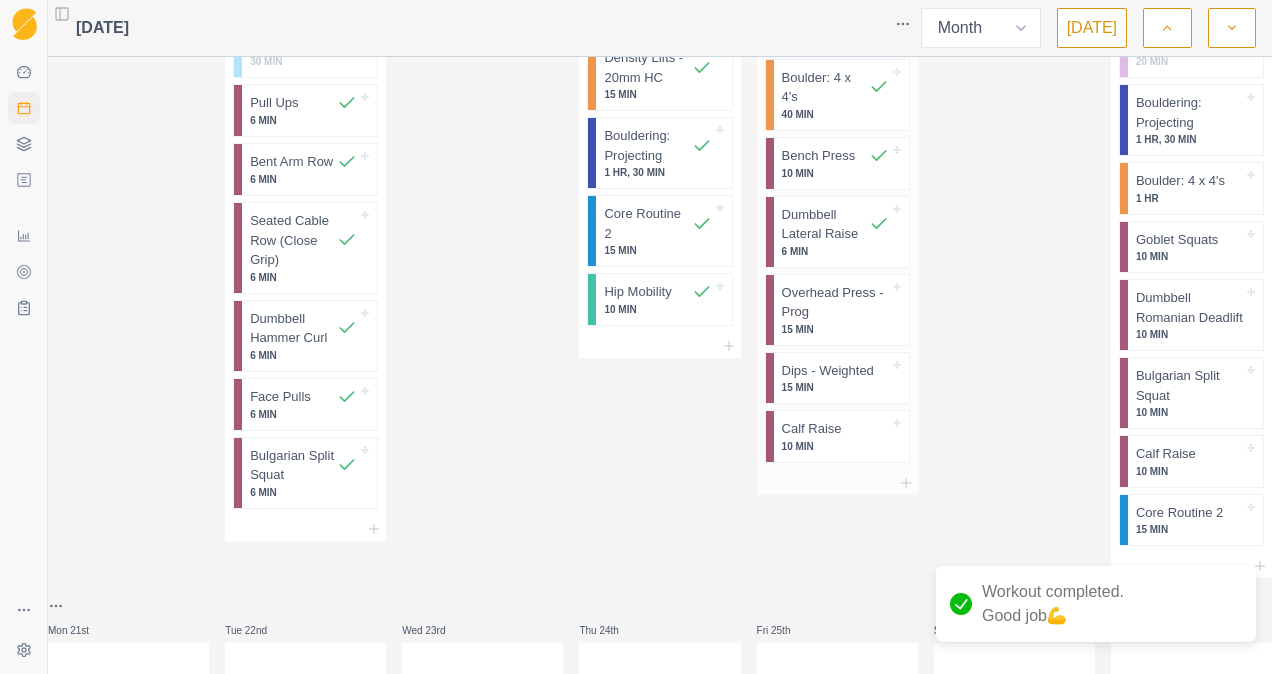 scroll, scrollTop: 1905, scrollLeft: 0, axis: vertical 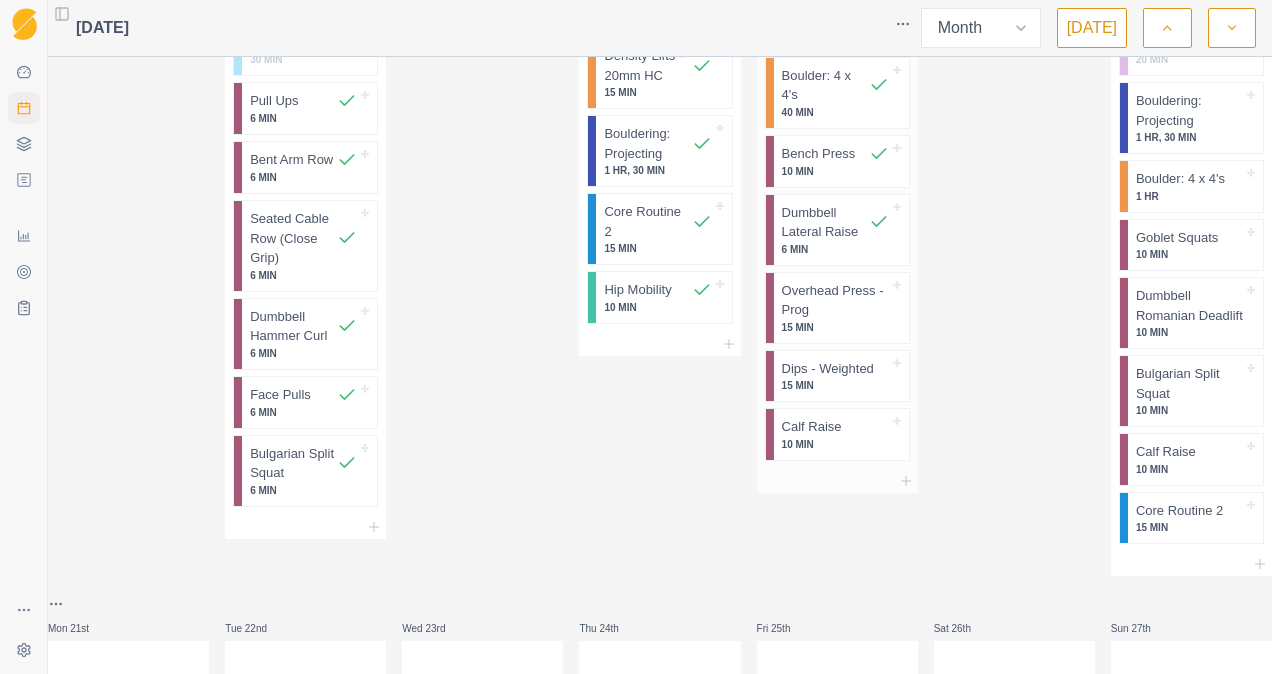 click on "Overhead Press - Prog" at bounding box center [835, 300] 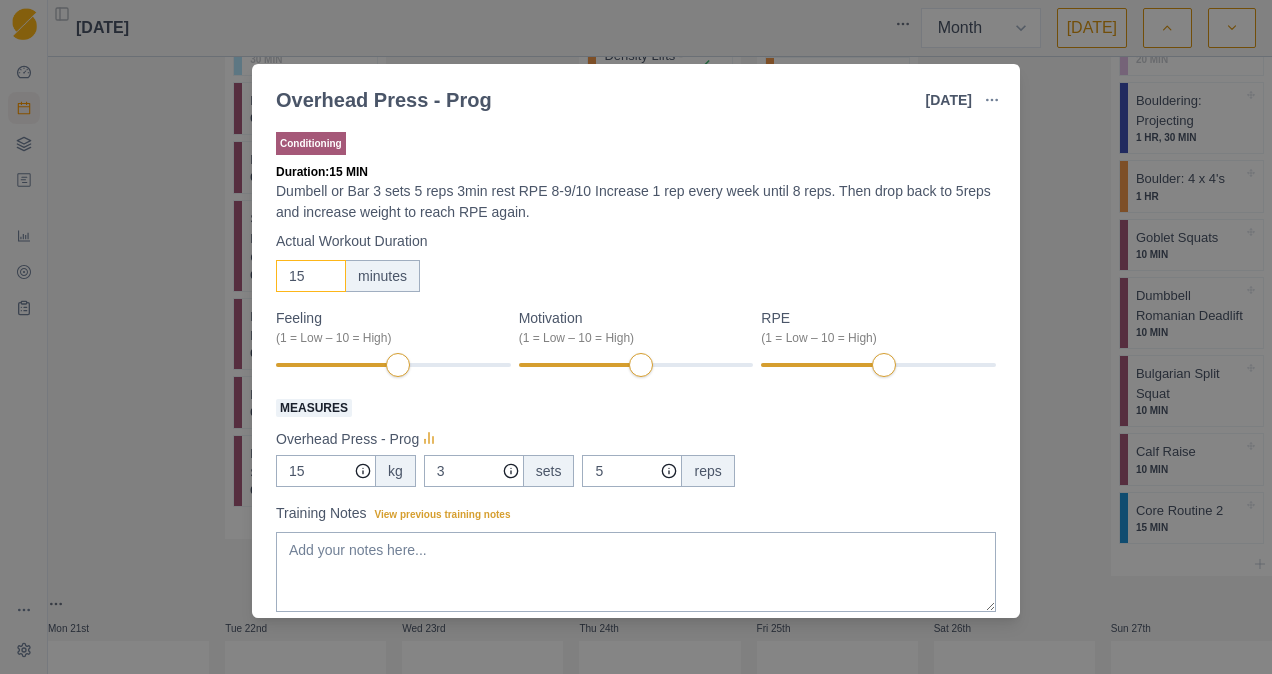 click on "15" at bounding box center (311, 276) 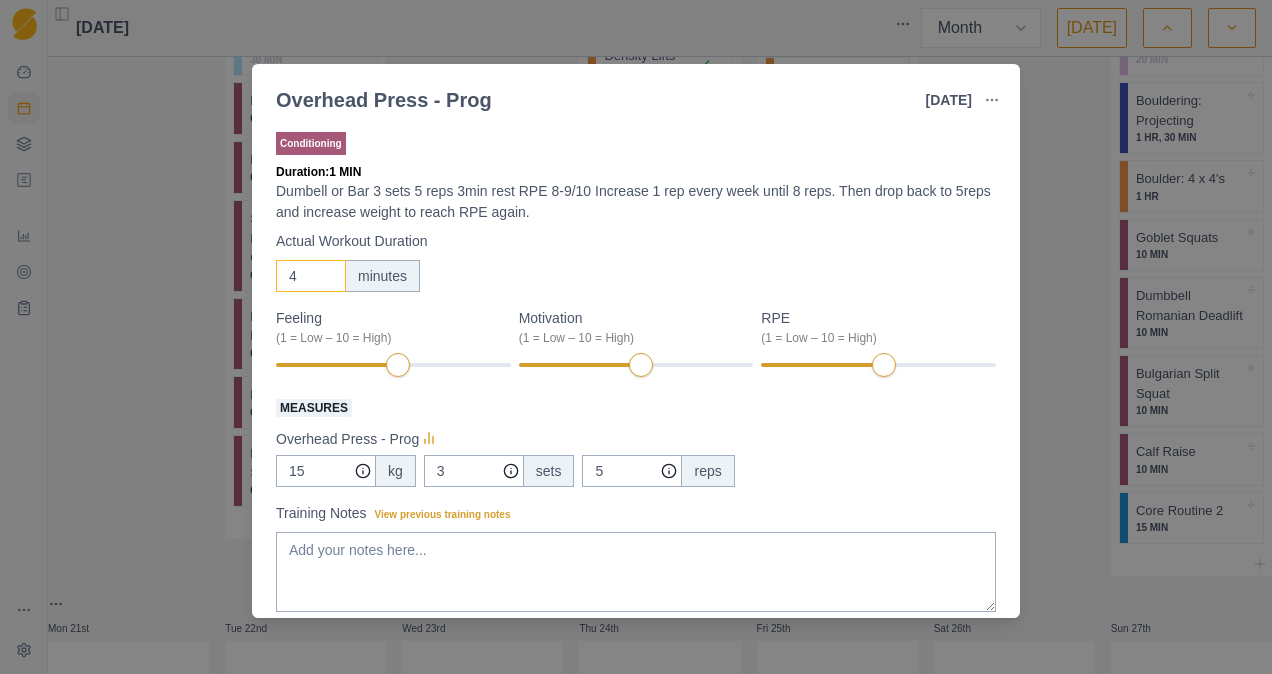 click on "4" at bounding box center (311, 276) 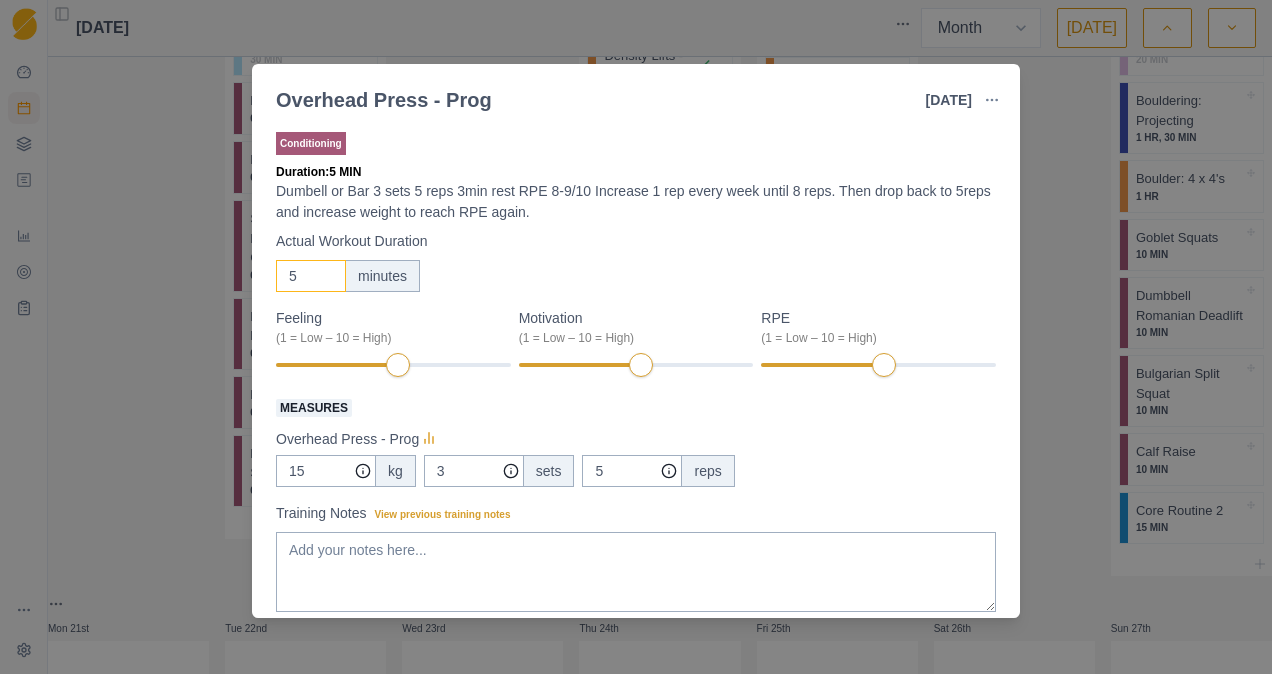 click on "5" at bounding box center (311, 276) 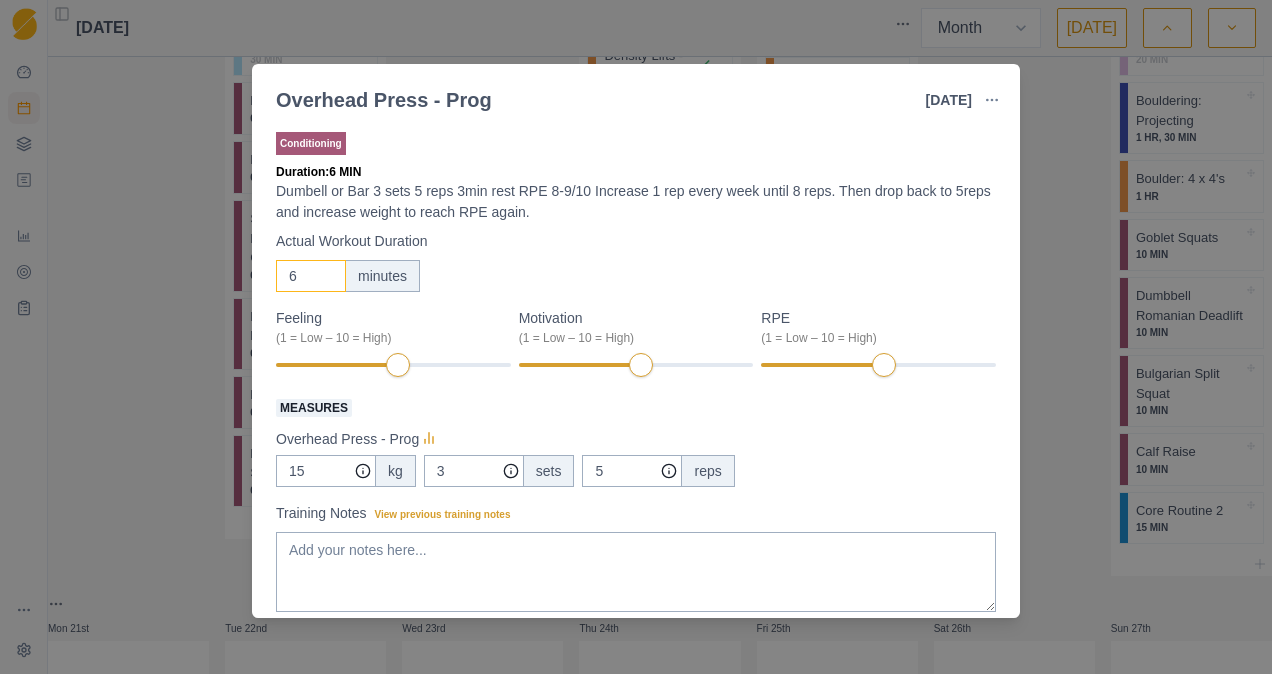 click on "6" at bounding box center [311, 276] 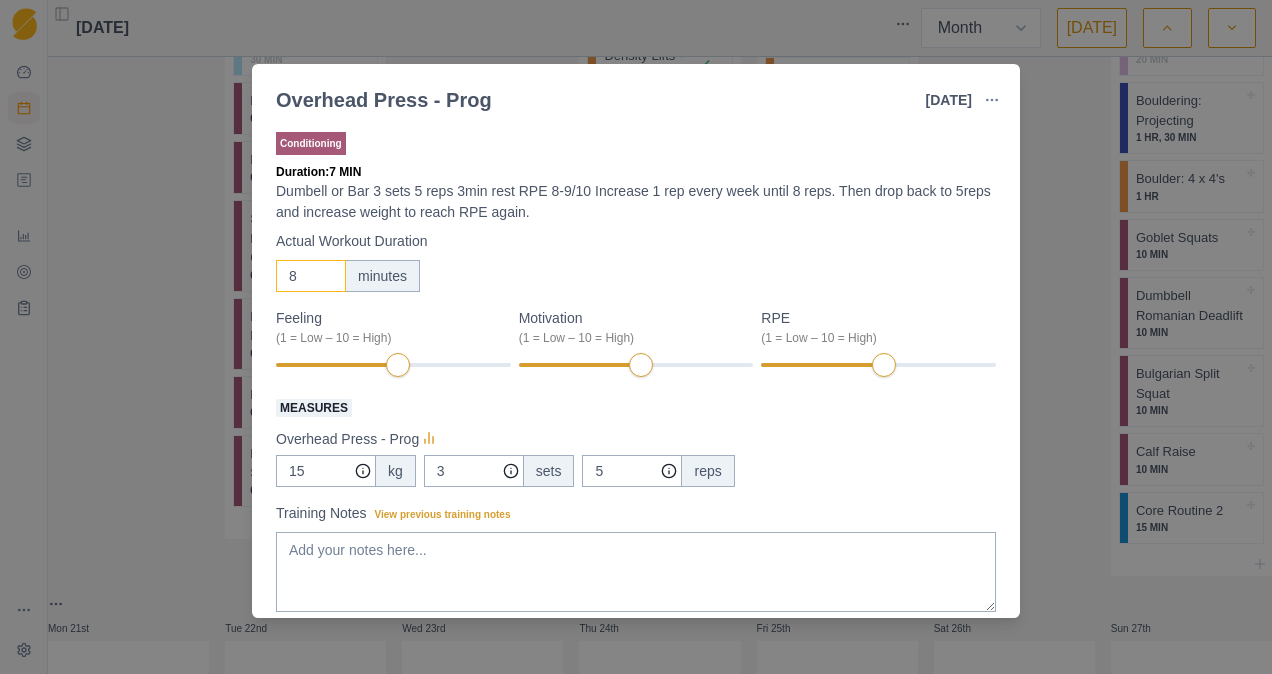 click on "8" at bounding box center (311, 276) 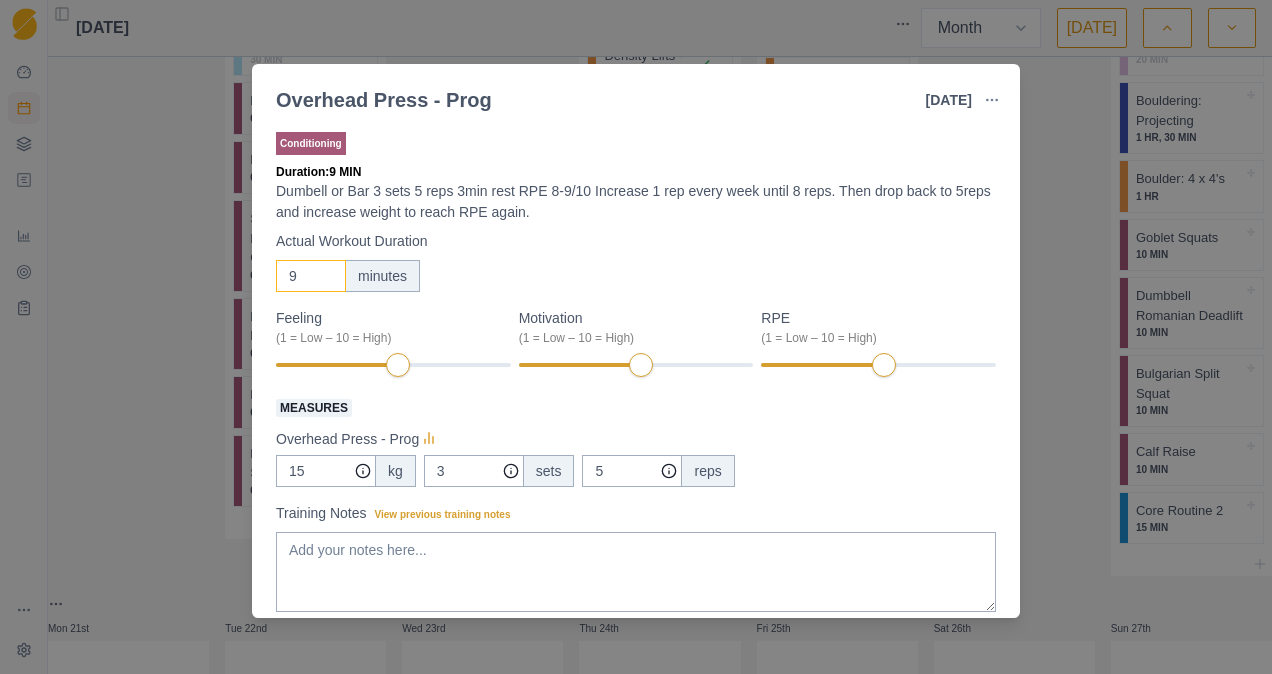 click on "9" at bounding box center (311, 276) 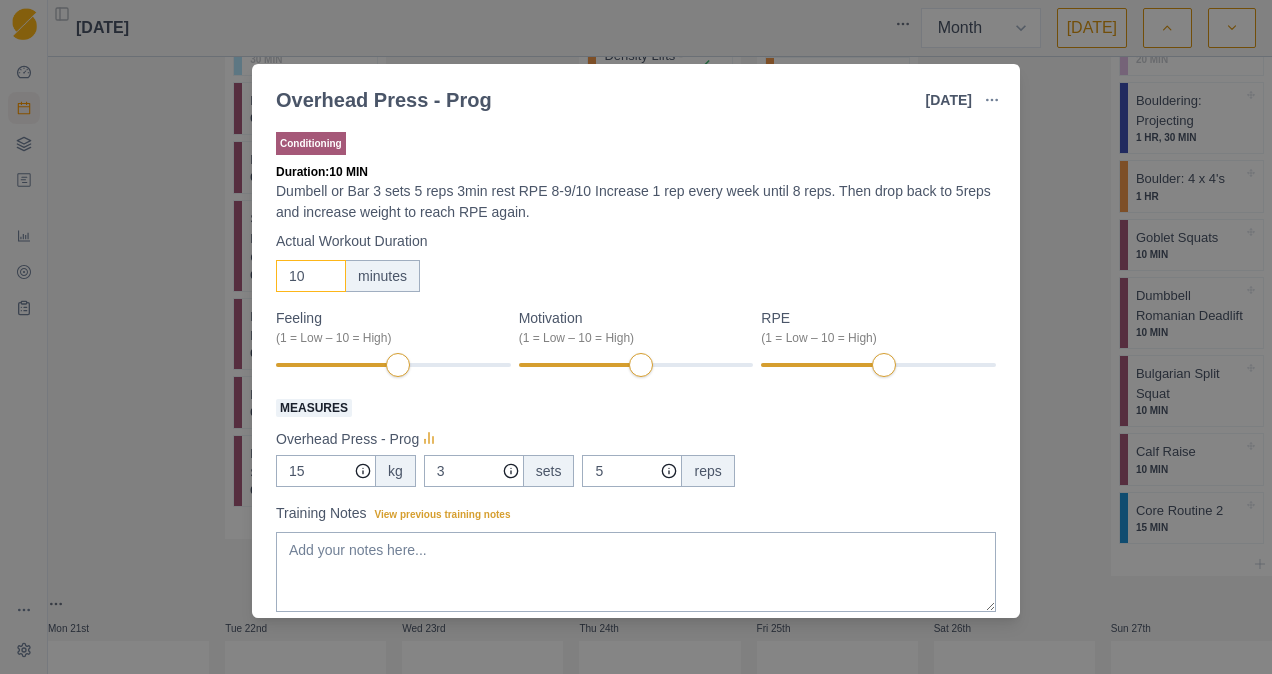 type on "10" 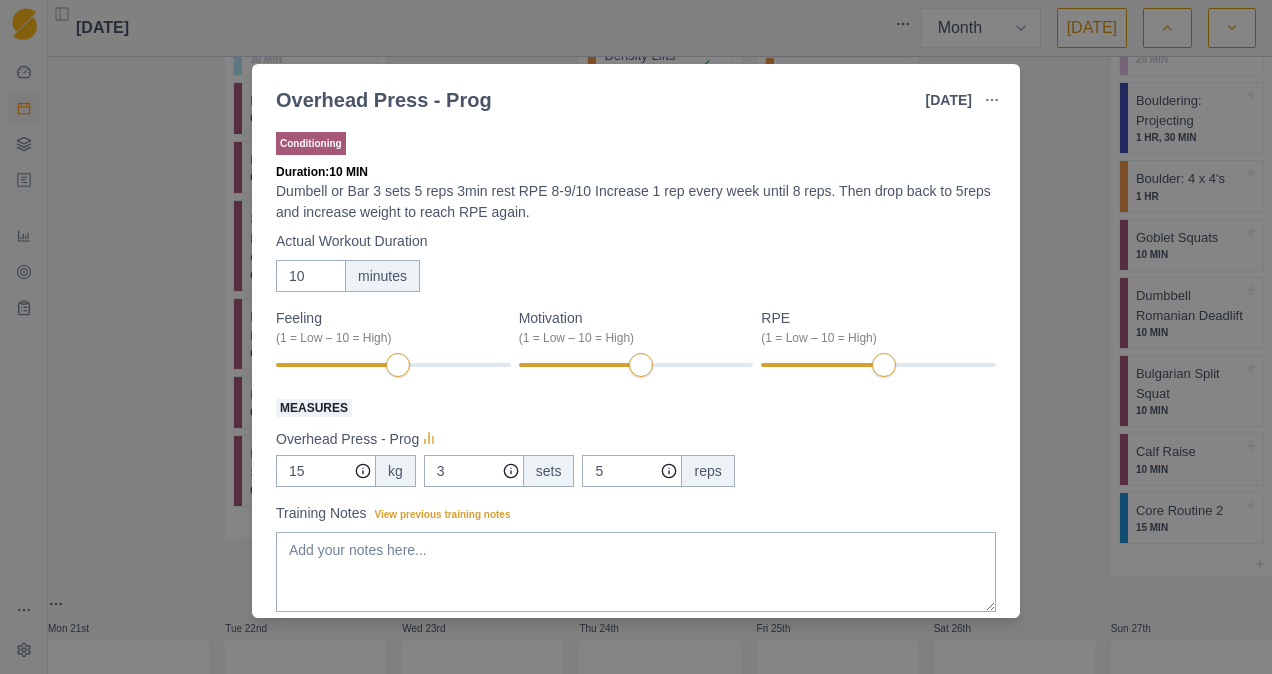 scroll, scrollTop: 125, scrollLeft: 0, axis: vertical 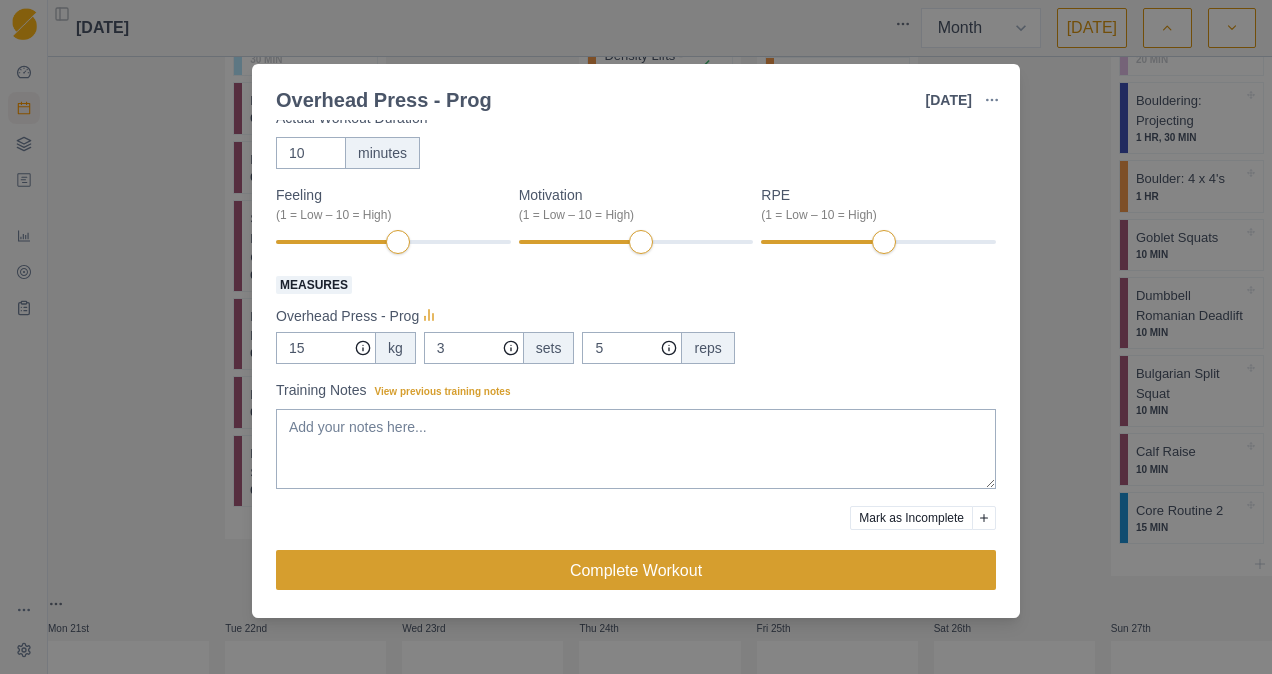 click on "Complete Workout" at bounding box center (636, 570) 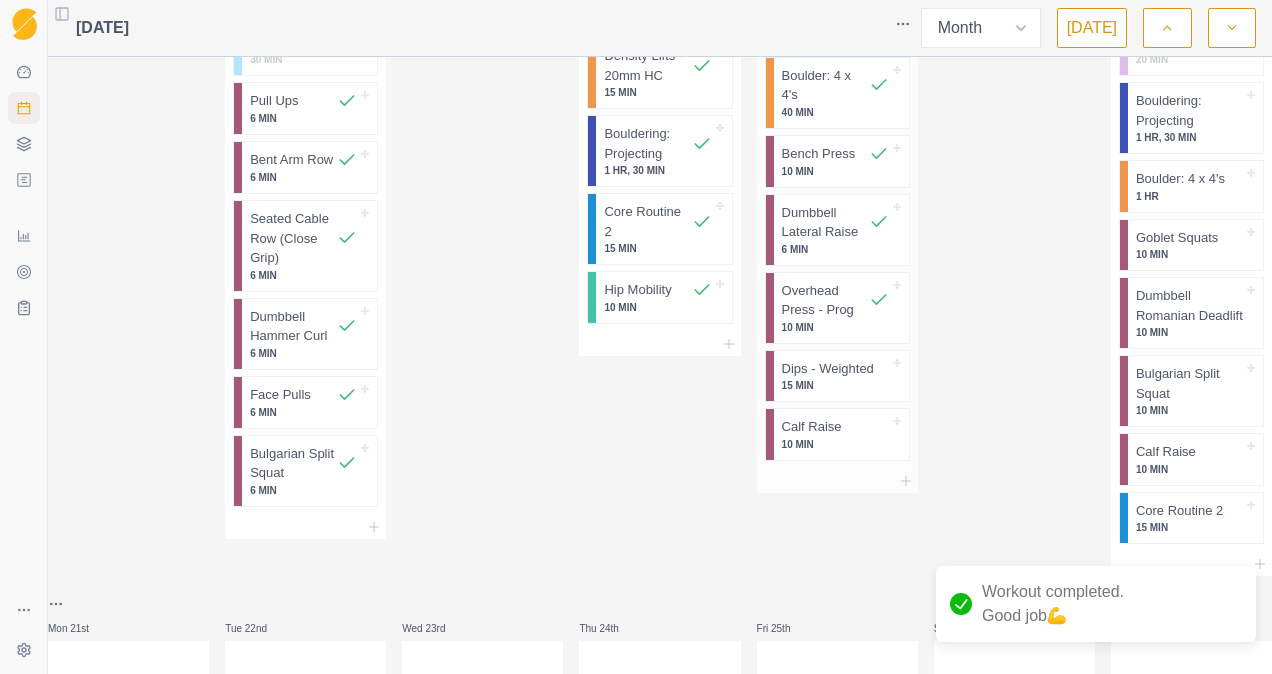 click on "Dips - Weighted 15 MIN" at bounding box center [841, 376] 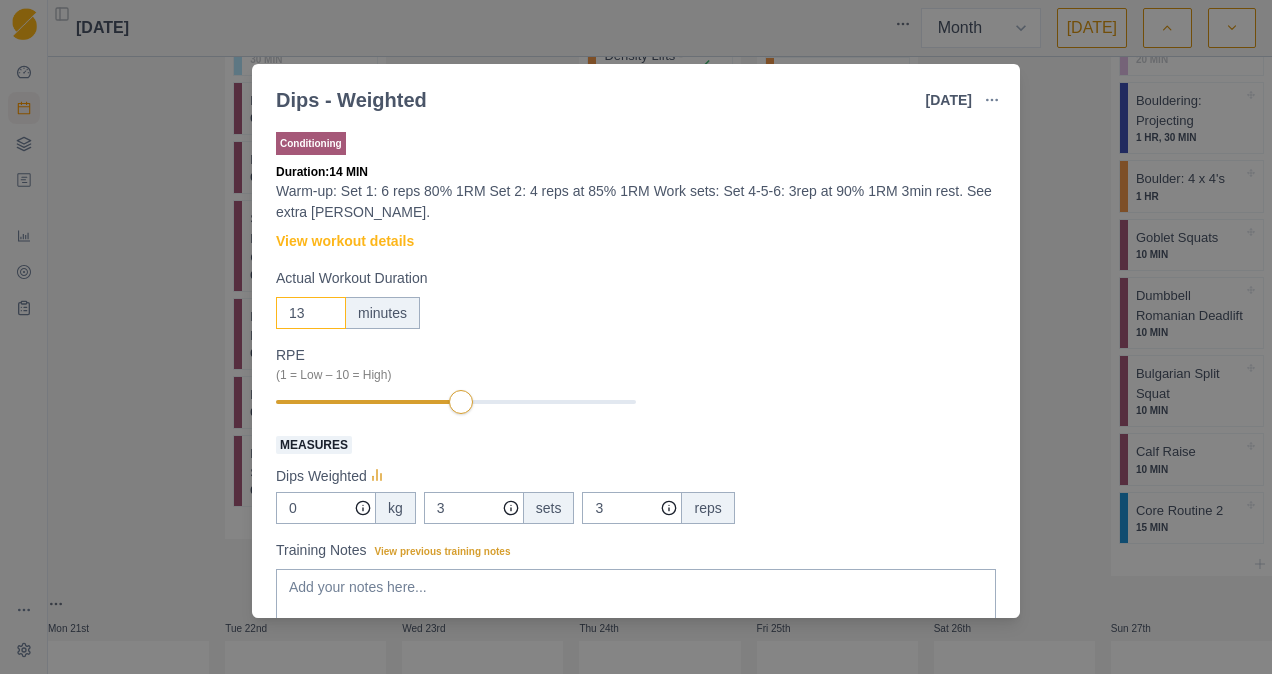 click on "13" at bounding box center [311, 313] 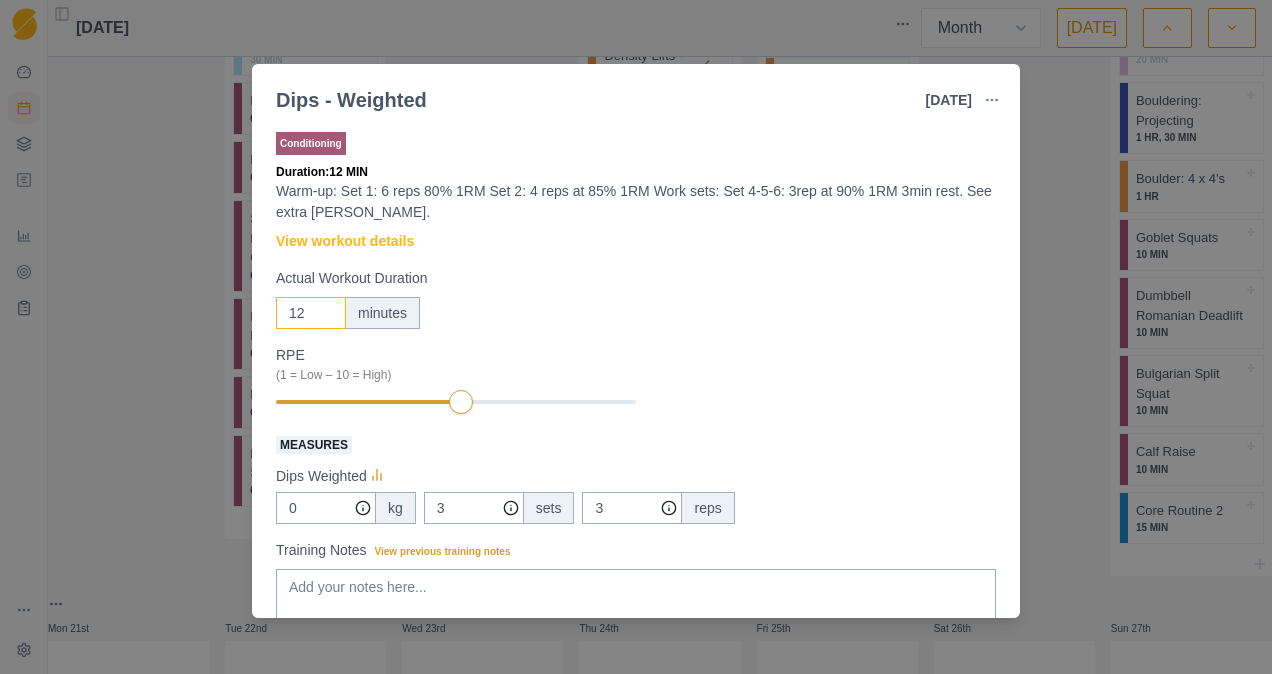 click on "12" at bounding box center [311, 313] 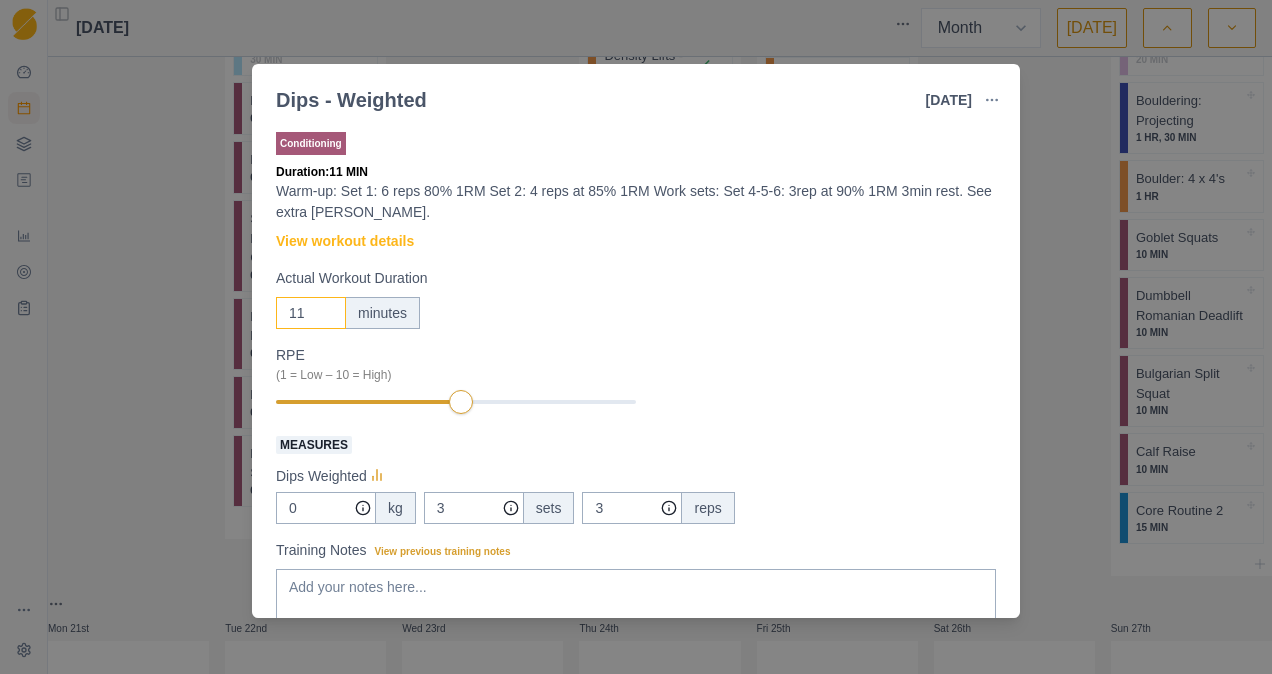 click on "11" at bounding box center (311, 313) 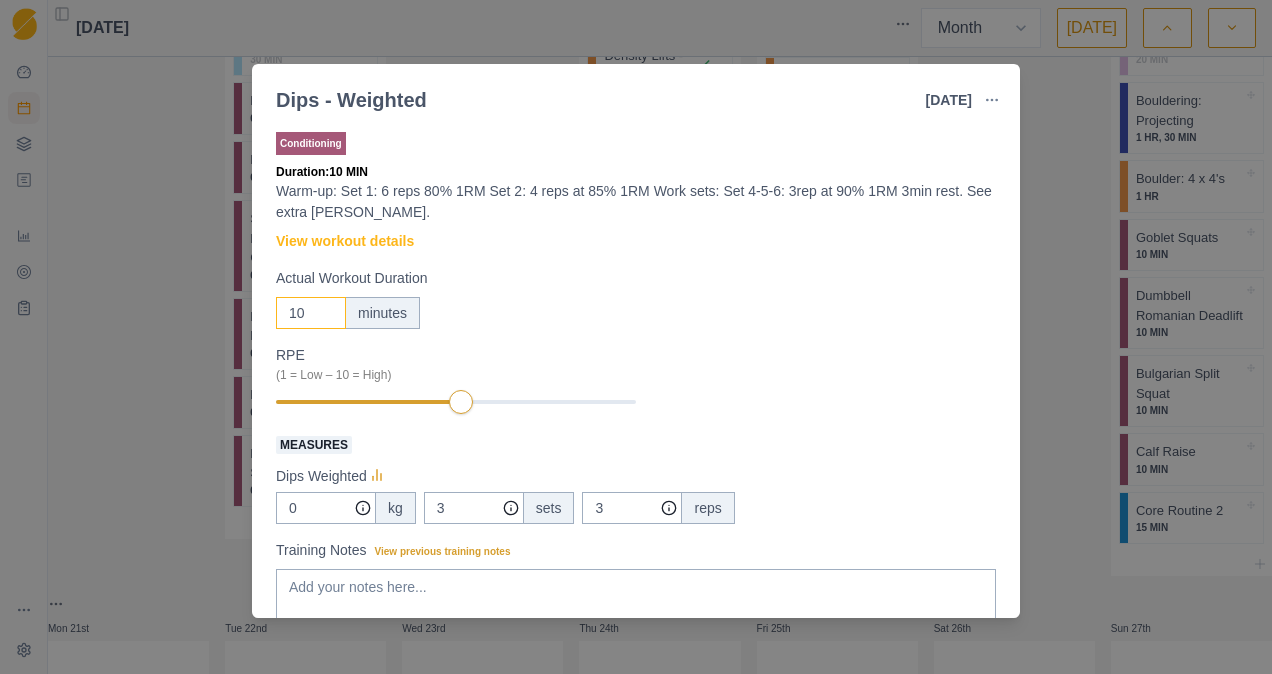 click on "10" at bounding box center [311, 313] 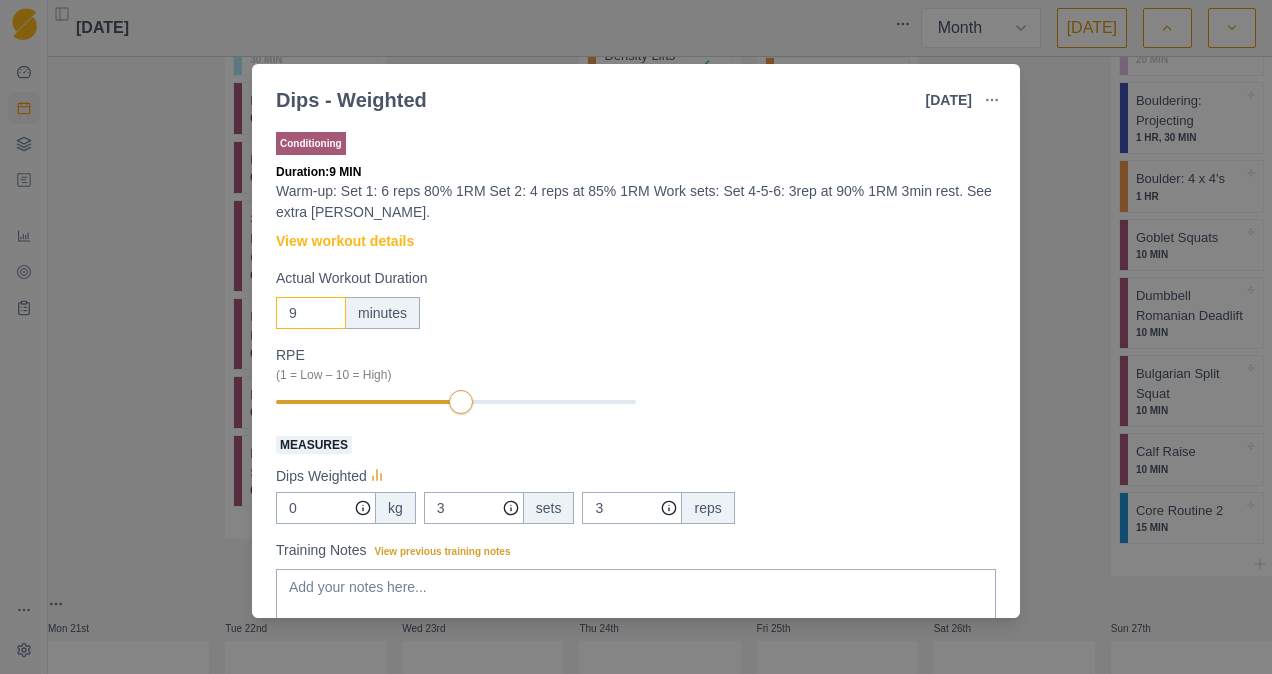 click on "9" at bounding box center [311, 313] 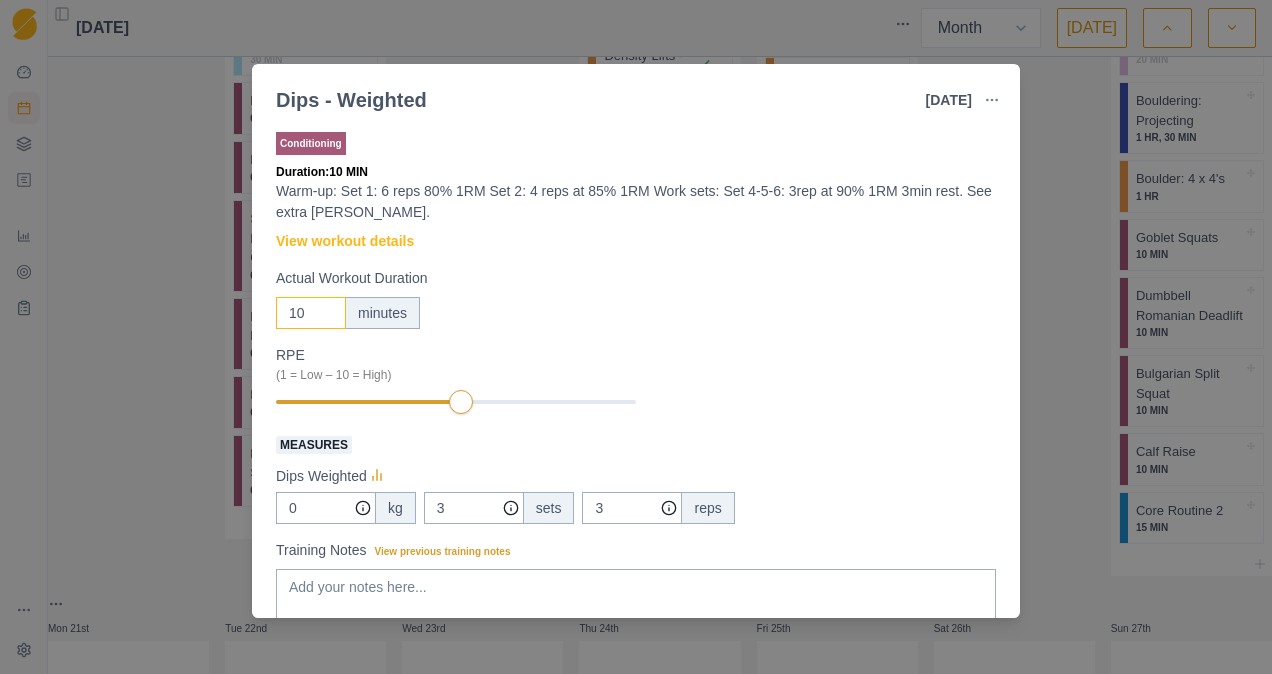 type on "10" 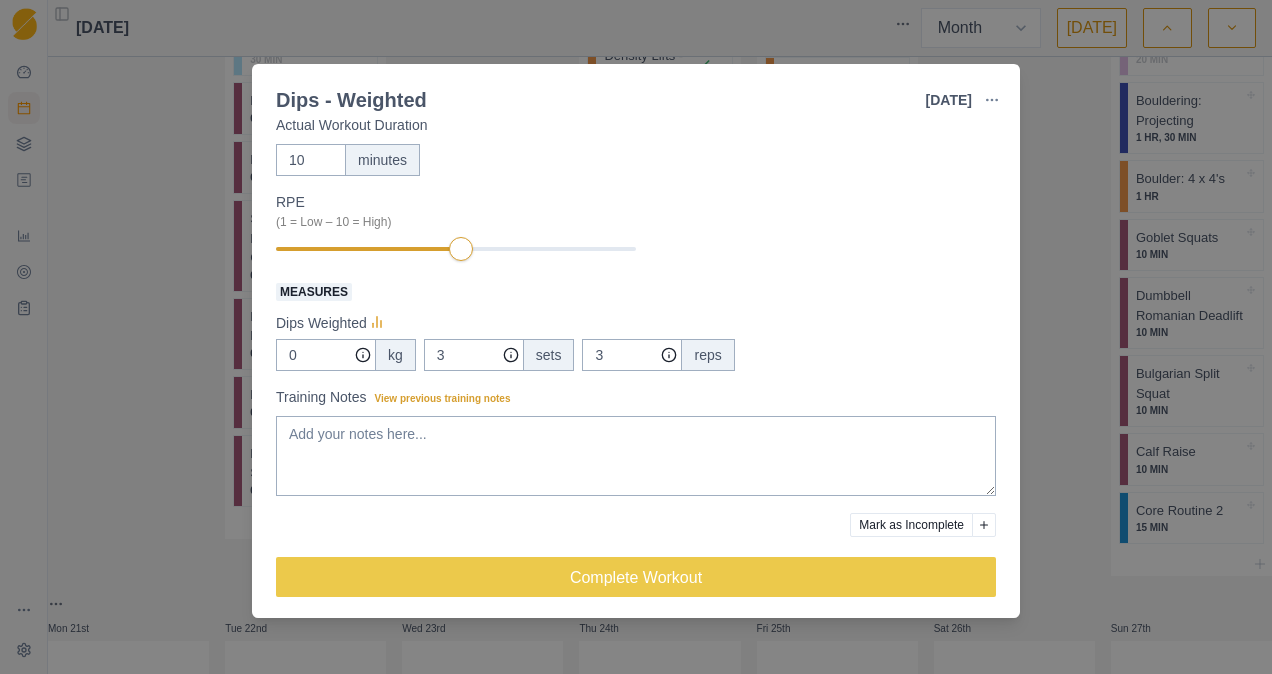 scroll, scrollTop: 162, scrollLeft: 0, axis: vertical 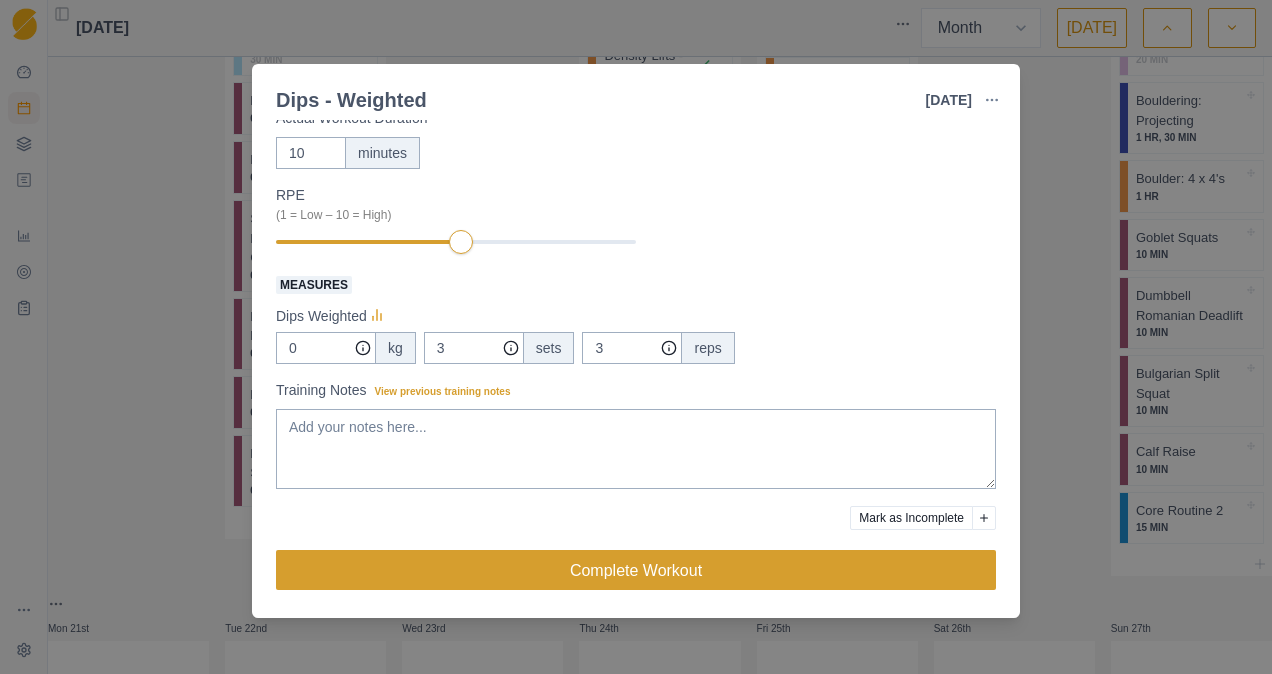 click on "Complete Workout" at bounding box center (636, 570) 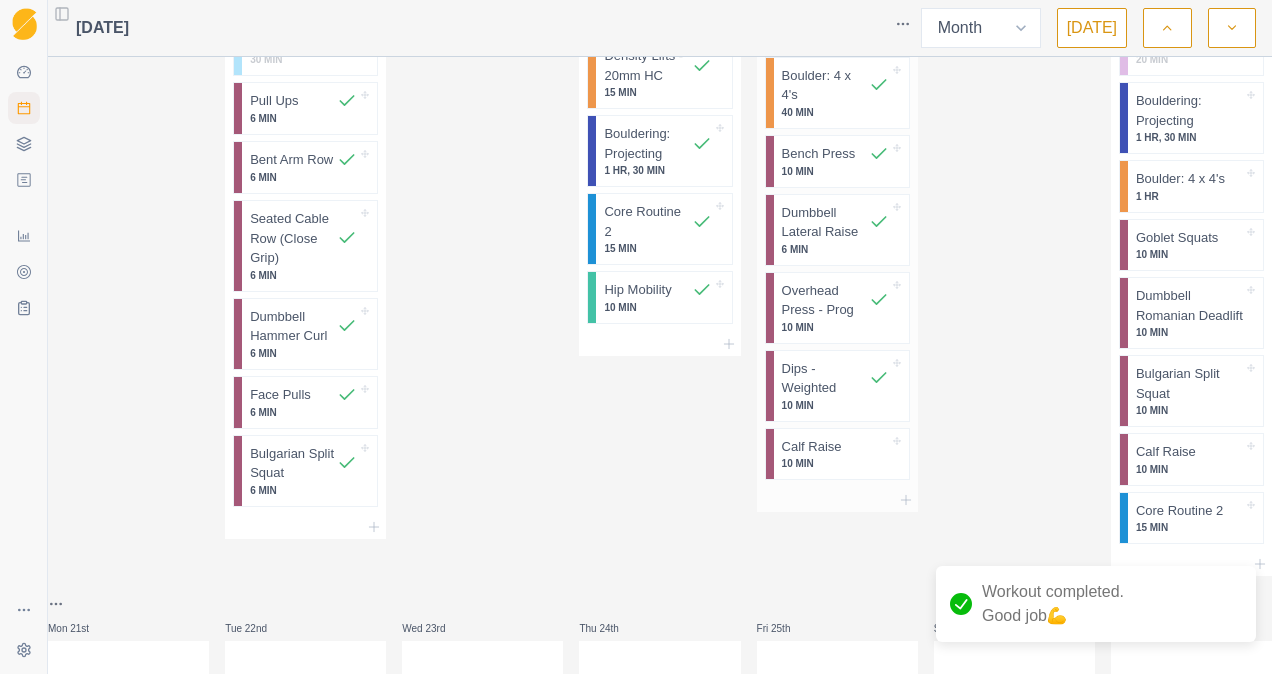 click on "10 MIN" at bounding box center (835, 463) 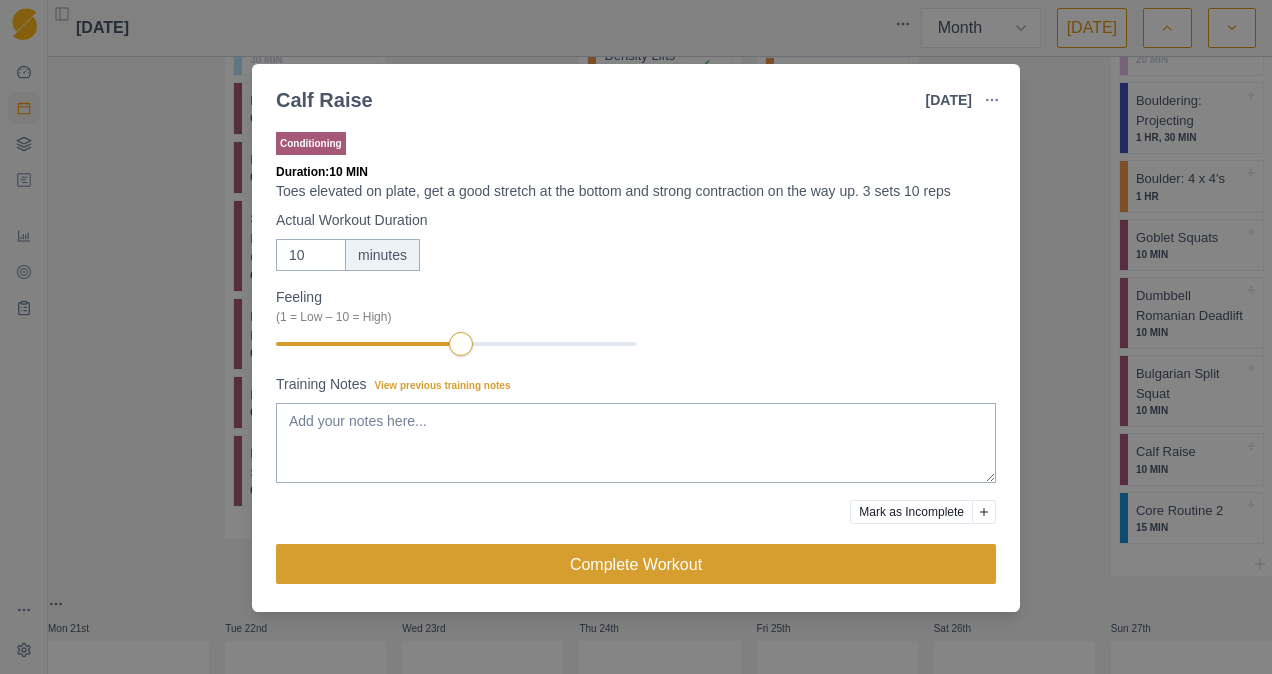 click on "Complete Workout" at bounding box center (636, 564) 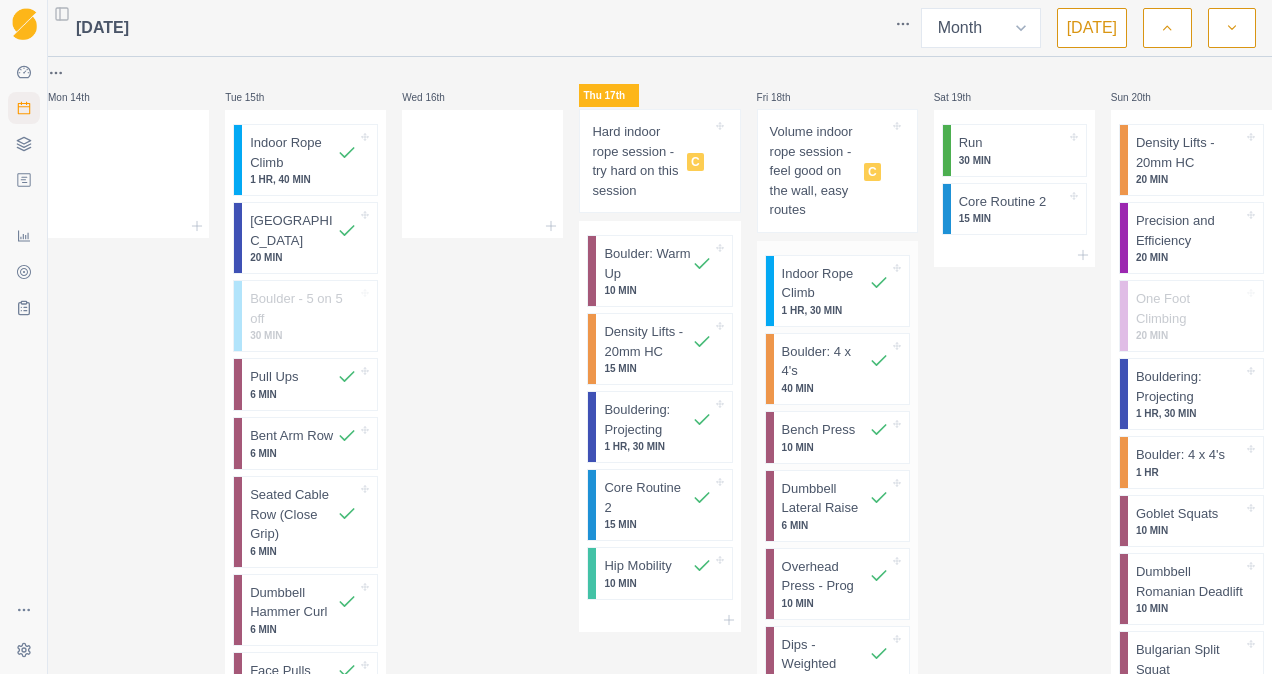 scroll, scrollTop: 1632, scrollLeft: 0, axis: vertical 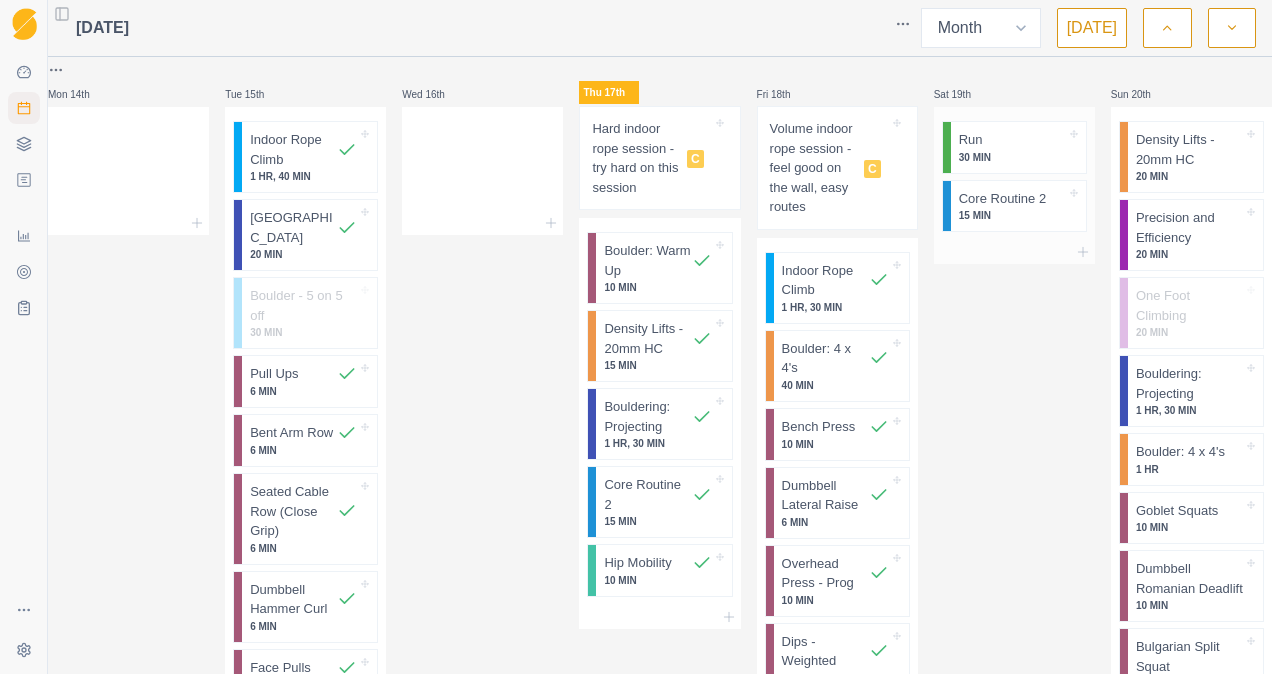 click at bounding box center [1024, 140] 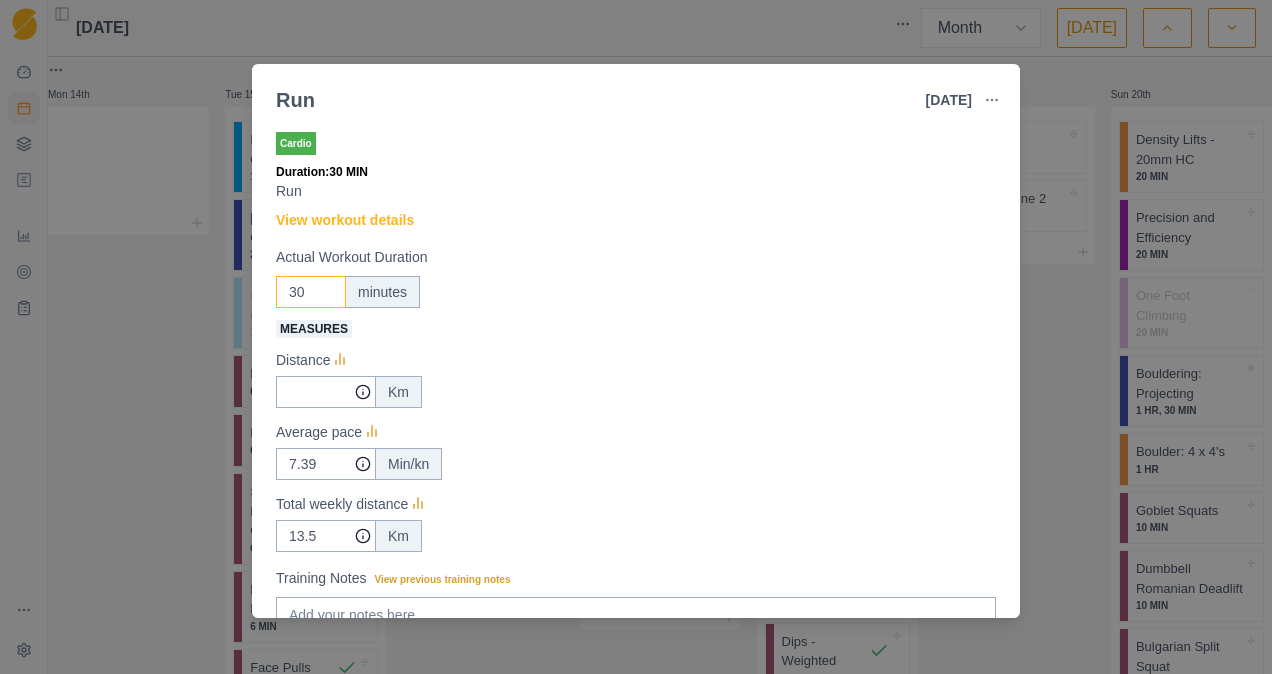 click on "30" at bounding box center (311, 292) 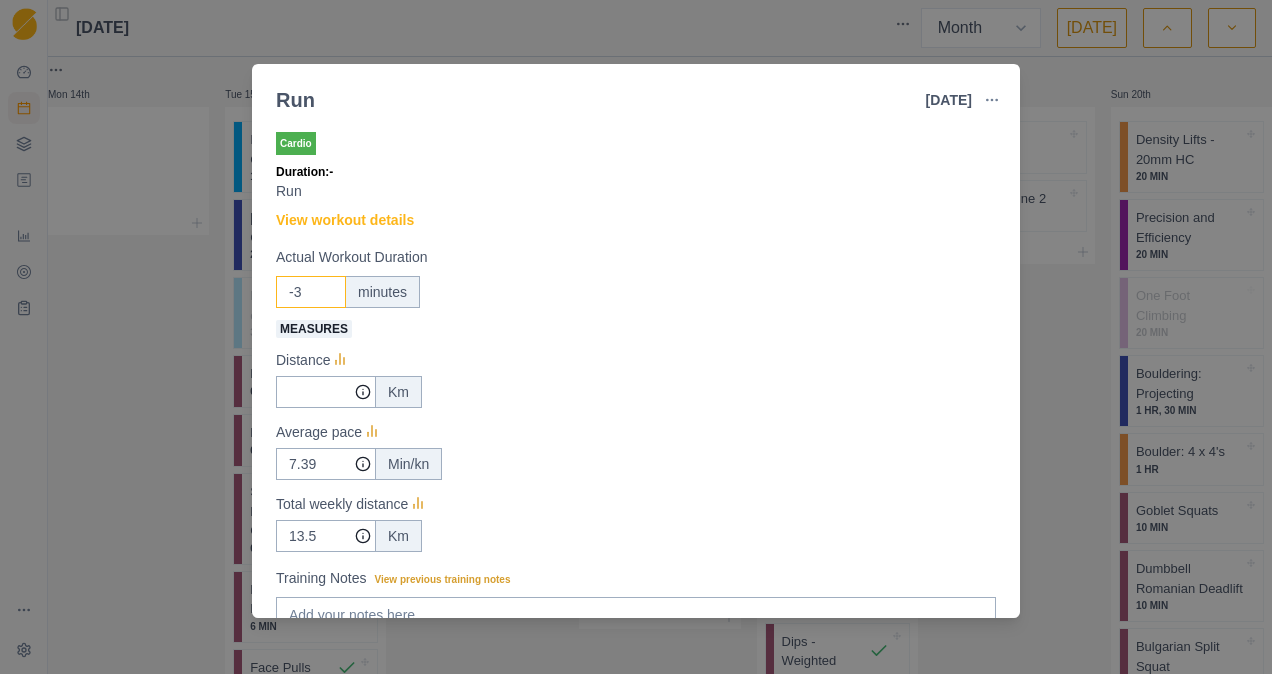 click on "-3" at bounding box center (311, 292) 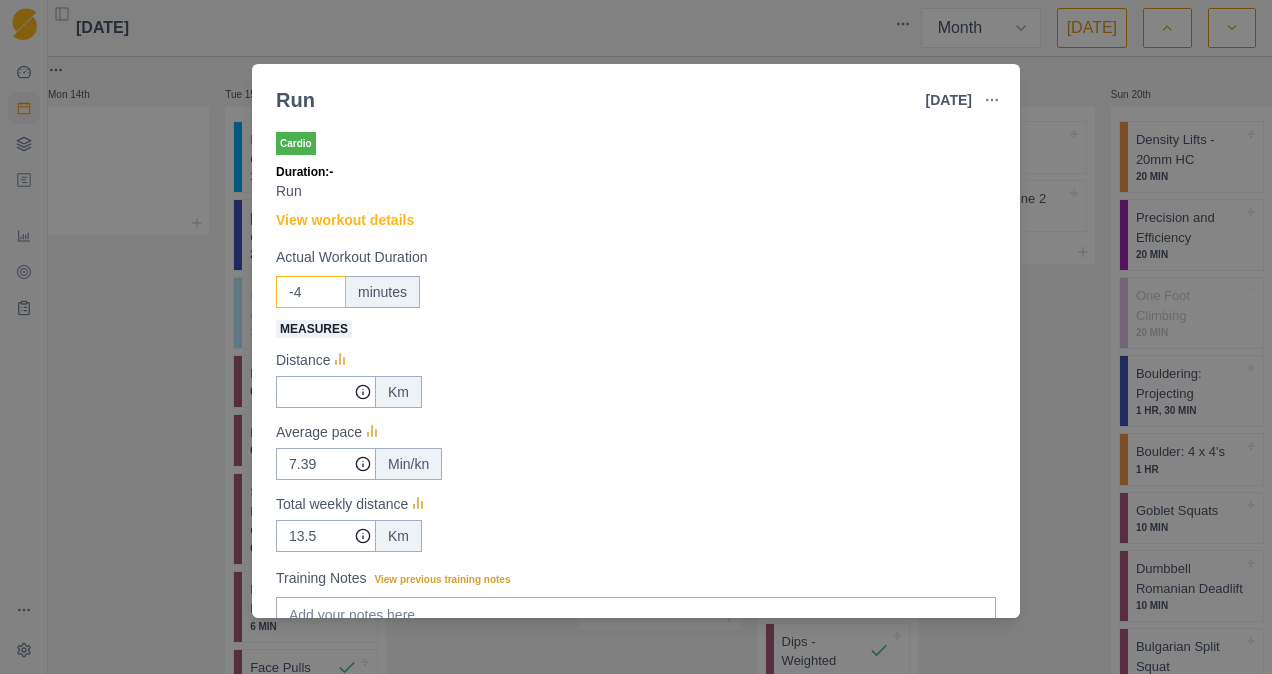 click on "-4" at bounding box center (311, 292) 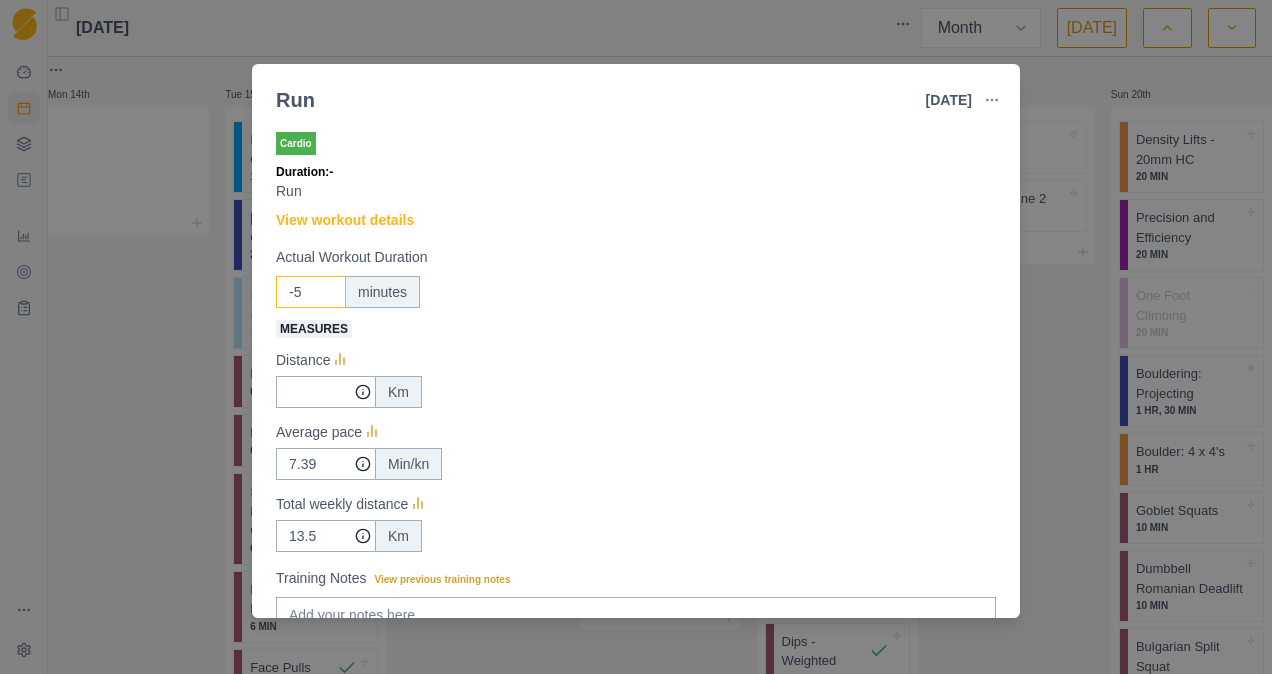 click on "-5" at bounding box center [311, 292] 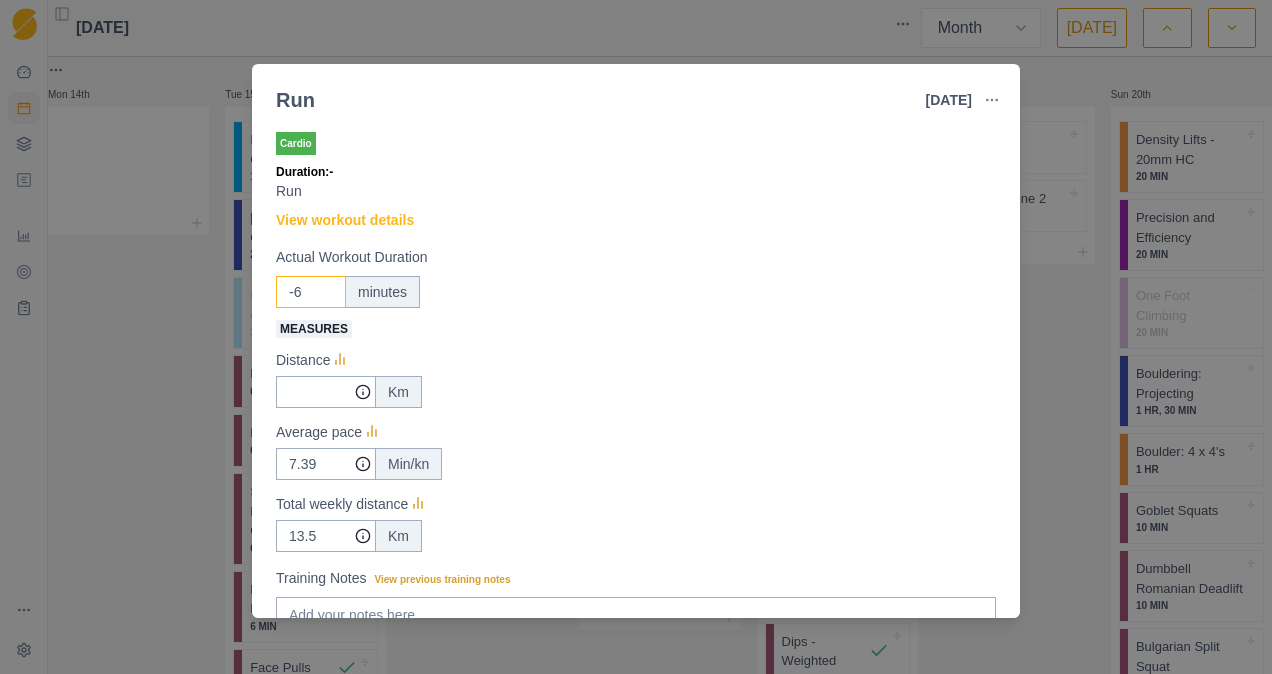 click on "-6" at bounding box center [311, 292] 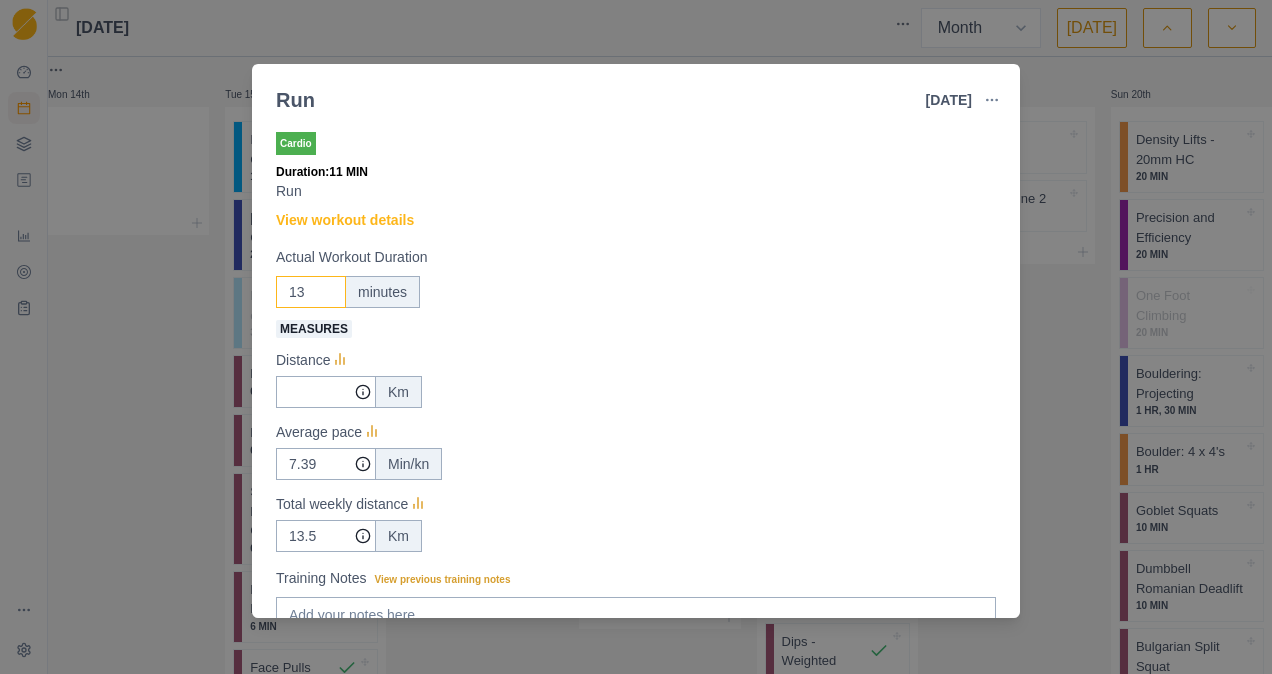click on "13" at bounding box center (311, 292) 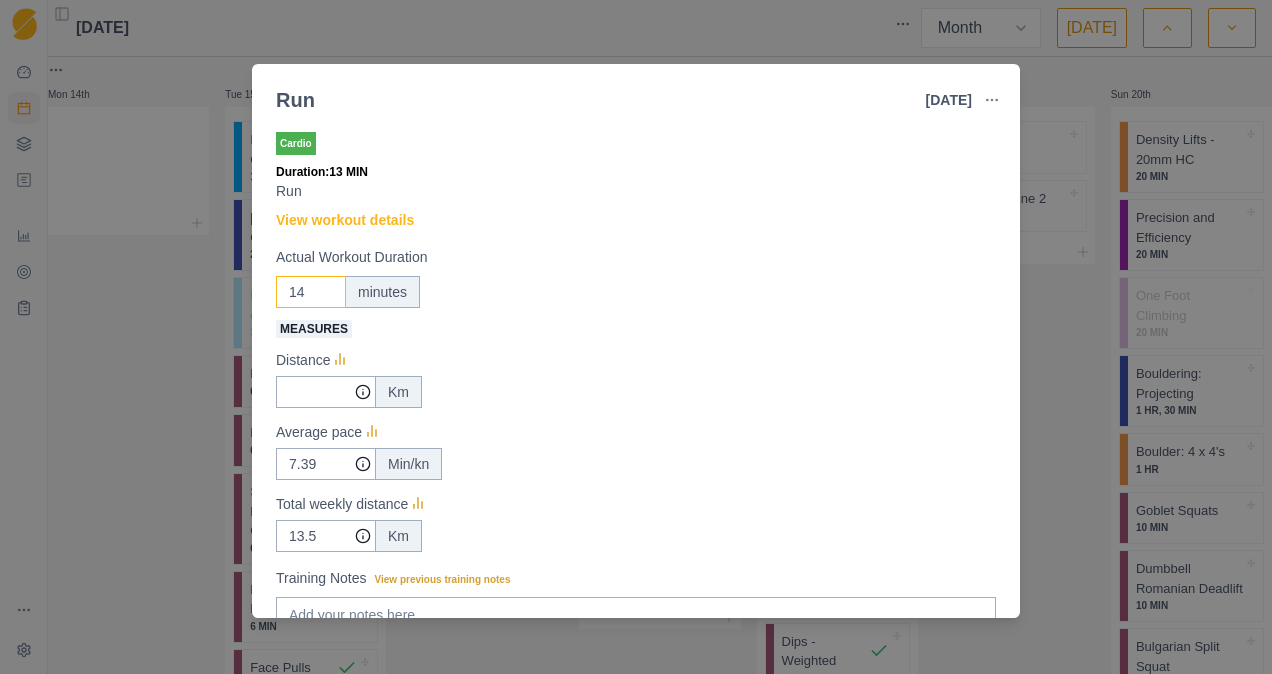 click on "14" at bounding box center [311, 292] 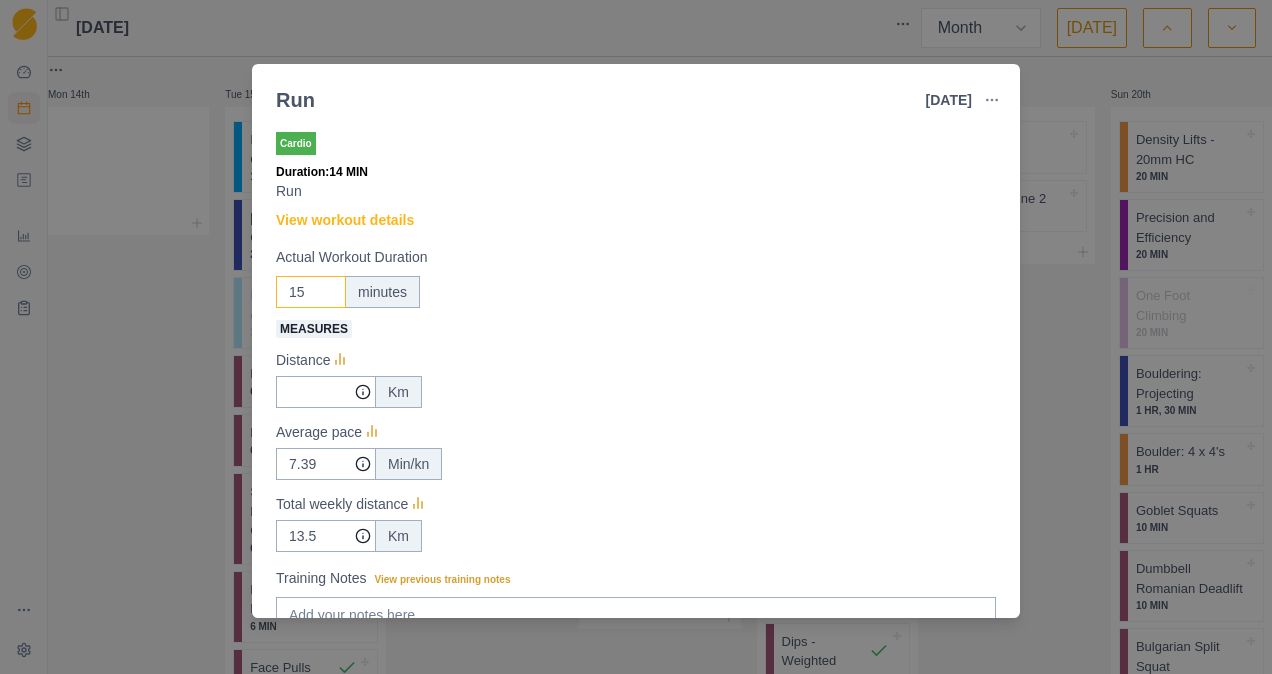 click on "15" at bounding box center [311, 292] 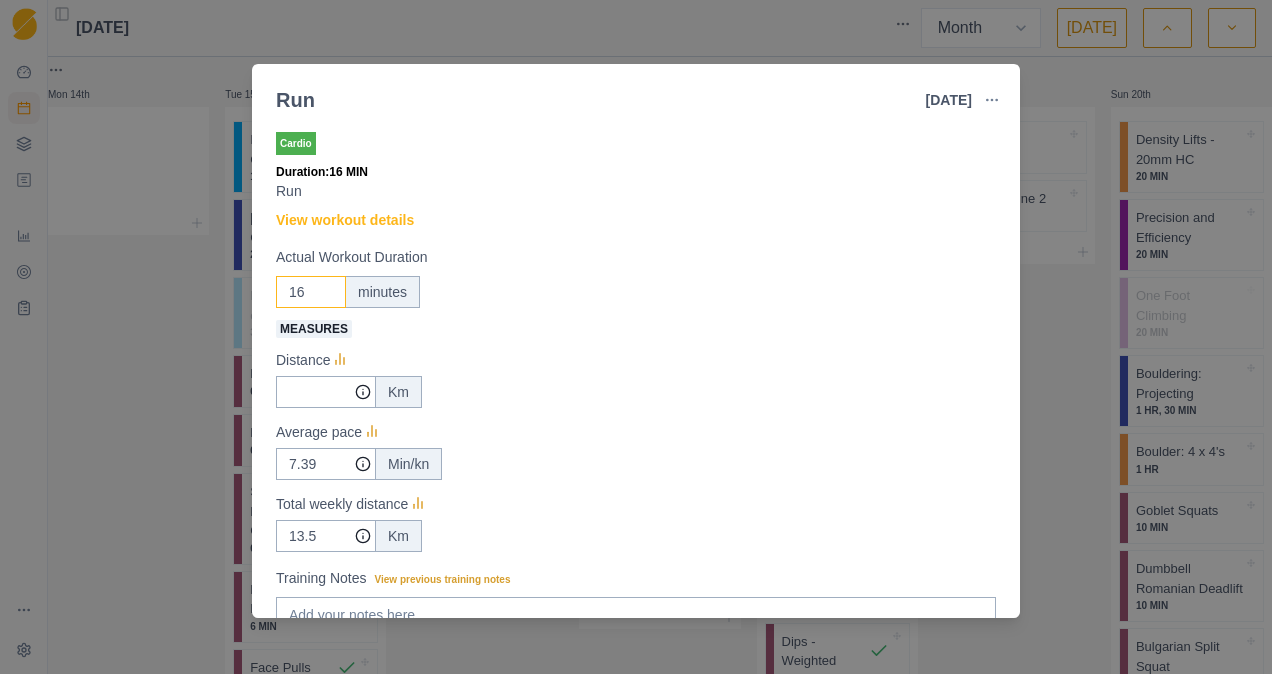 click on "16" at bounding box center (311, 292) 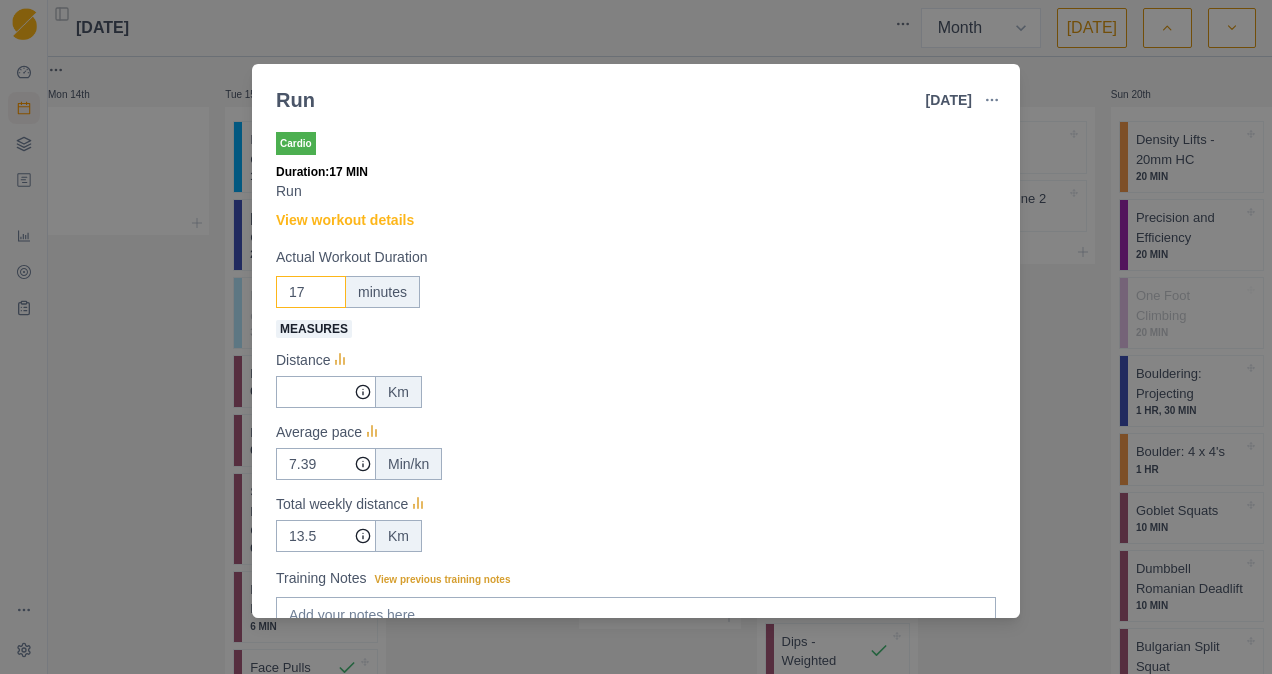 click on "17" at bounding box center [311, 292] 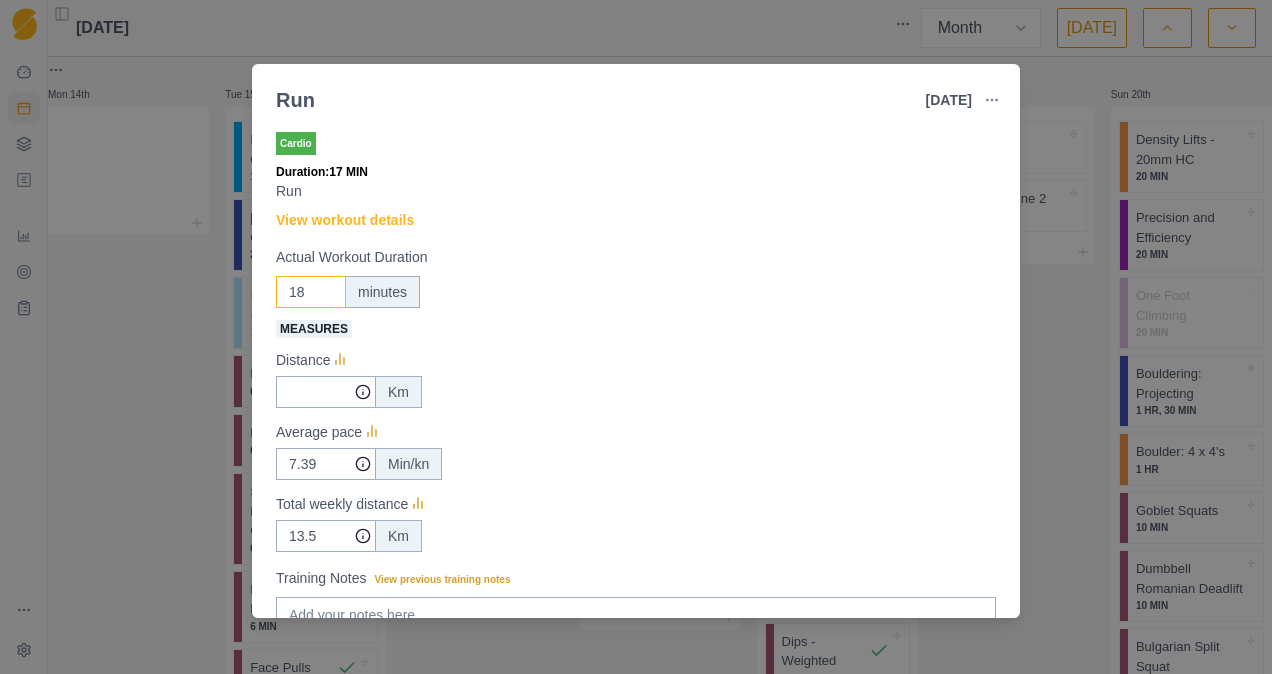 click on "18" at bounding box center [311, 292] 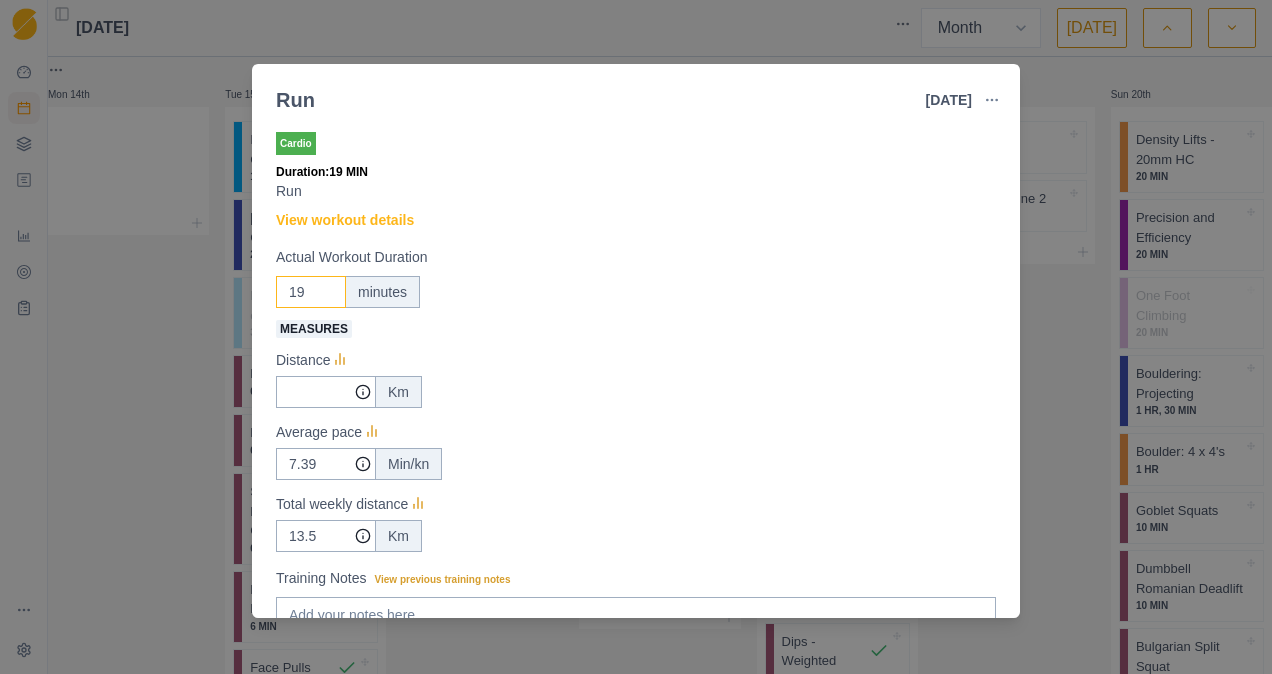 click on "19" at bounding box center [311, 292] 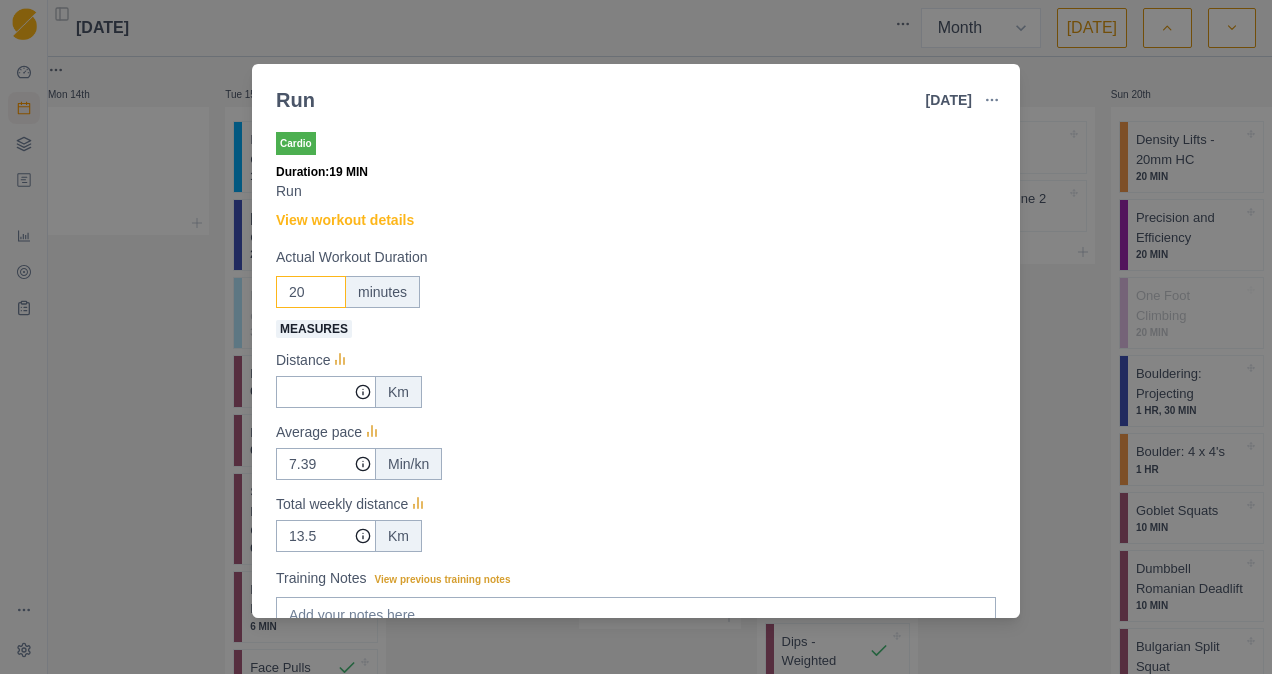 type on "20" 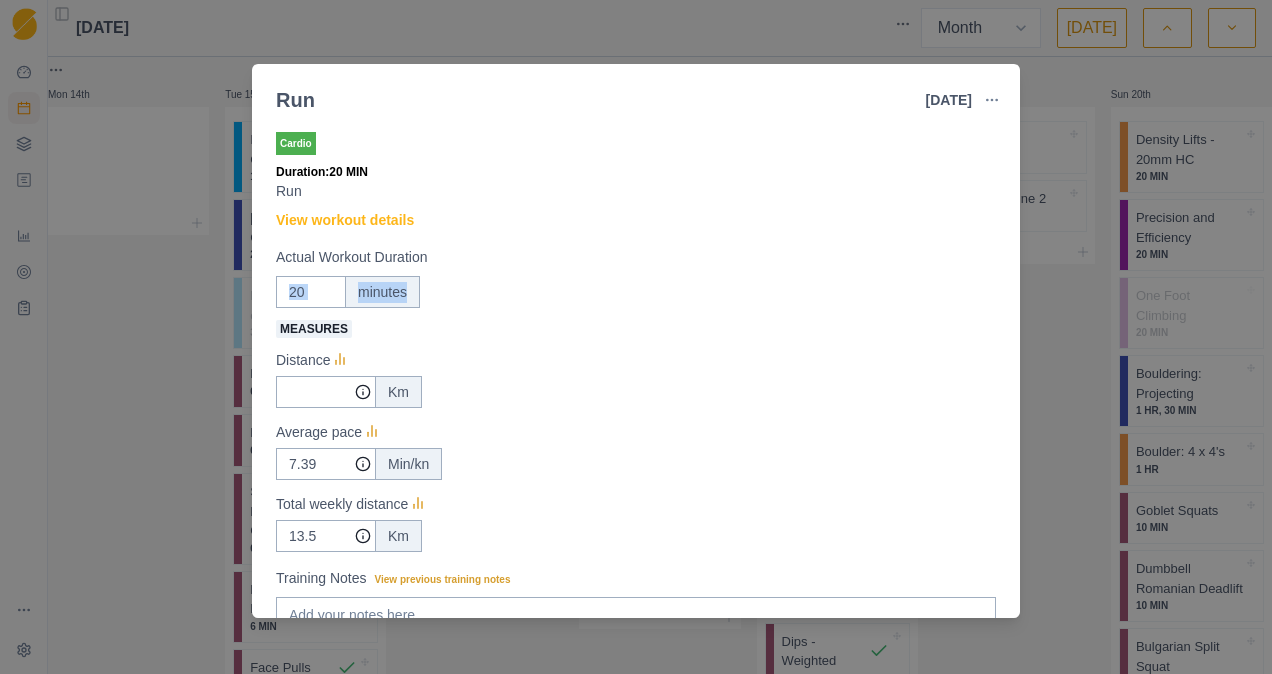 drag, startPoint x: 991, startPoint y: 264, endPoint x: 1012, endPoint y: 276, distance: 24.186773 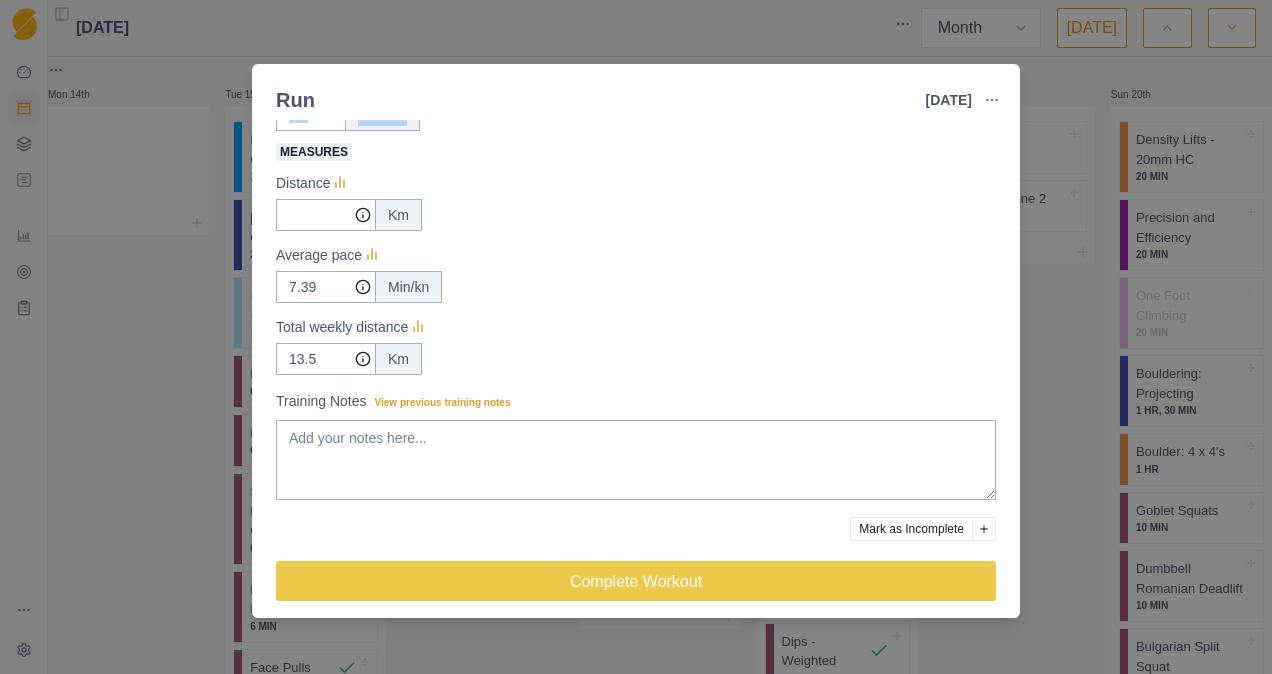 scroll, scrollTop: 185, scrollLeft: 0, axis: vertical 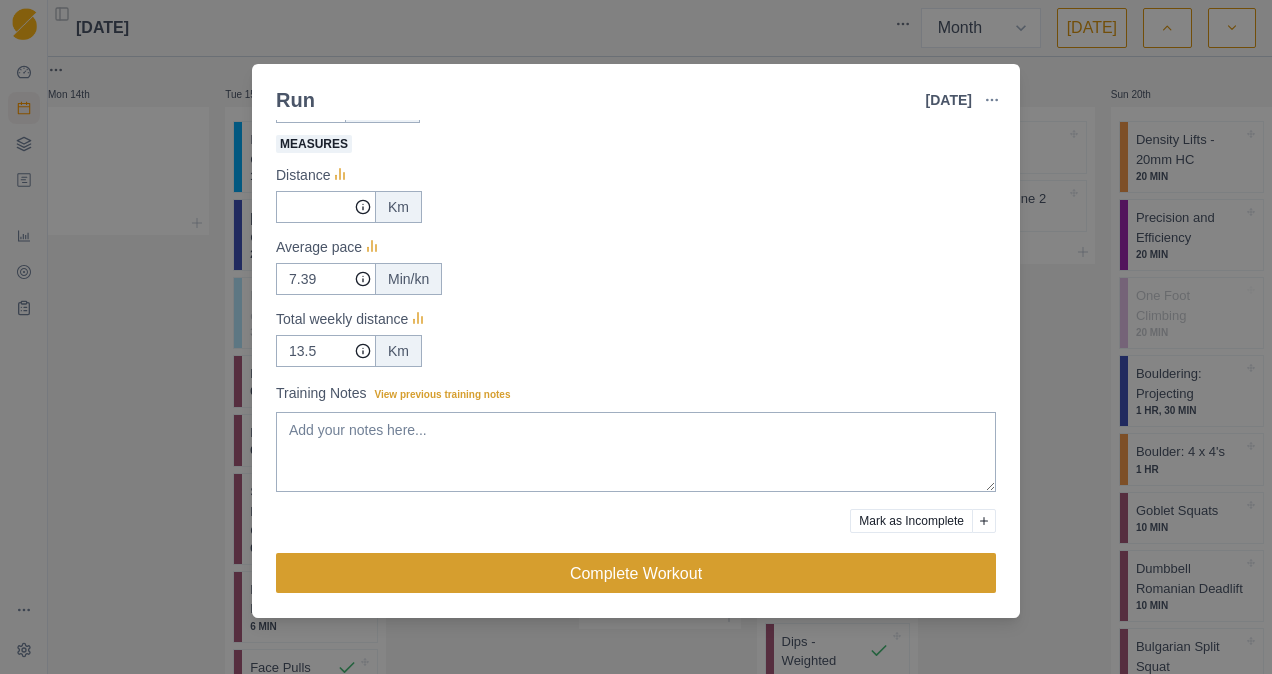 click on "Complete Workout" at bounding box center [636, 573] 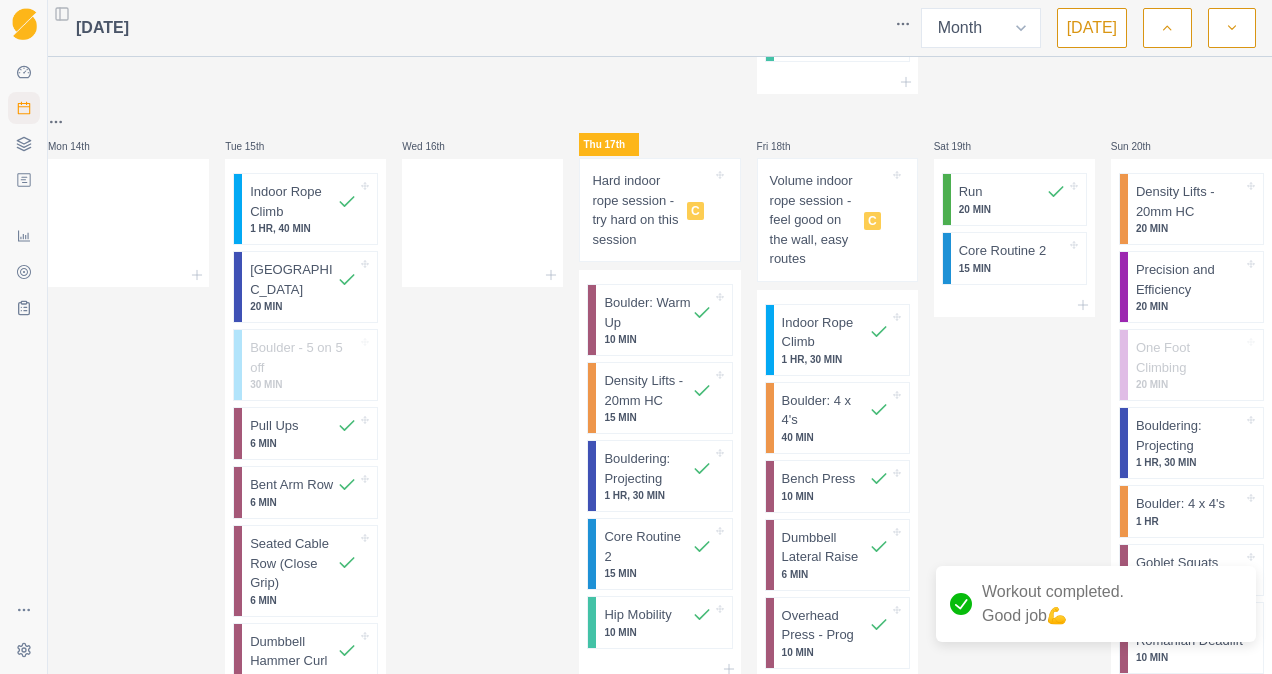 scroll, scrollTop: 1573, scrollLeft: 0, axis: vertical 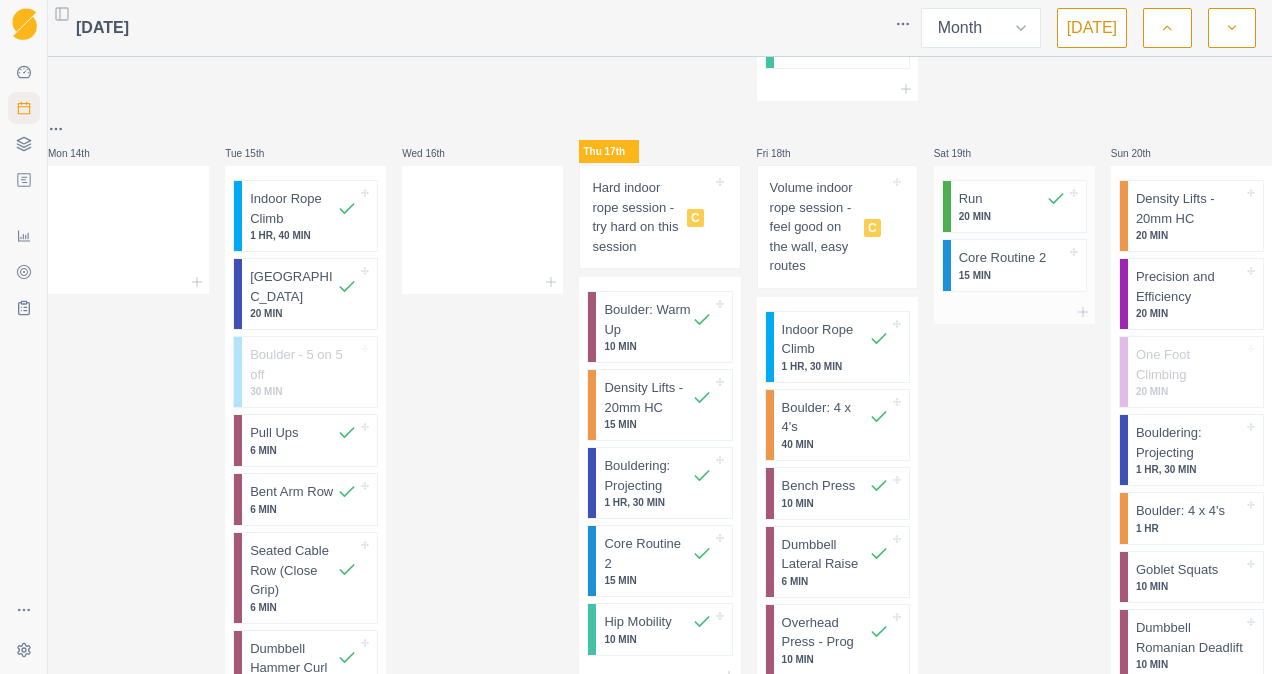 click on "15 MIN" at bounding box center [1012, 275] 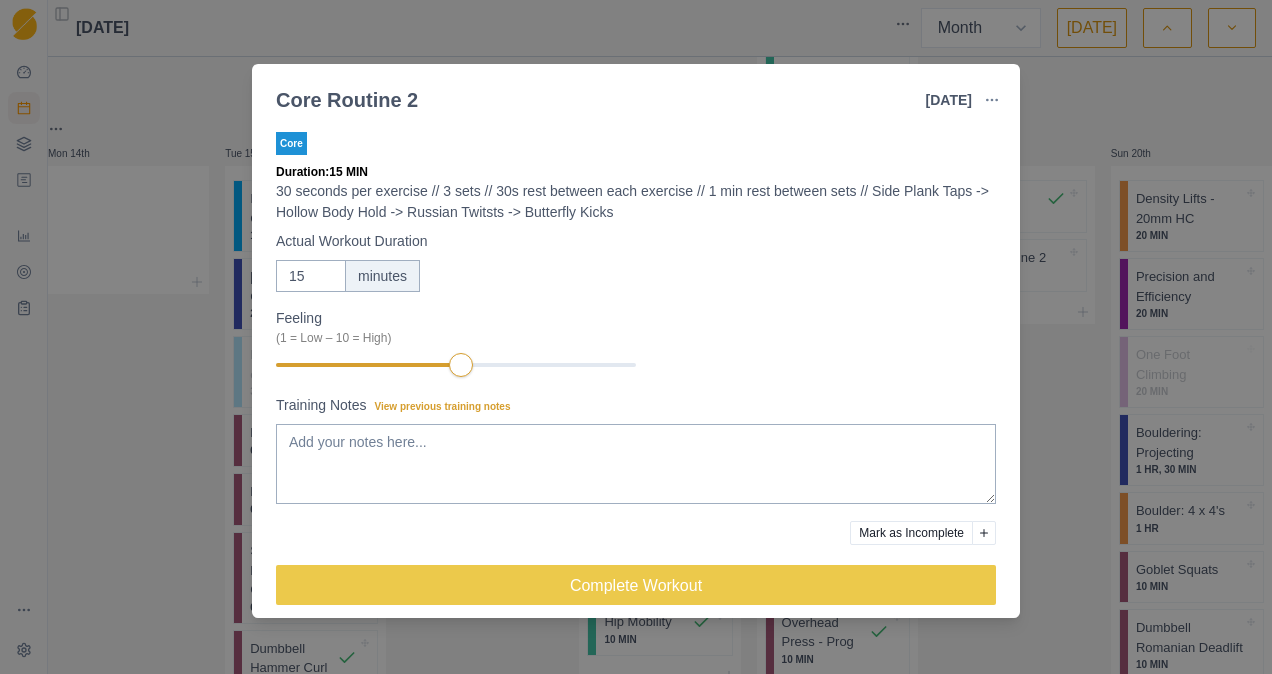 click on "Core Routine 2 19 Jul 2025 Link To Goal View Workout Metrics Edit Original Workout Reschedule Workout Remove From Schedule Core Duration:  15 MIN 30 seconds per exercise // 3 sets // 30s rest between each exercise // 1 min rest between sets // Side Plank Taps -> Hollow Body Hold -> Russian Twitsts -> Butterfly Kicks Actual Workout Duration 15 minutes Feeling (1 = Low – 10 = High) Training Notes View previous training notes Mark as Incomplete Complete Workout" at bounding box center [636, 337] 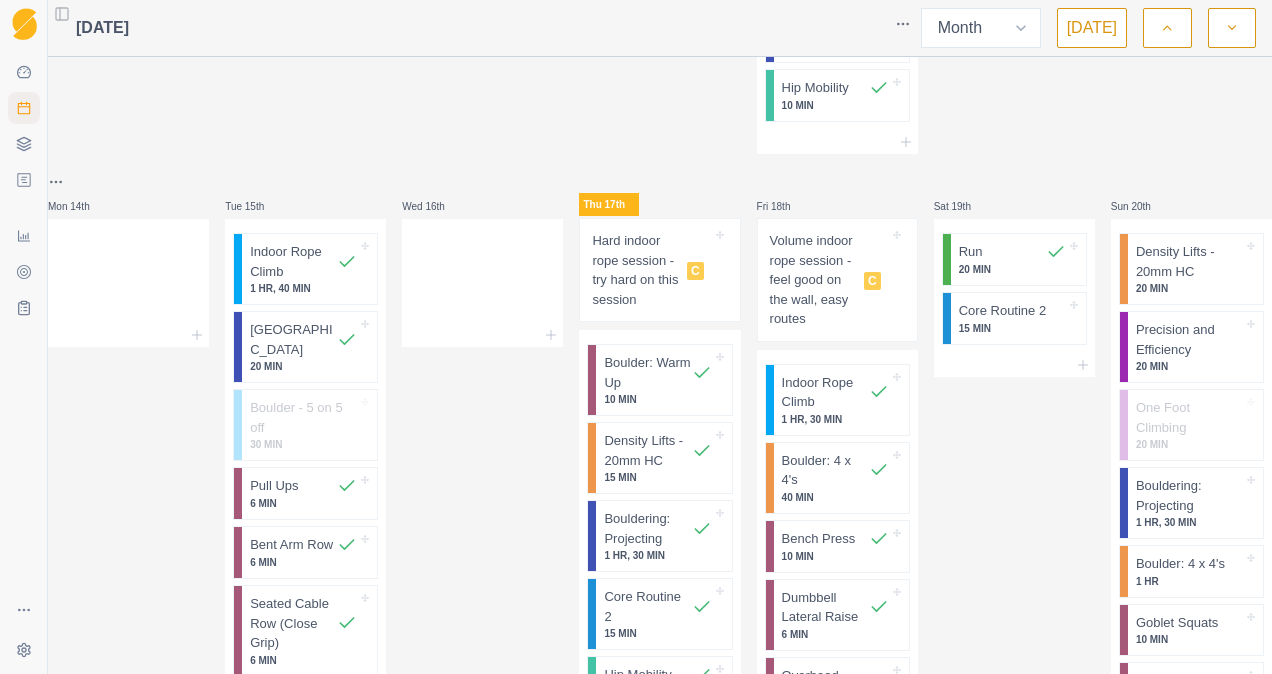 scroll, scrollTop: 1512, scrollLeft: 0, axis: vertical 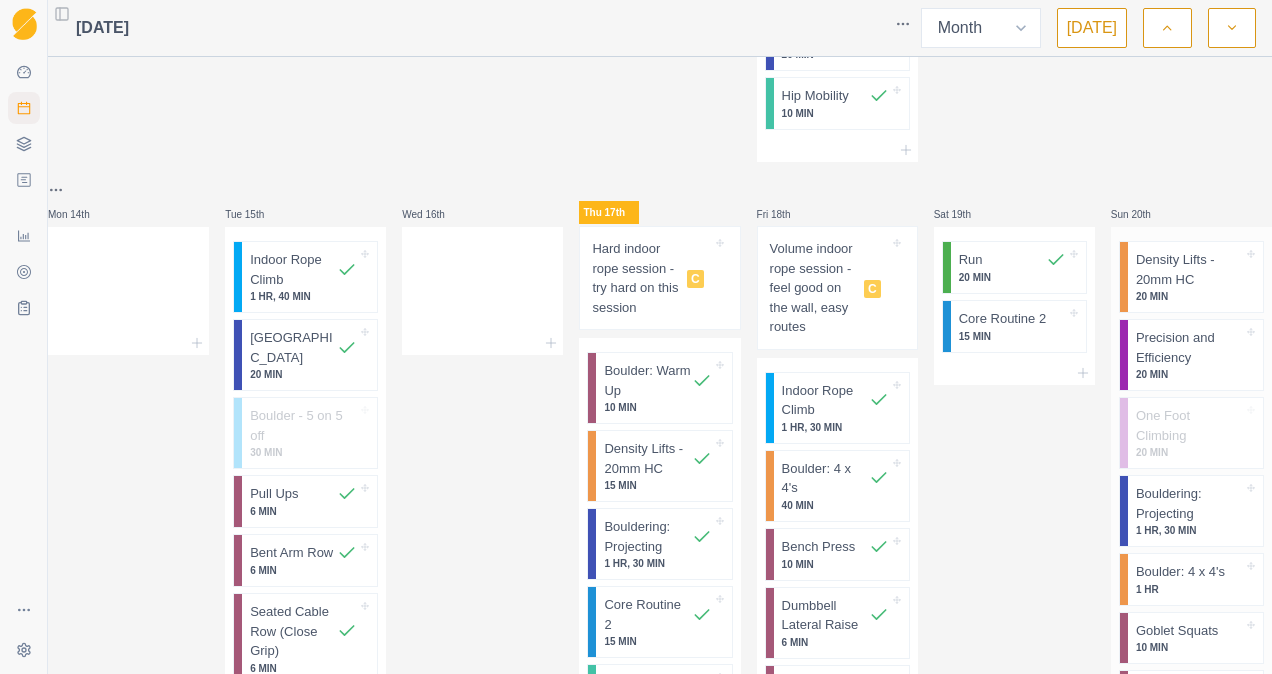 click on "Density Lifts - 20mm HC  20 MIN" at bounding box center [1195, 277] 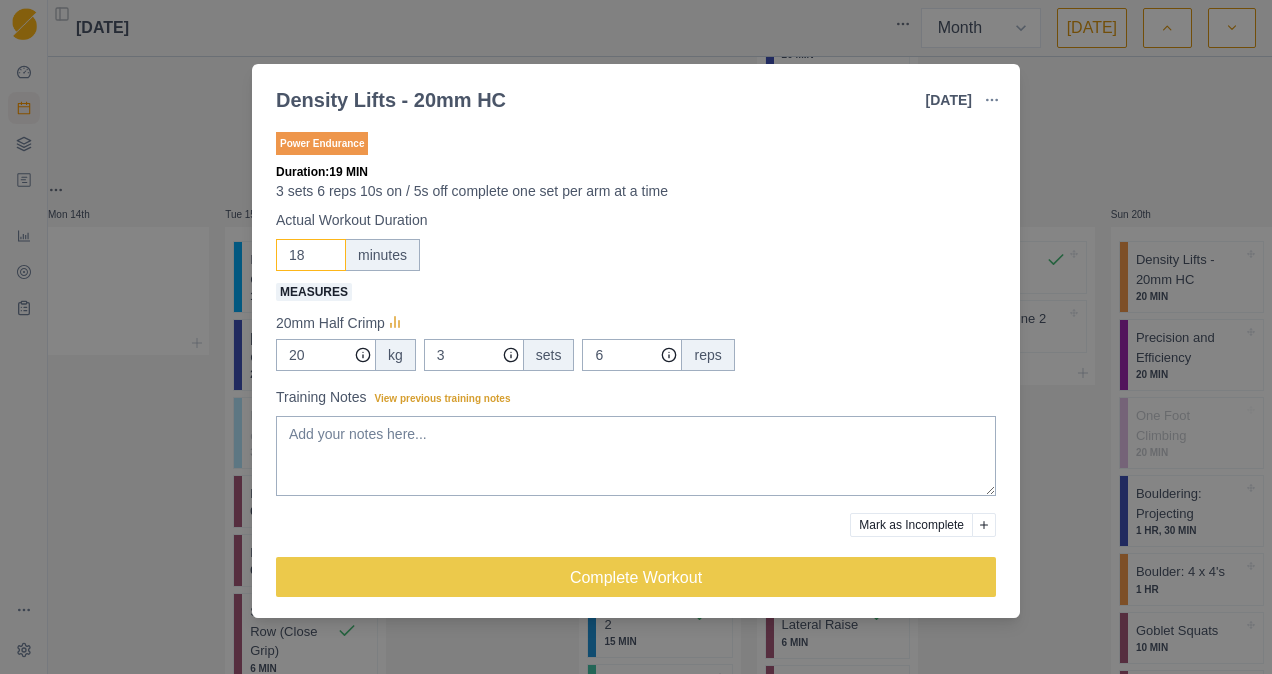 click on "17" at bounding box center [311, 255] 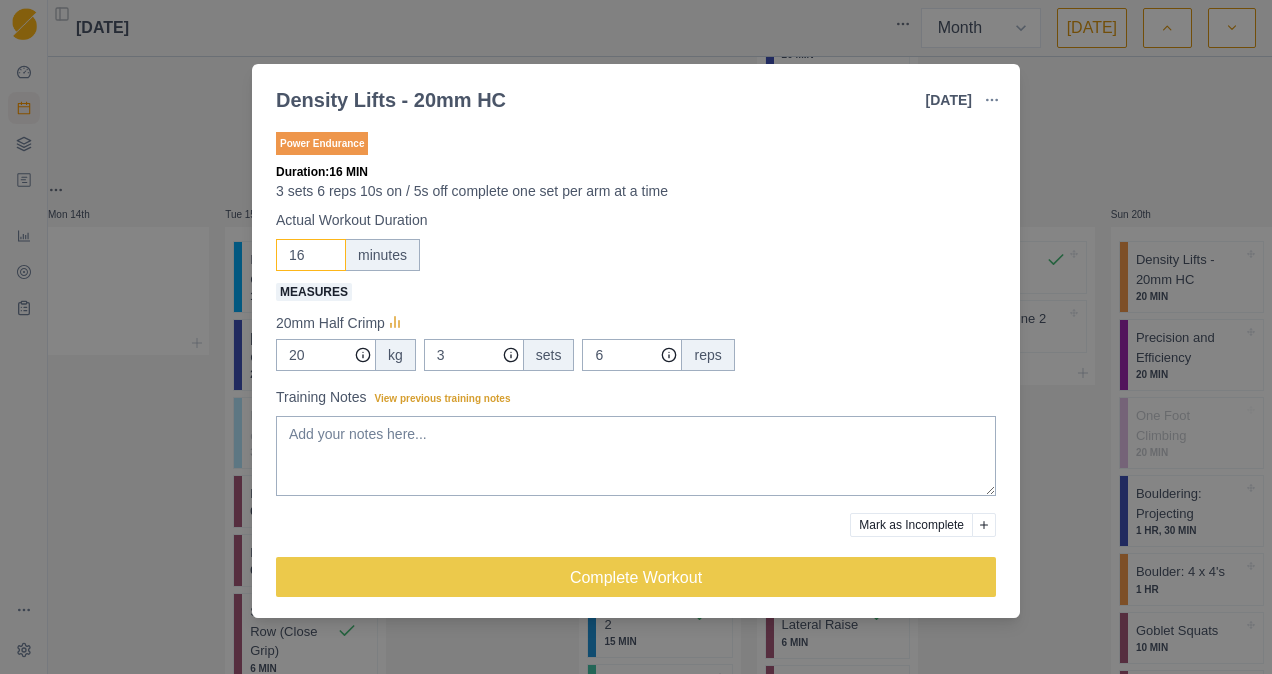 click on "16" at bounding box center [311, 255] 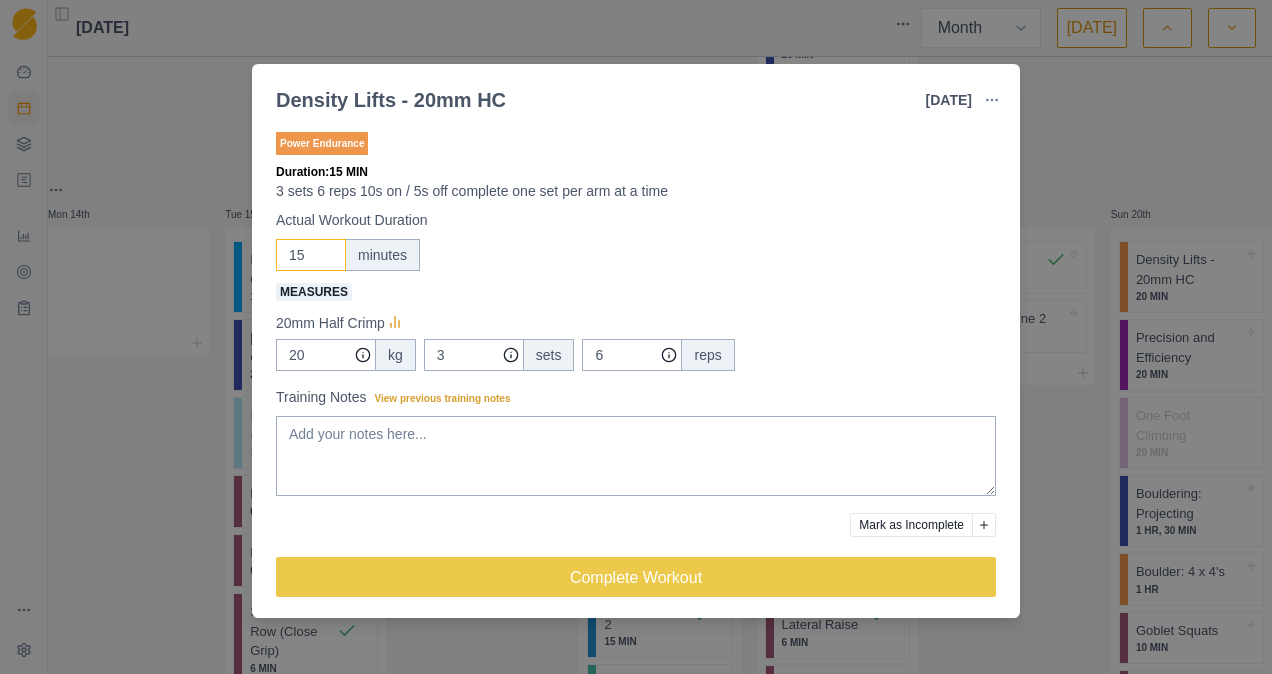 type on "15" 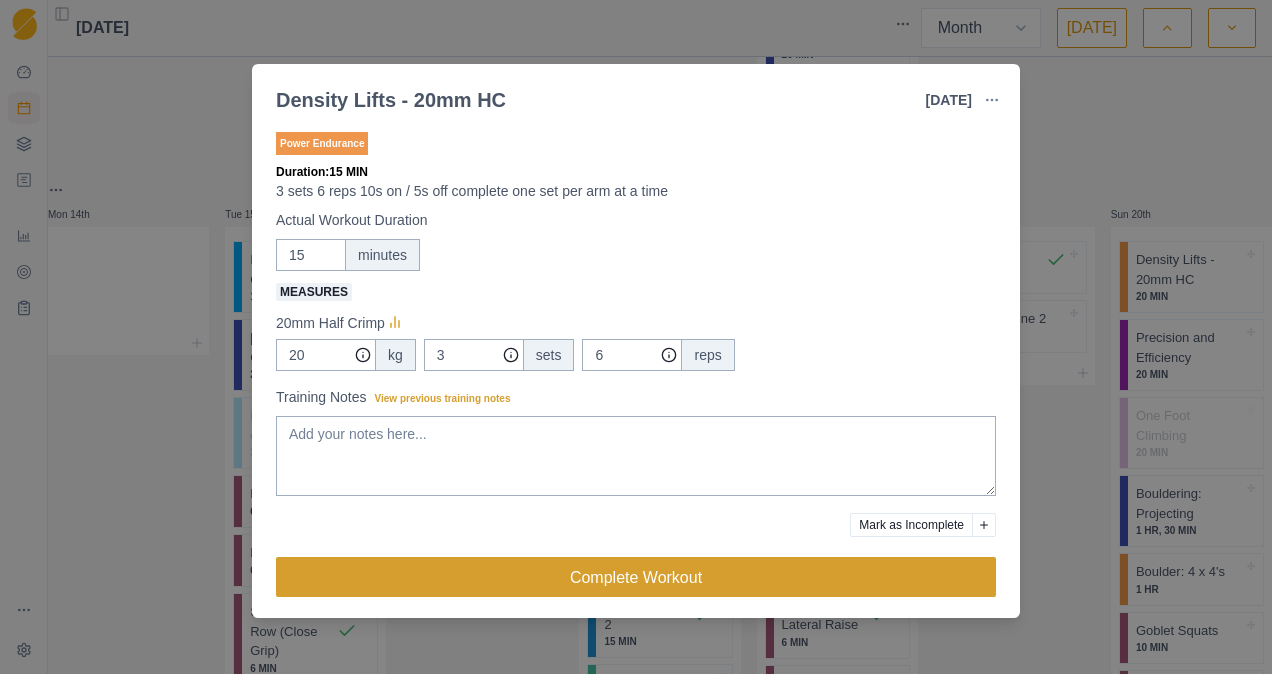 click on "Complete Workout" at bounding box center [636, 577] 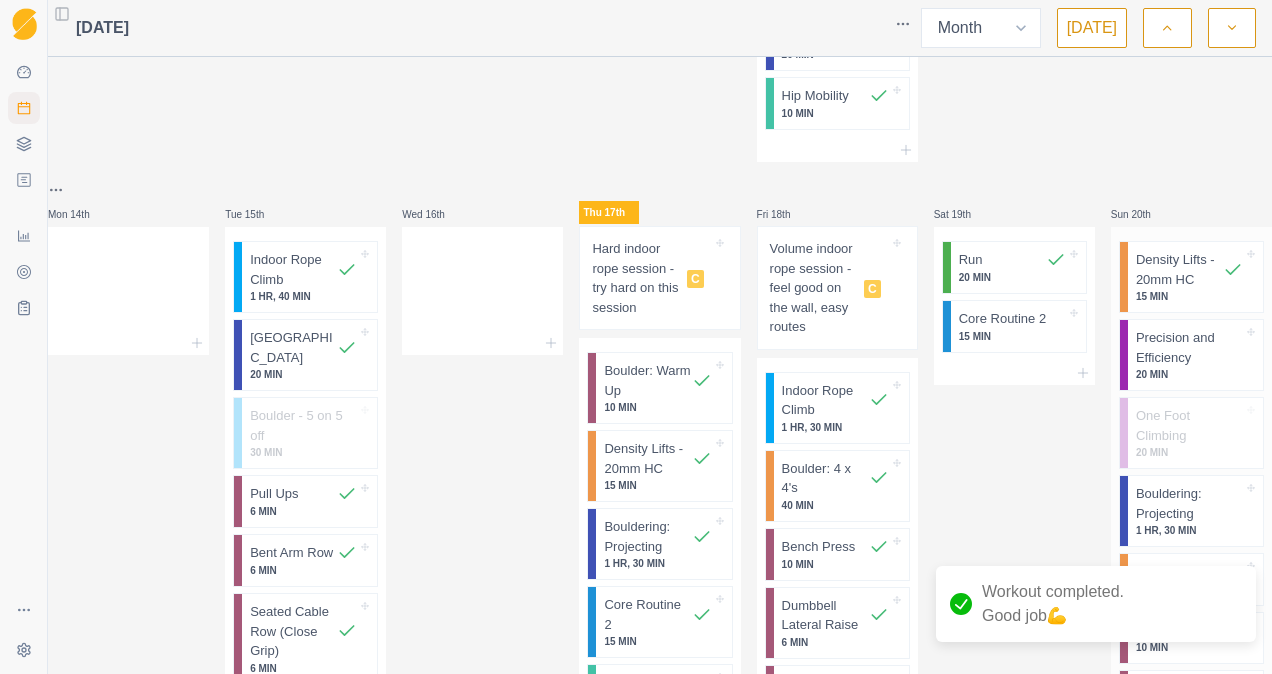 click on "20 MIN" at bounding box center [1189, 452] 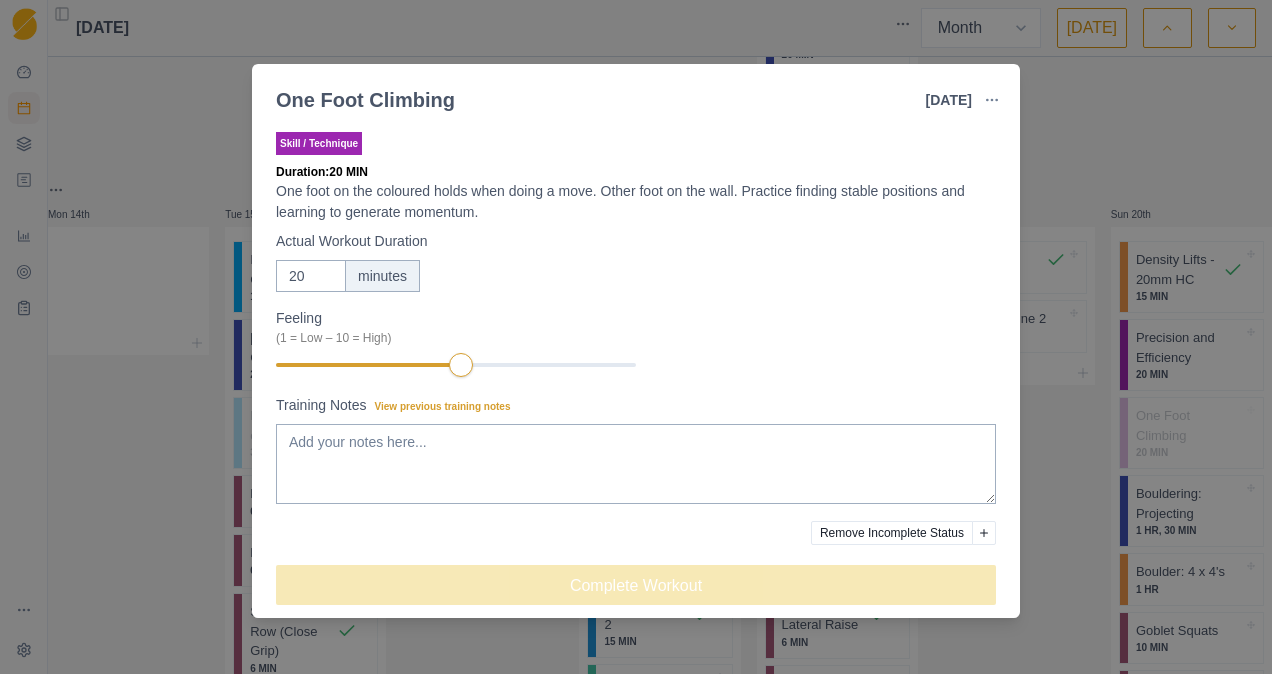 click on "Skill / Technique Duration:  20 MIN One foot on the coloured holds when doing a move. Other foot on the wall. Practice finding stable positions and learning to generate momentum.  Actual Workout Duration 20 minutes Feeling (1 = Low – 10 = High) Training Notes View previous training notes Remove Incomplete Status Complete Workout" at bounding box center [636, 376] 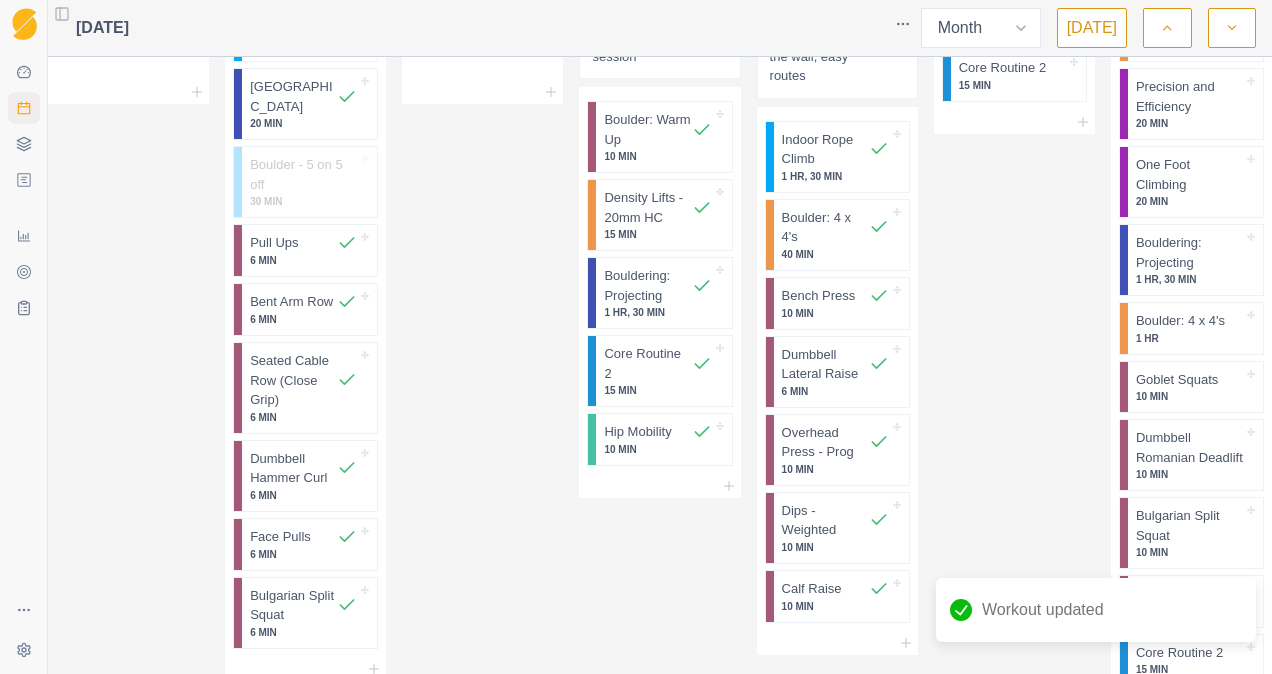 scroll, scrollTop: 1764, scrollLeft: 0, axis: vertical 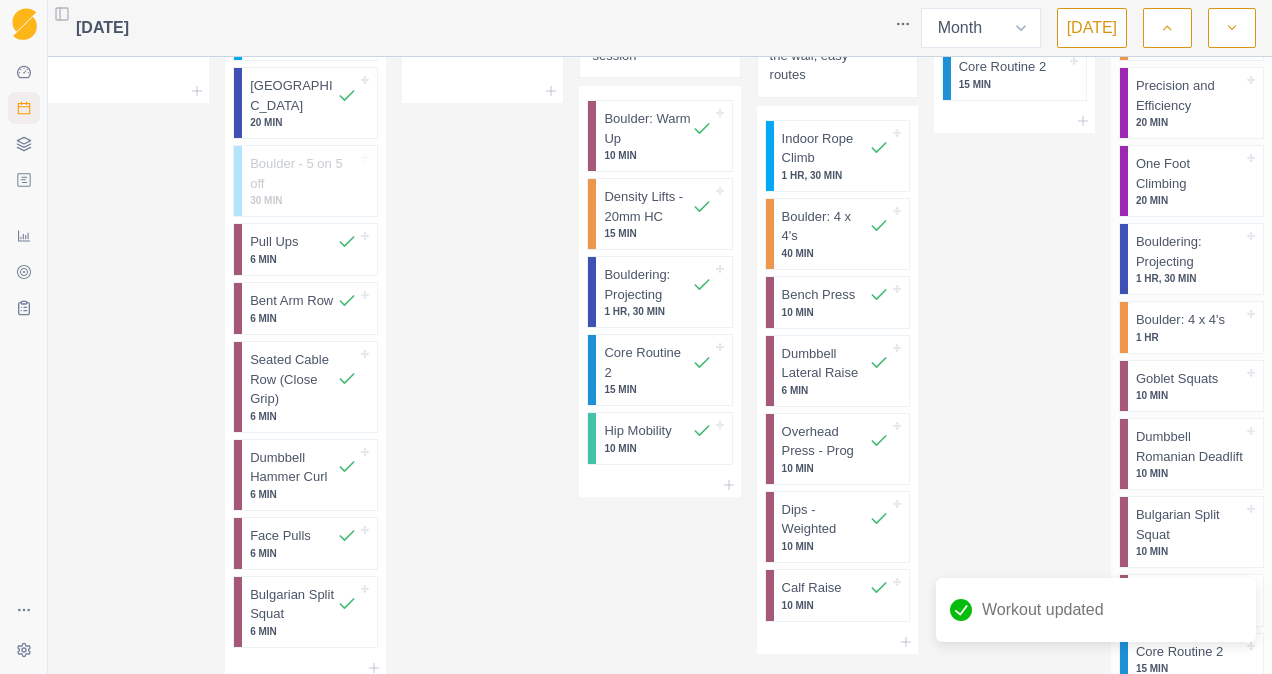 click on "1 HR, 30 MIN" at bounding box center [1189, 278] 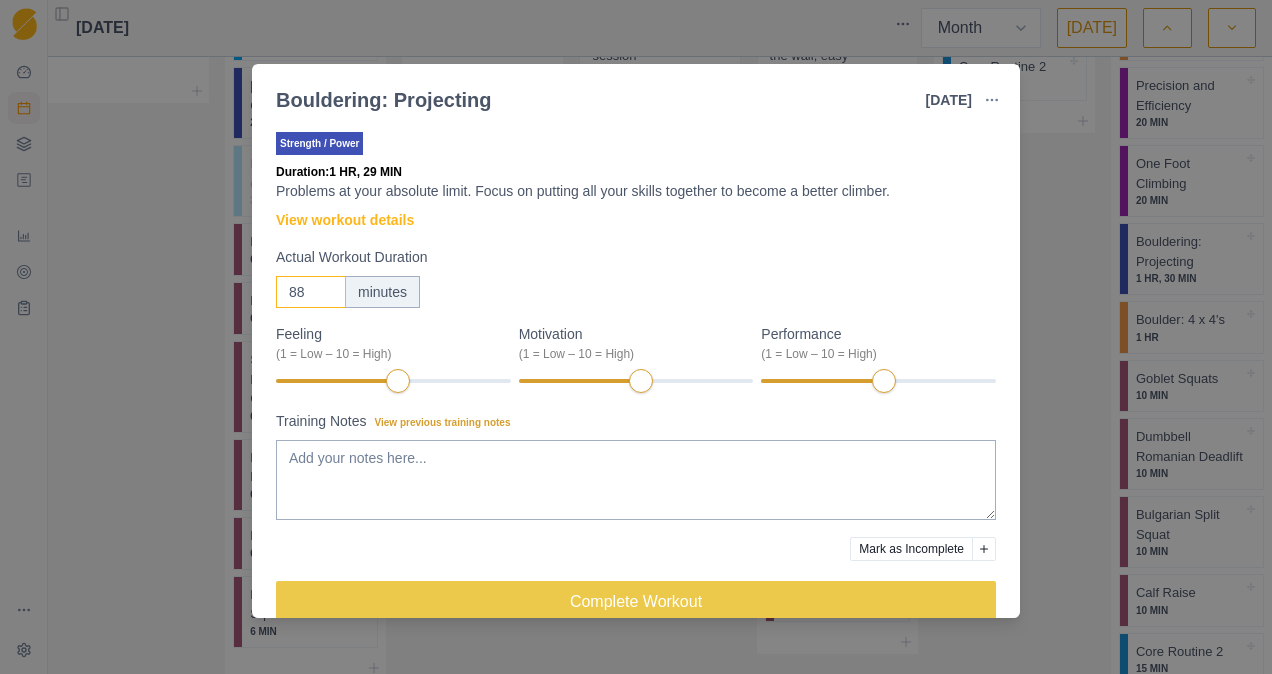 click on "88" at bounding box center [311, 292] 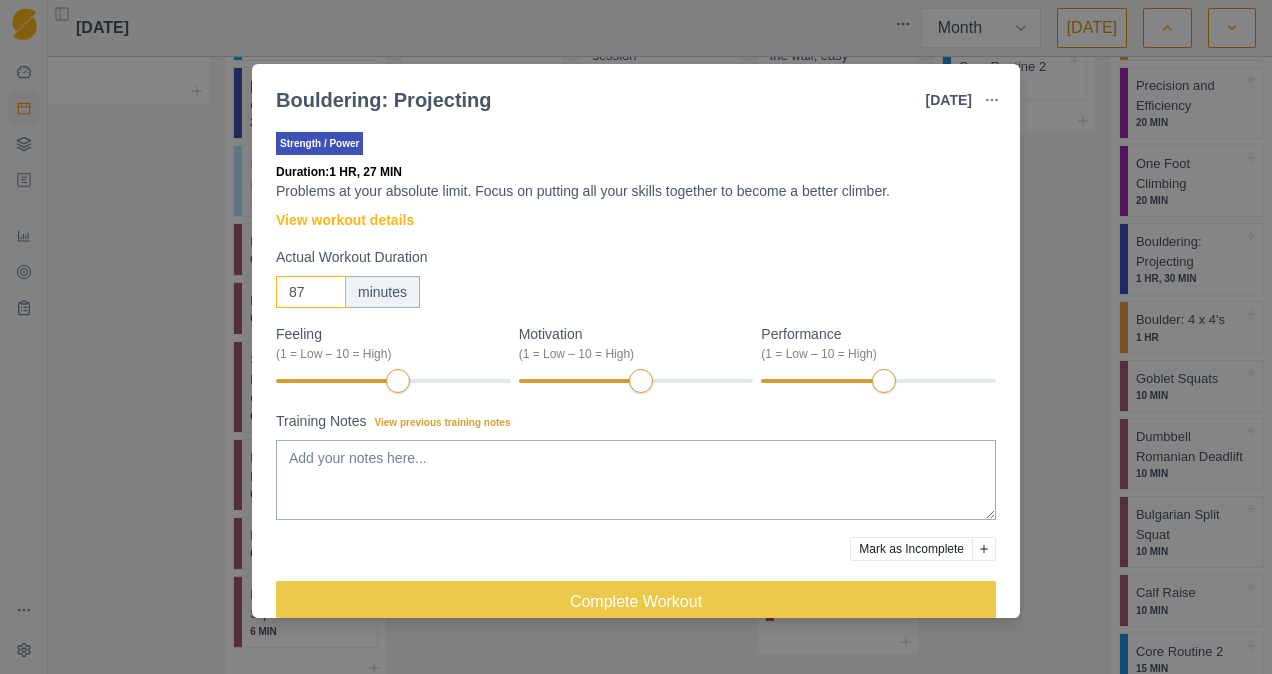 click on "87" at bounding box center [311, 292] 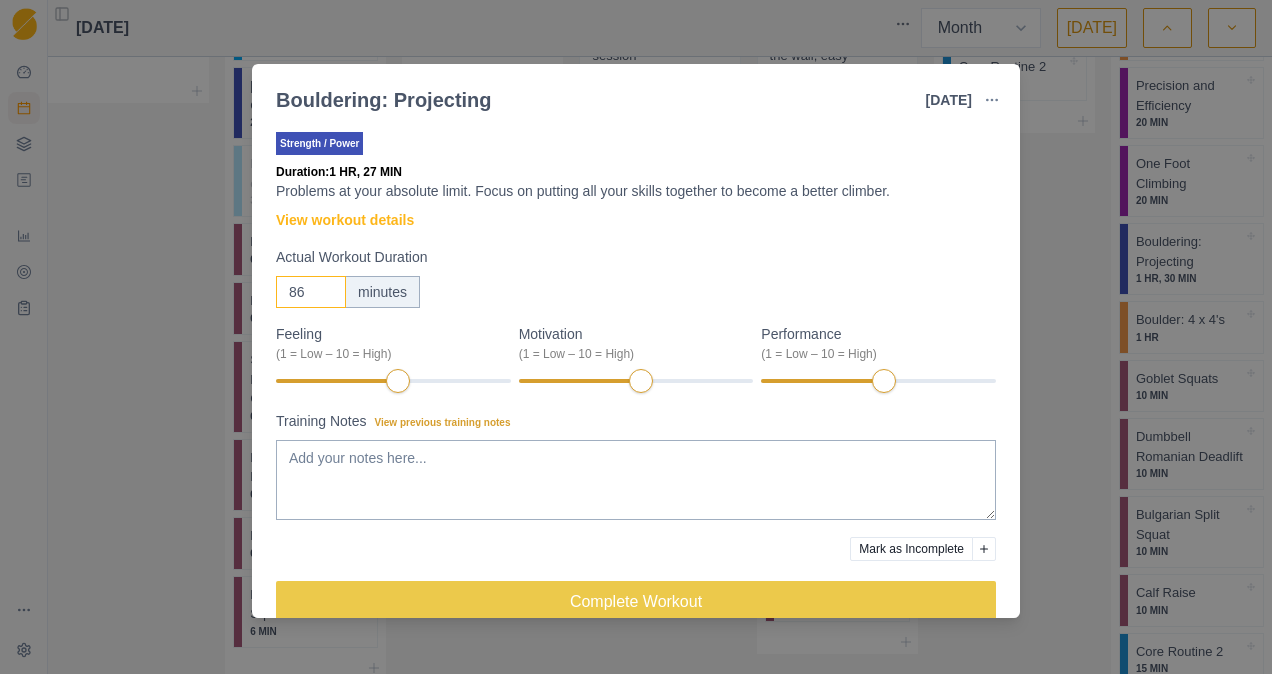 click on "86" at bounding box center (311, 292) 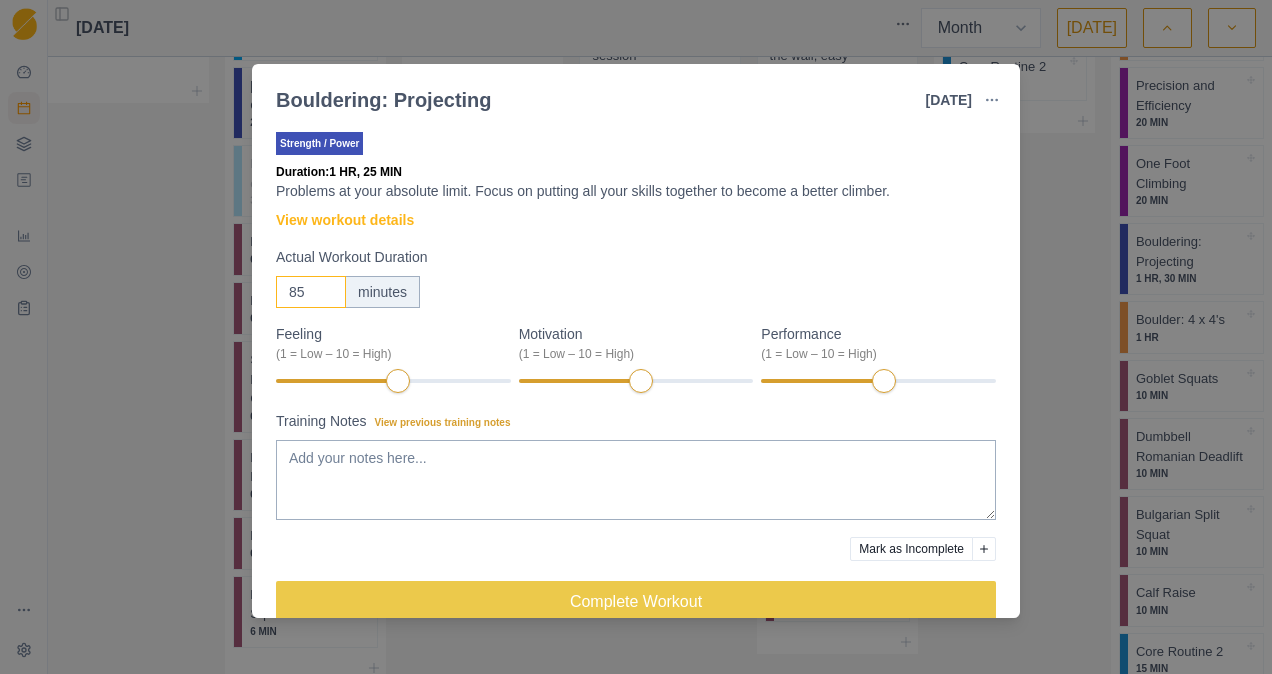 click on "85" at bounding box center (311, 292) 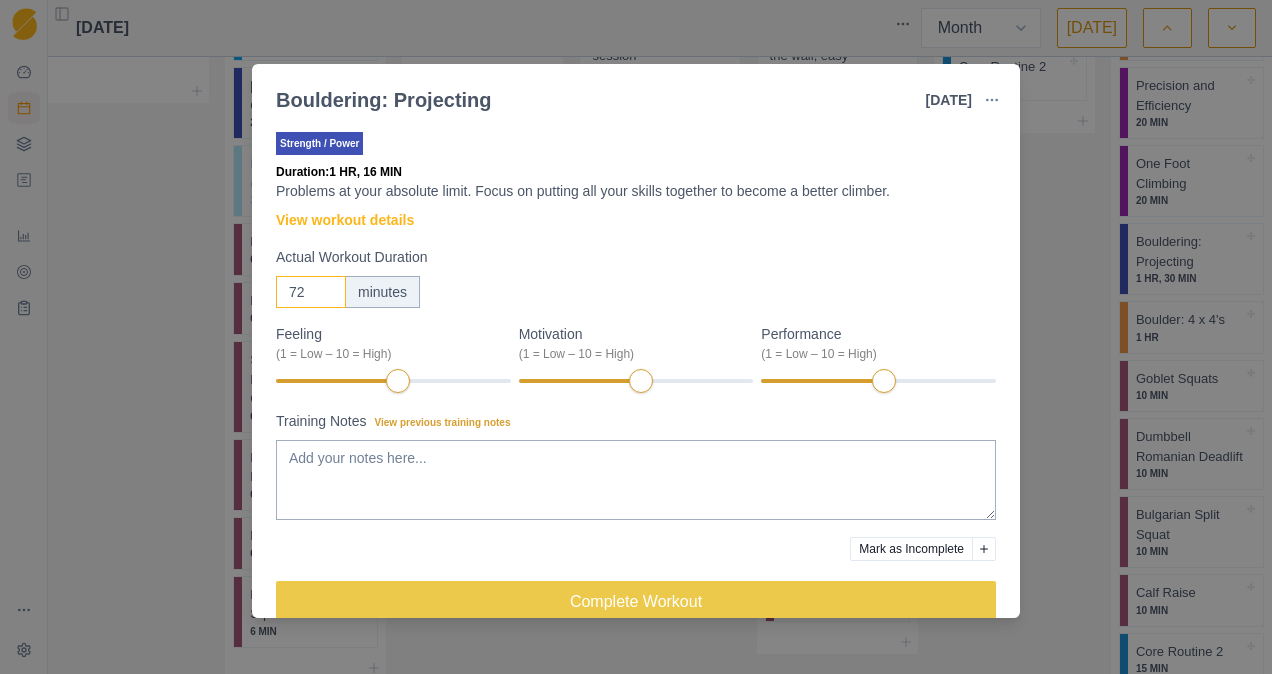 click on "72" at bounding box center (311, 292) 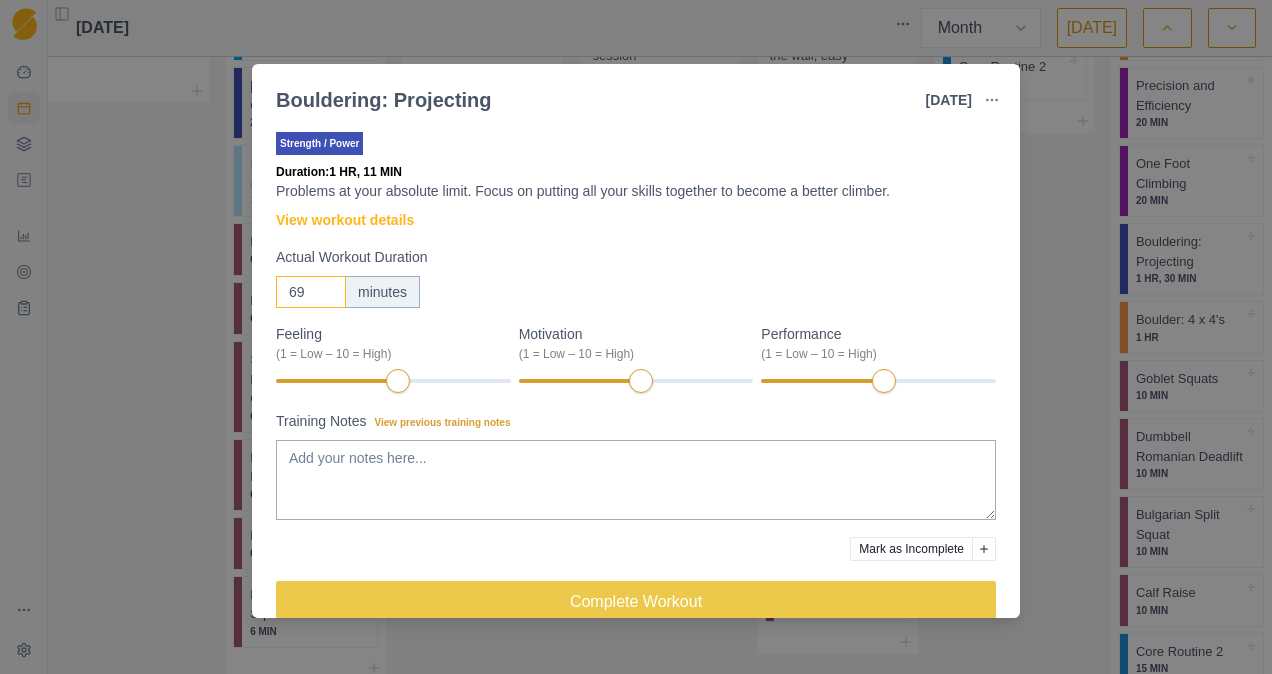click on "69" at bounding box center [311, 292] 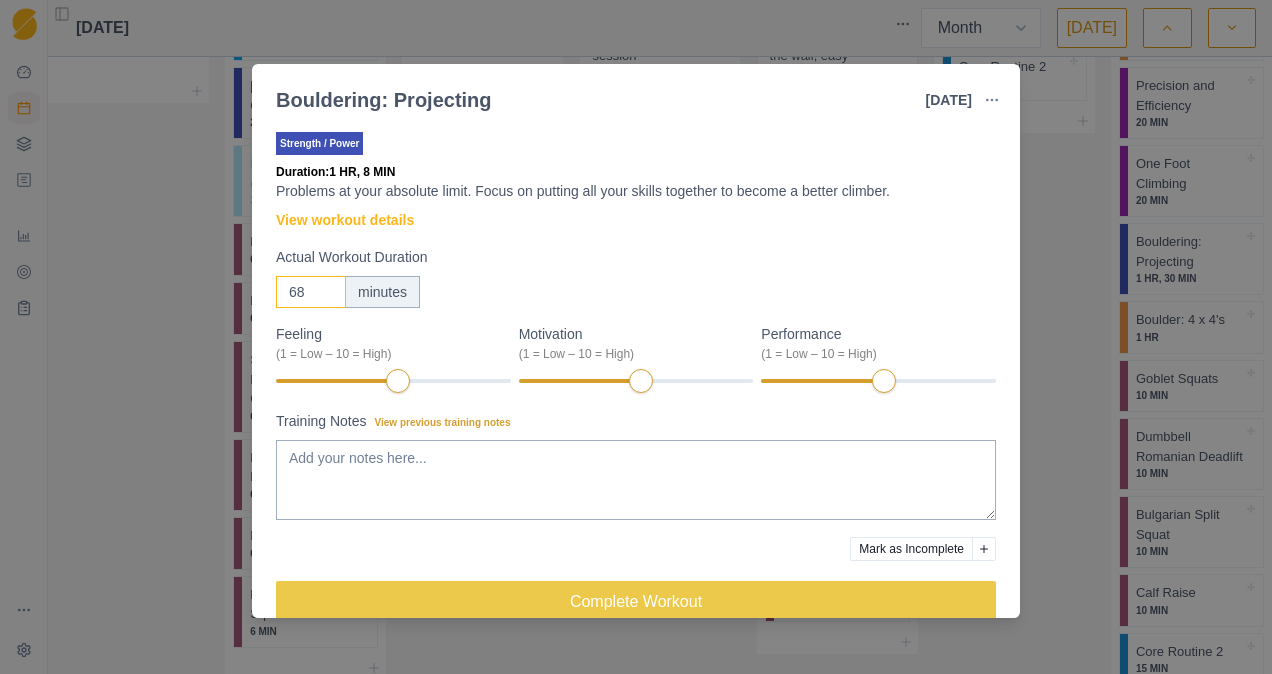 click on "68" at bounding box center (311, 292) 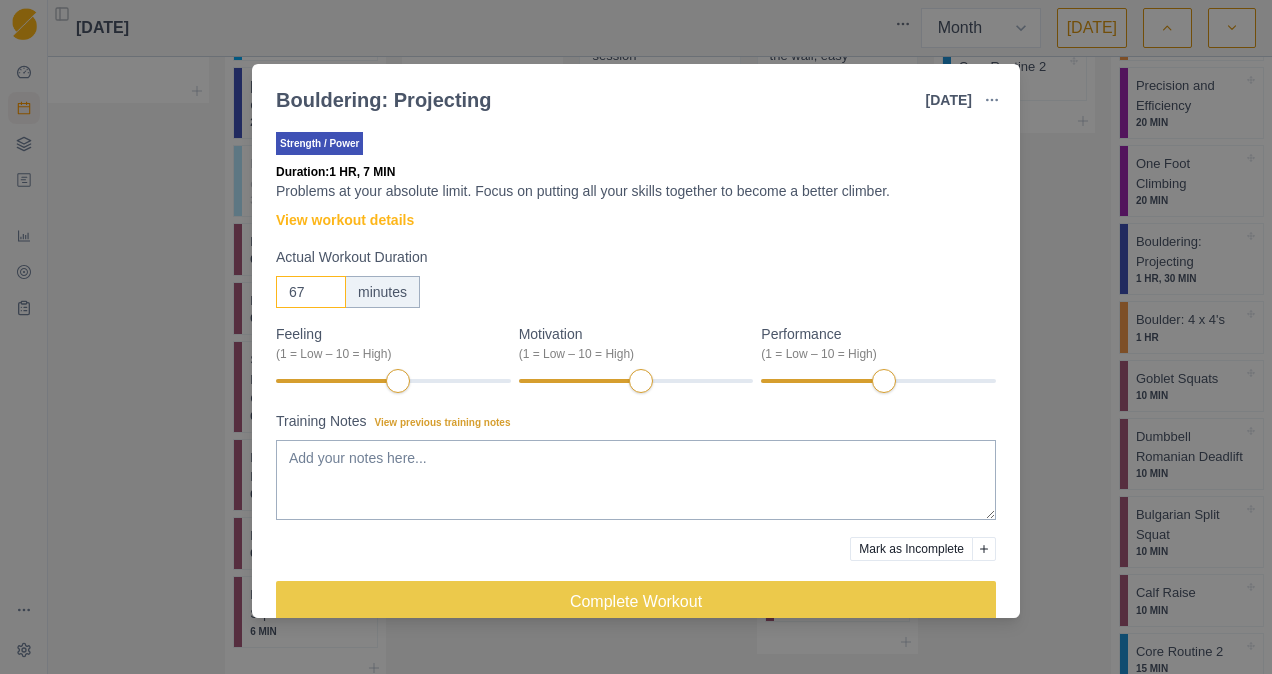 click on "67" at bounding box center [311, 292] 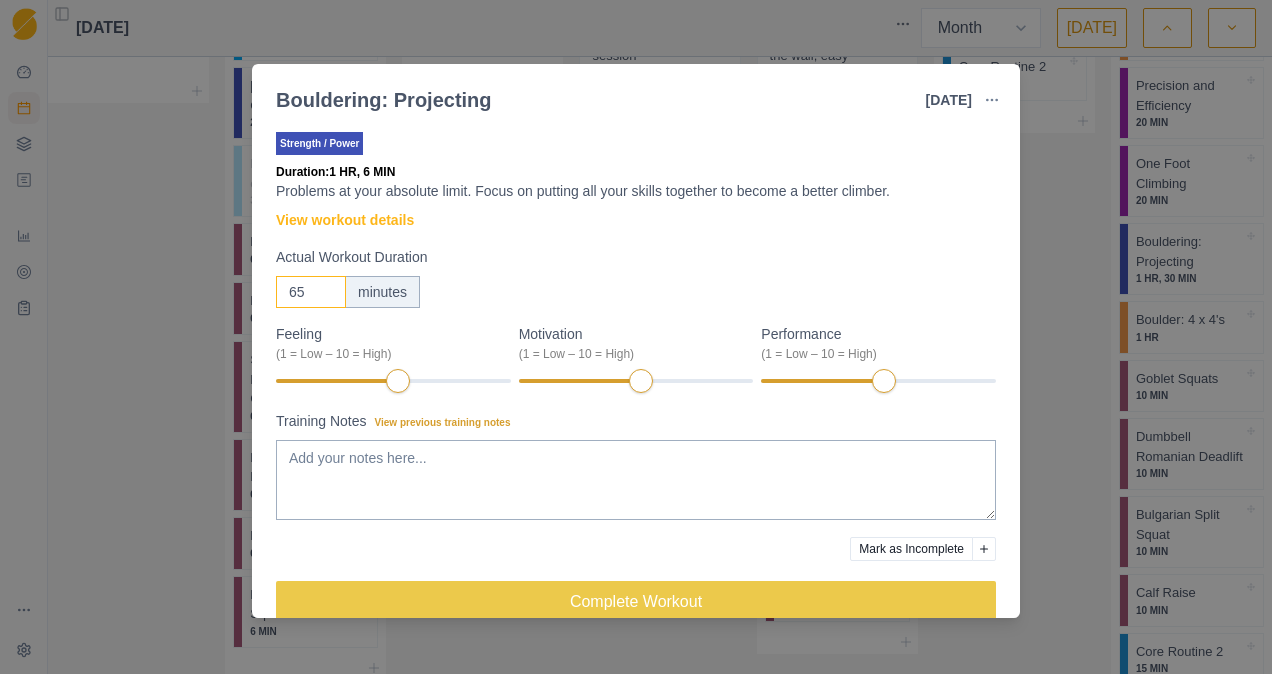 click on "65" at bounding box center [311, 292] 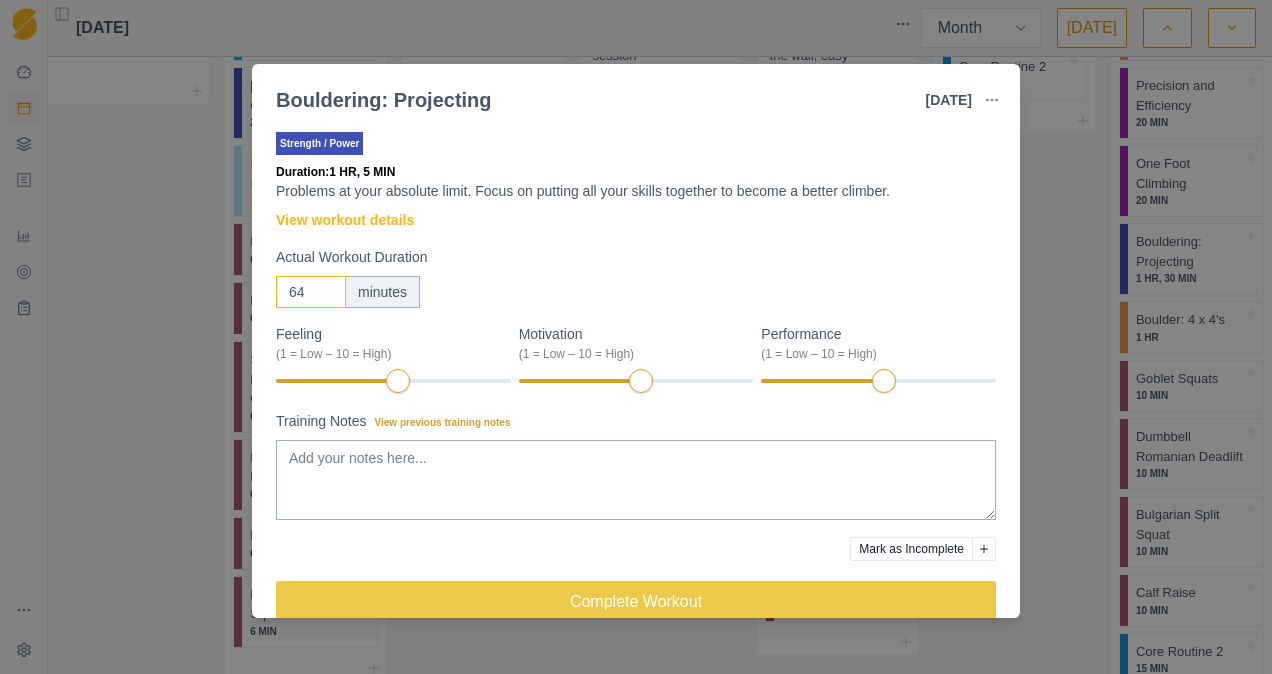 click on "64" at bounding box center (311, 292) 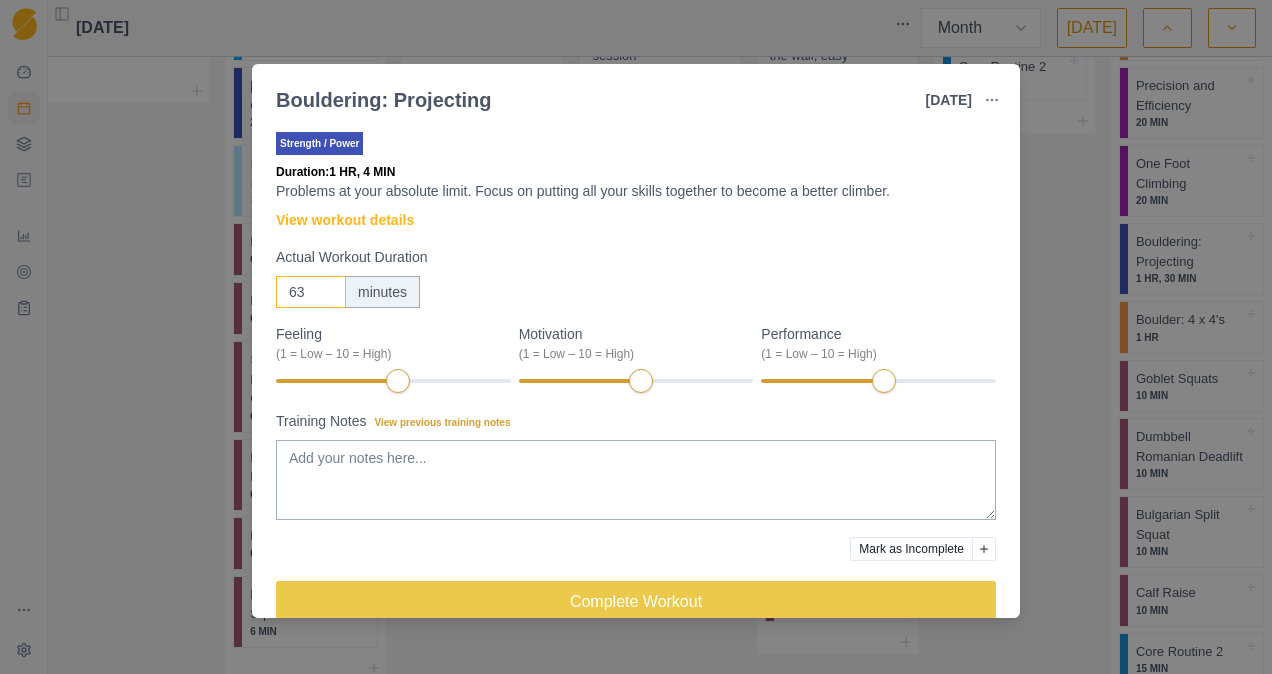 click on "63" at bounding box center [311, 292] 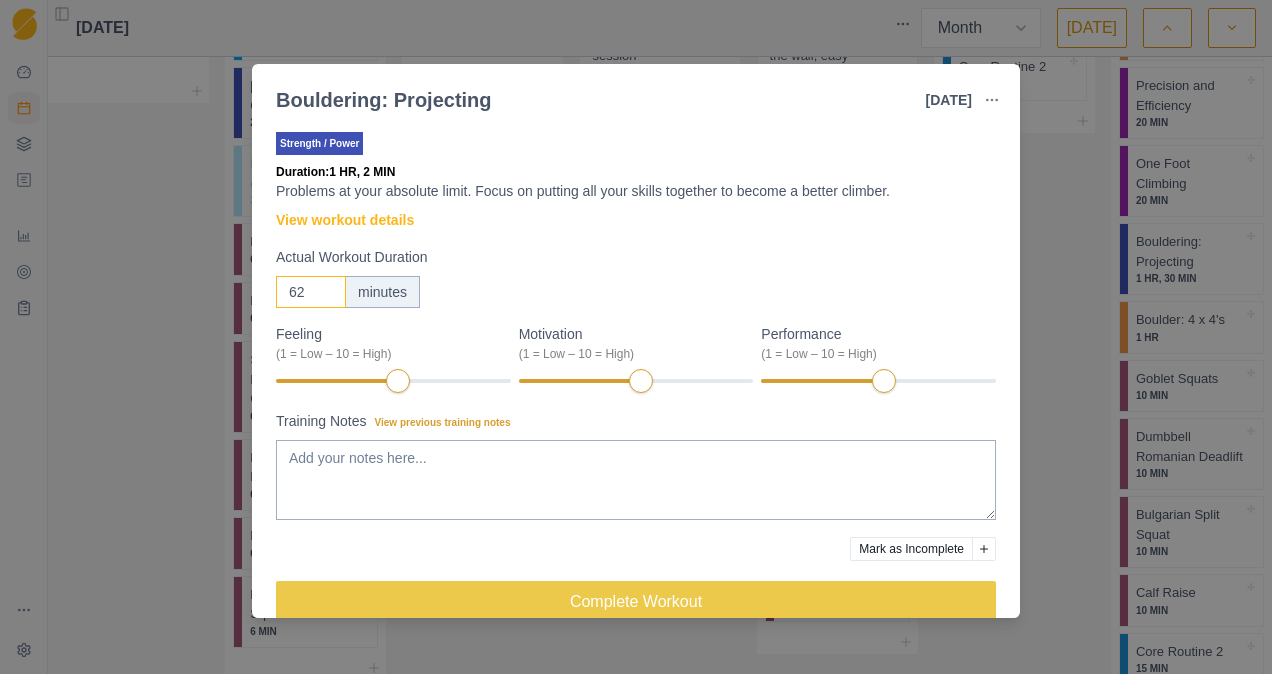 click on "62" at bounding box center [311, 292] 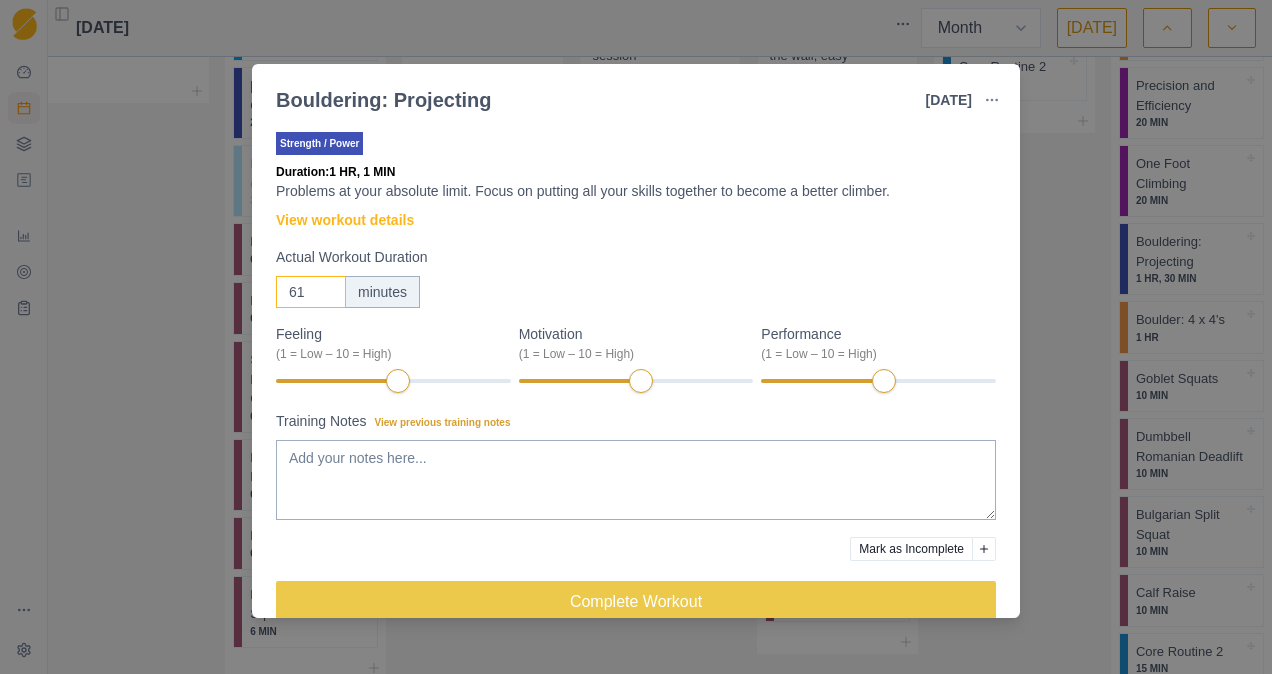 click on "61" at bounding box center (311, 292) 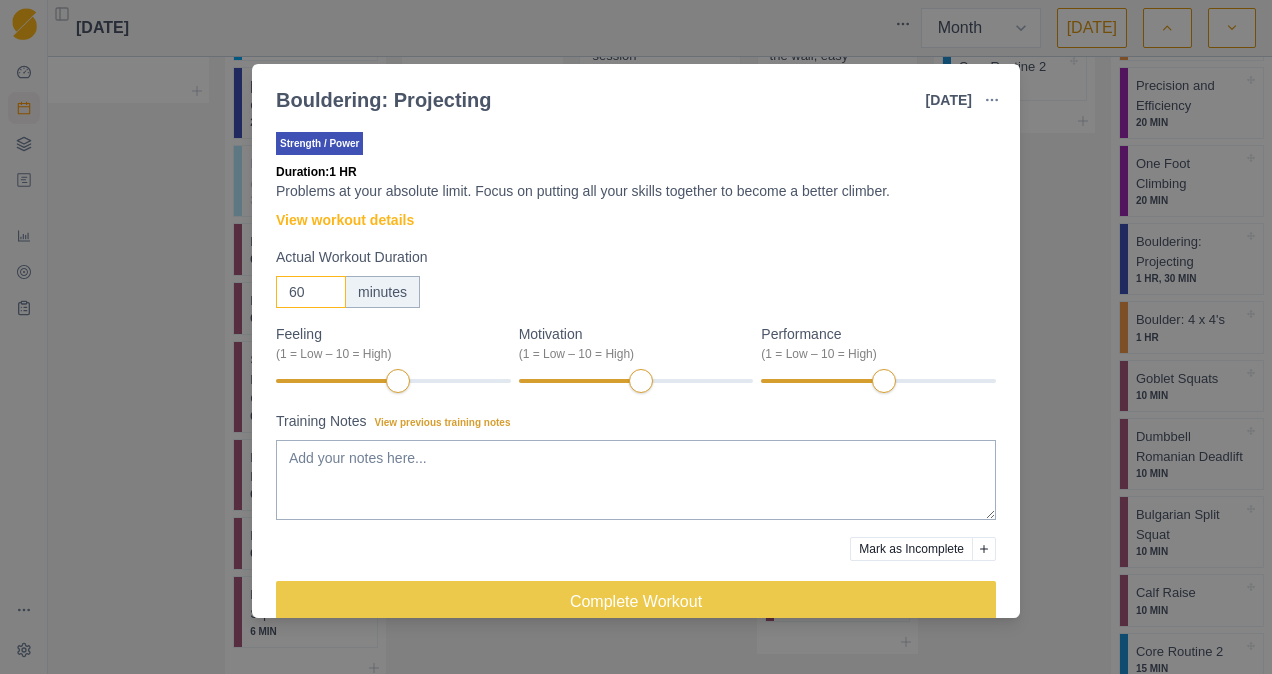 click on "59" at bounding box center (311, 292) 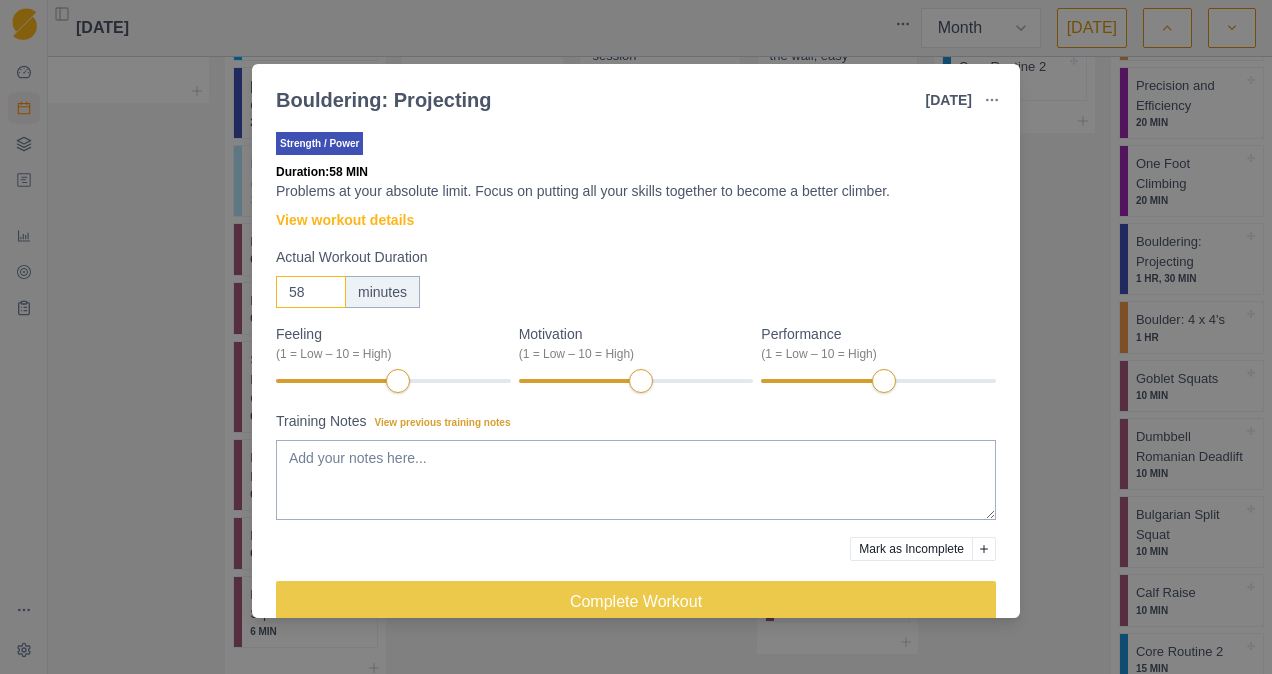 click on "58" at bounding box center (311, 292) 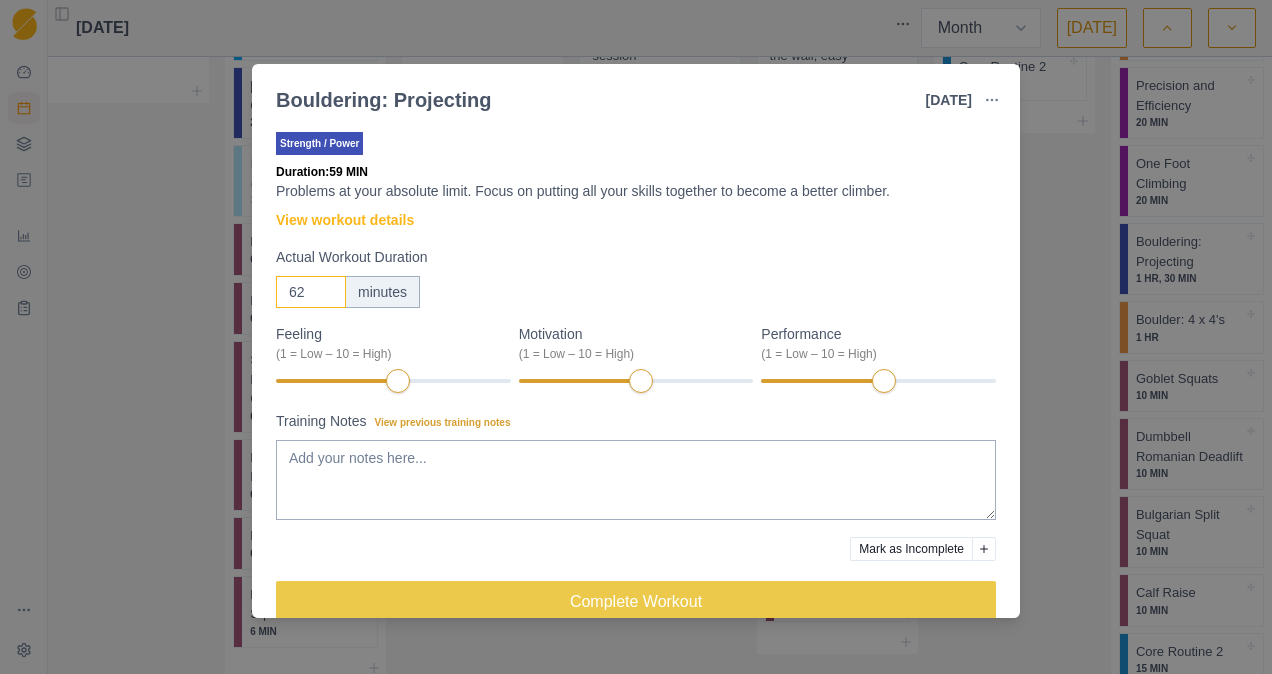 click on "62" at bounding box center [311, 292] 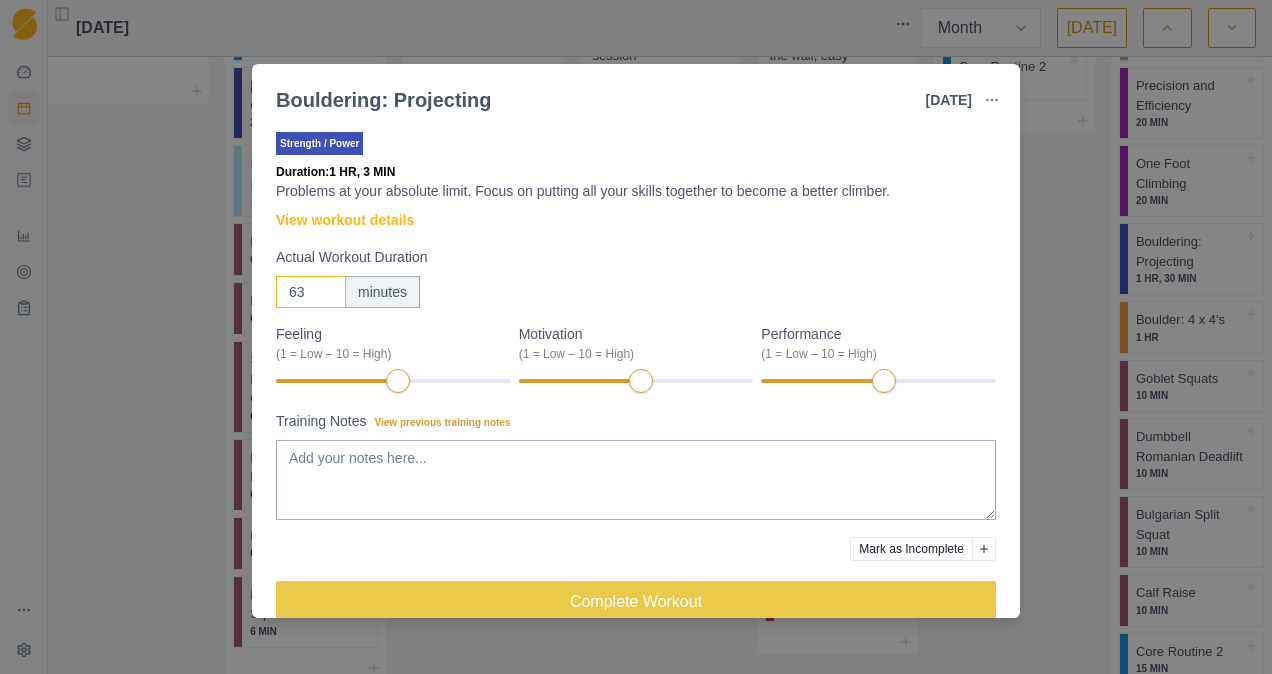 click on "63" at bounding box center [311, 292] 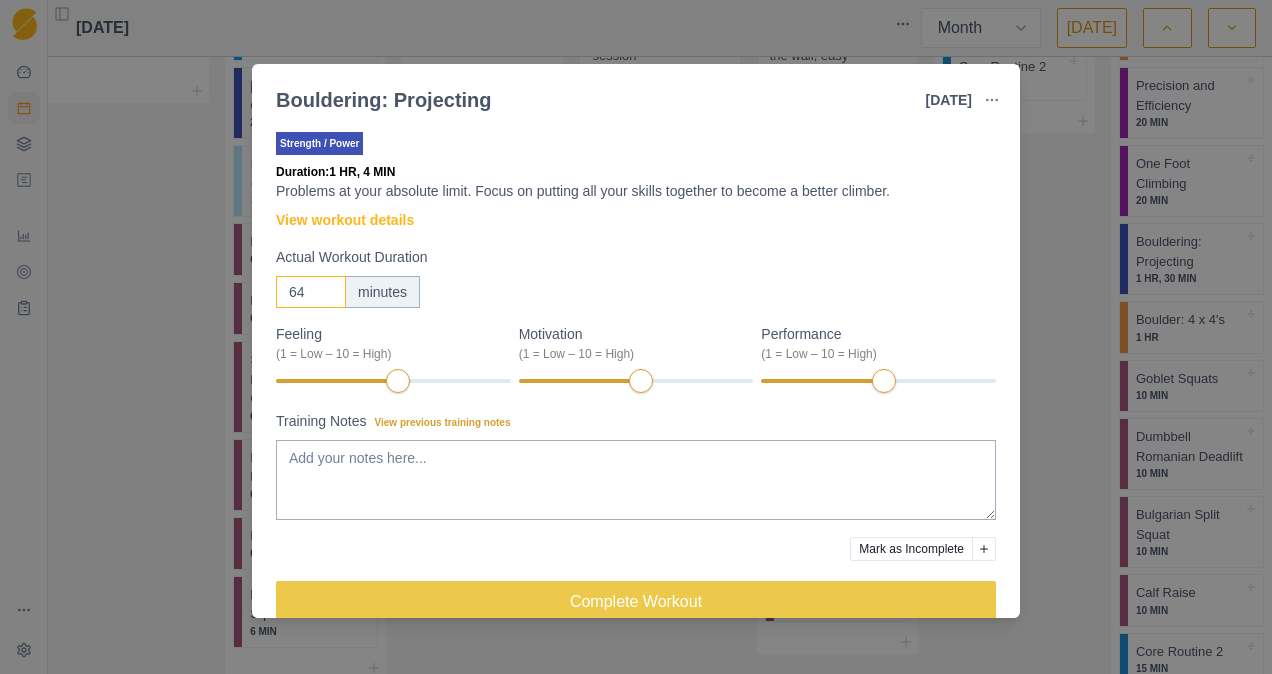 click on "64" at bounding box center (311, 292) 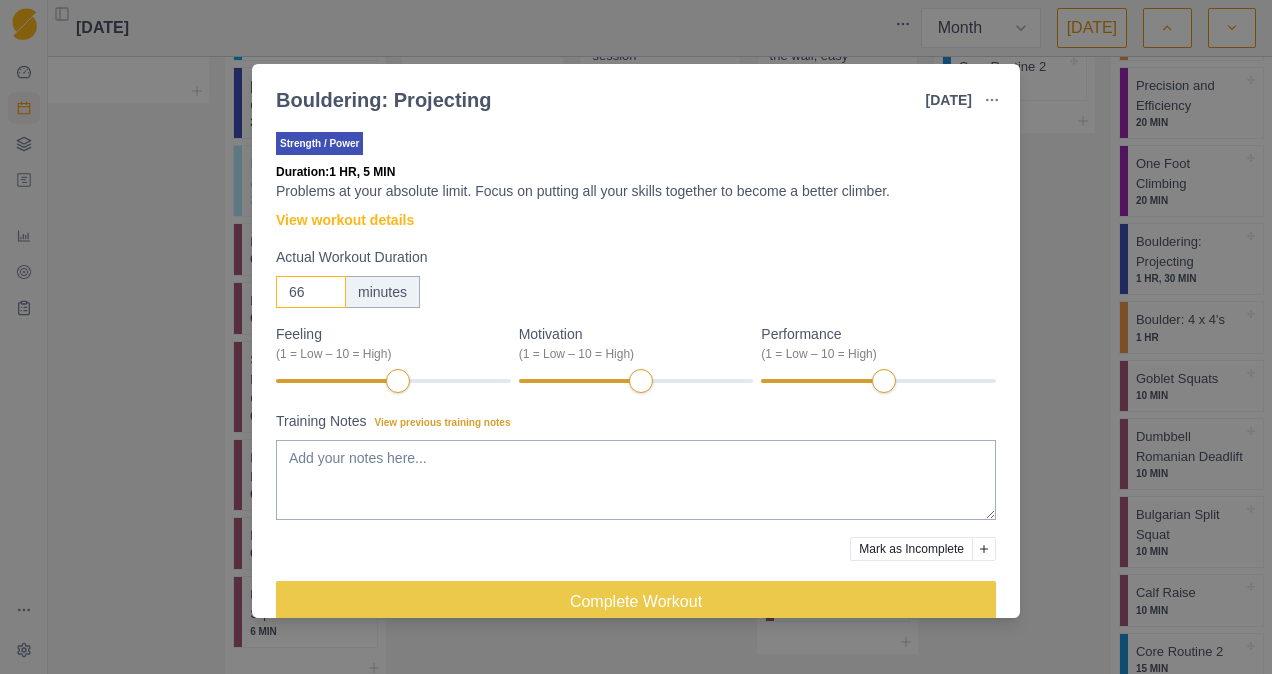 click on "67" at bounding box center [311, 292] 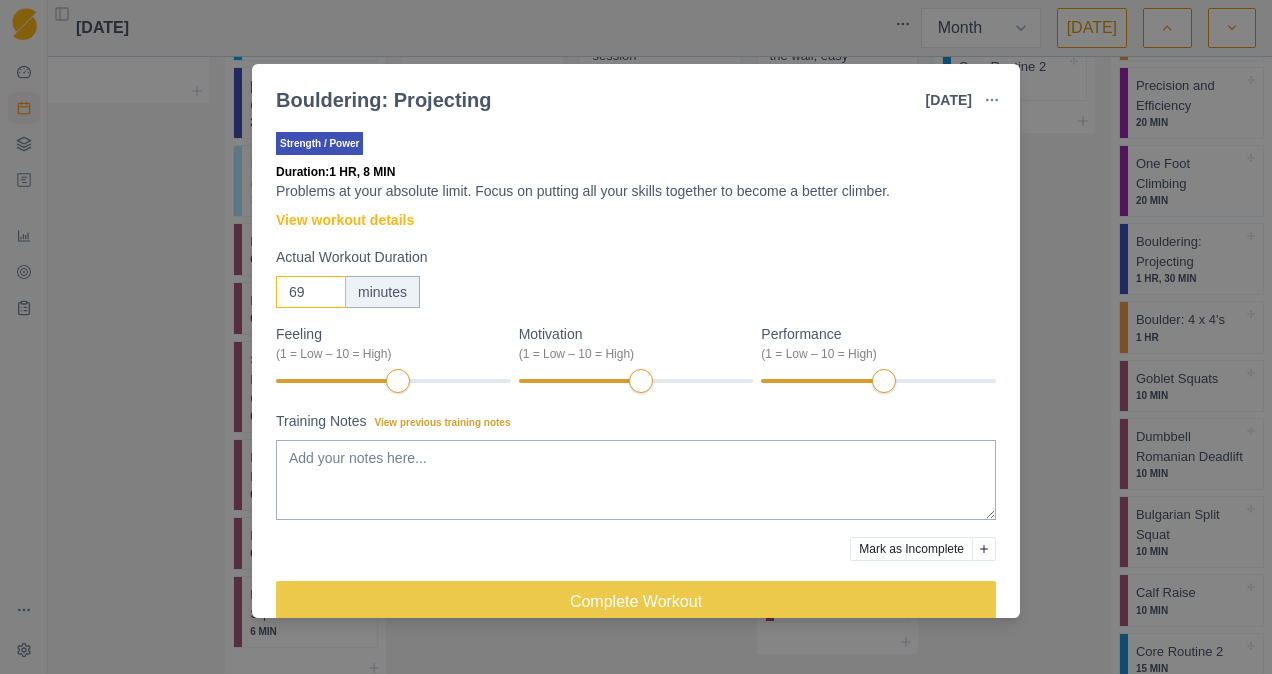 click on "69" at bounding box center (311, 292) 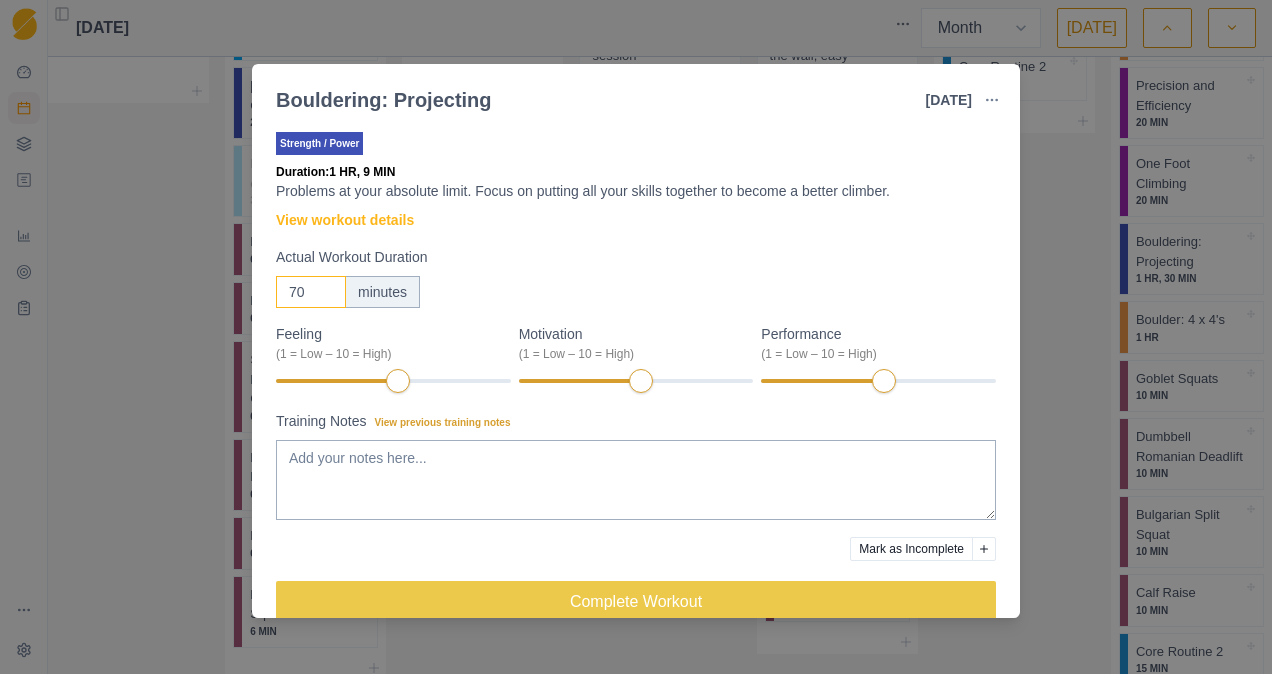 click on "70" at bounding box center [311, 292] 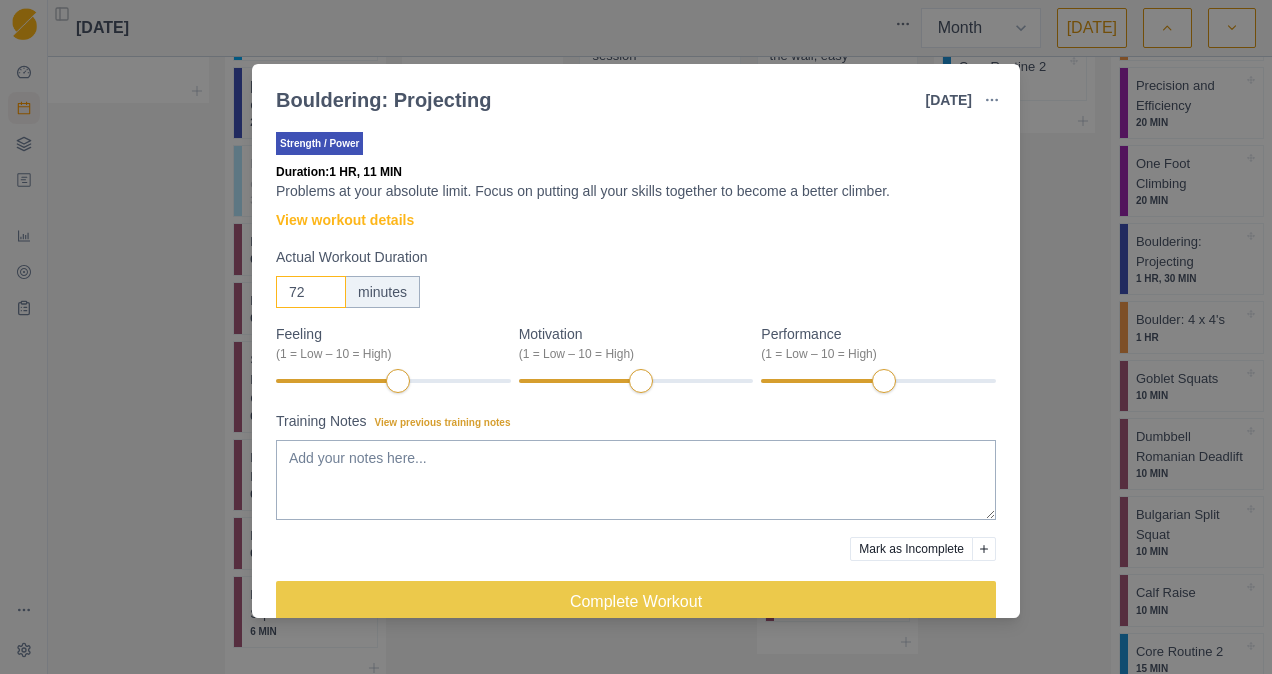 click on "72" at bounding box center [311, 292] 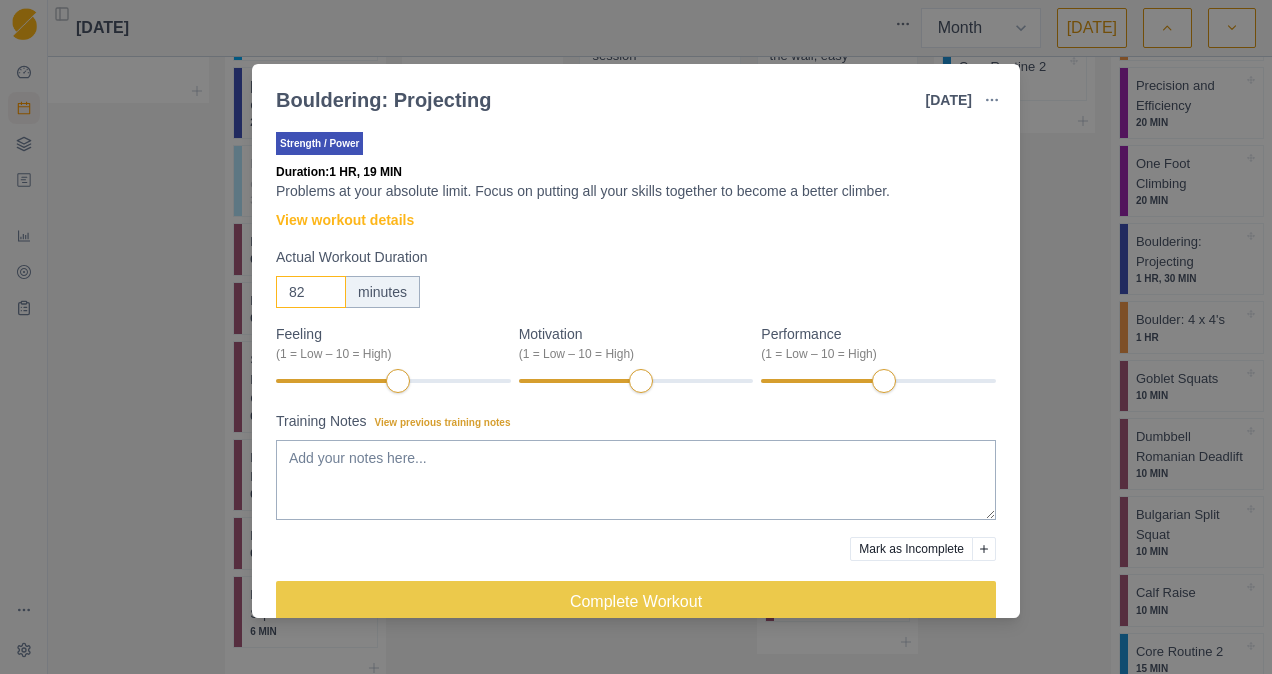 click on "82" at bounding box center (311, 292) 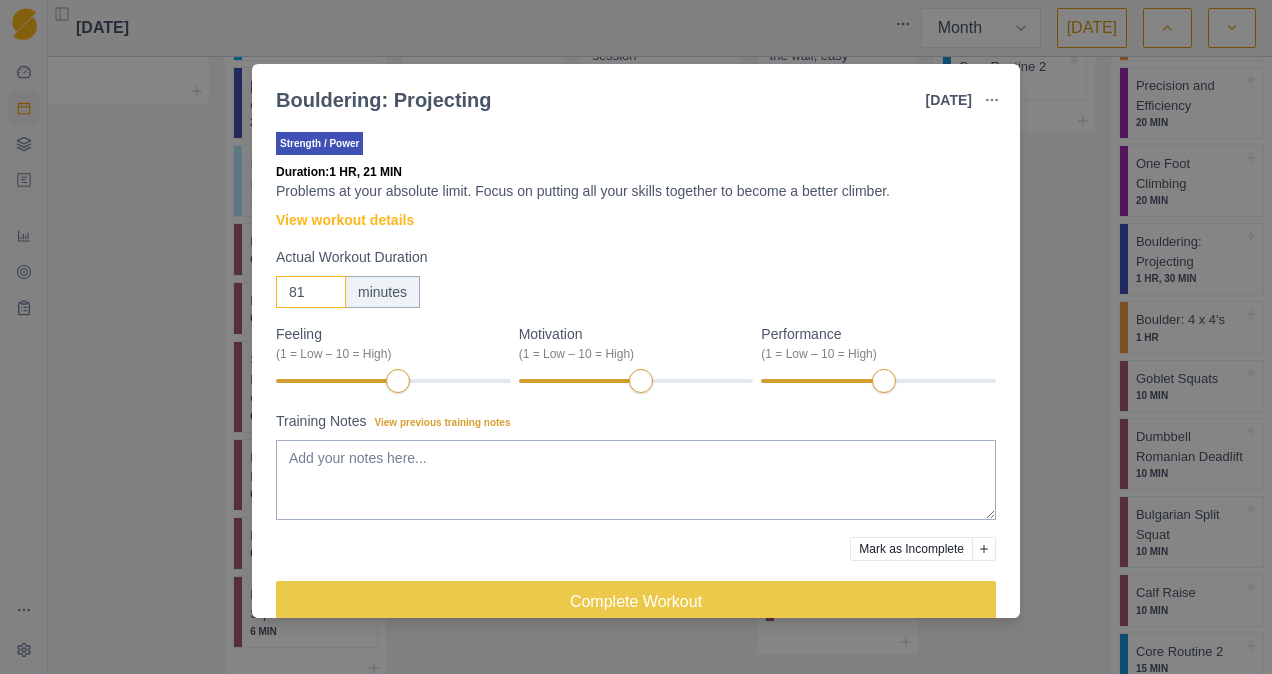 click on "81" at bounding box center [311, 292] 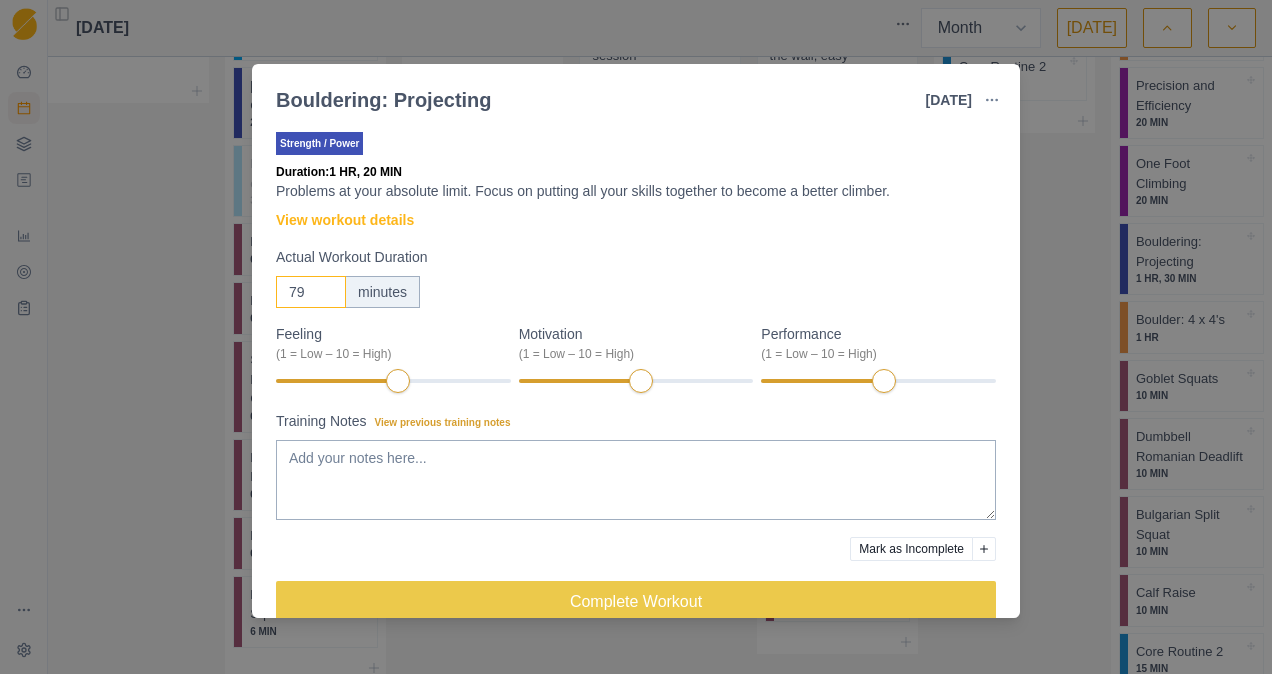 click on "79" at bounding box center [311, 292] 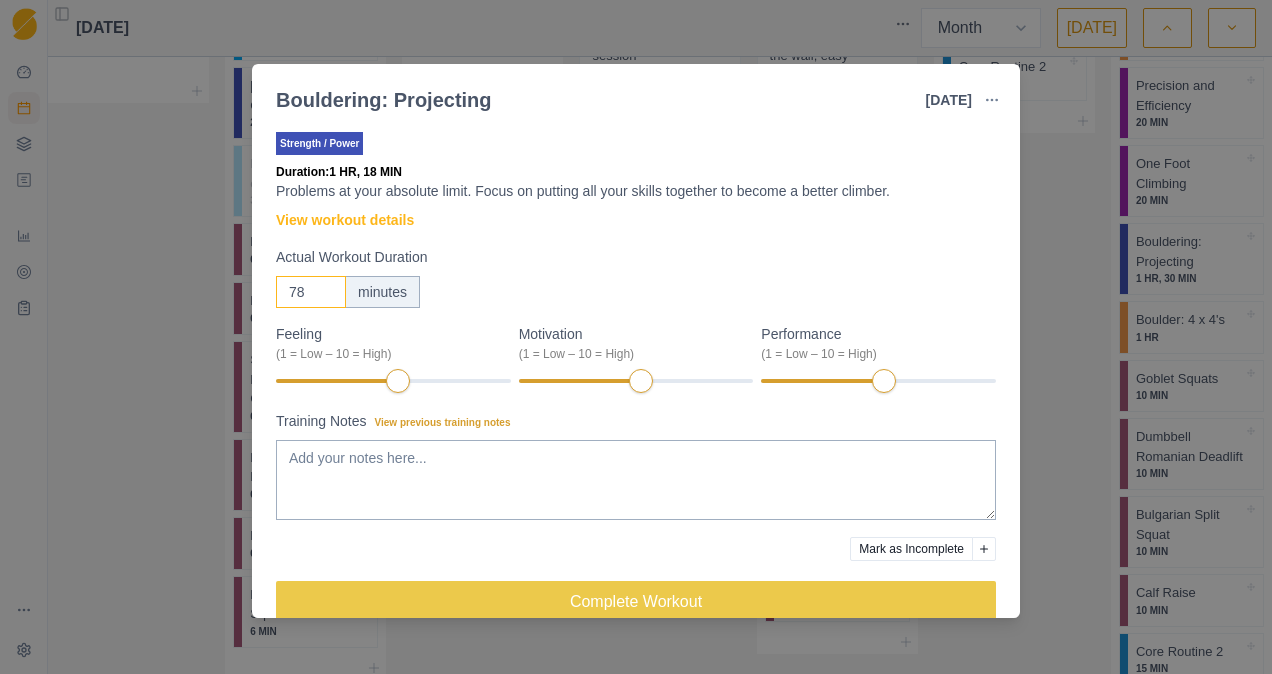 click on "78" at bounding box center (311, 292) 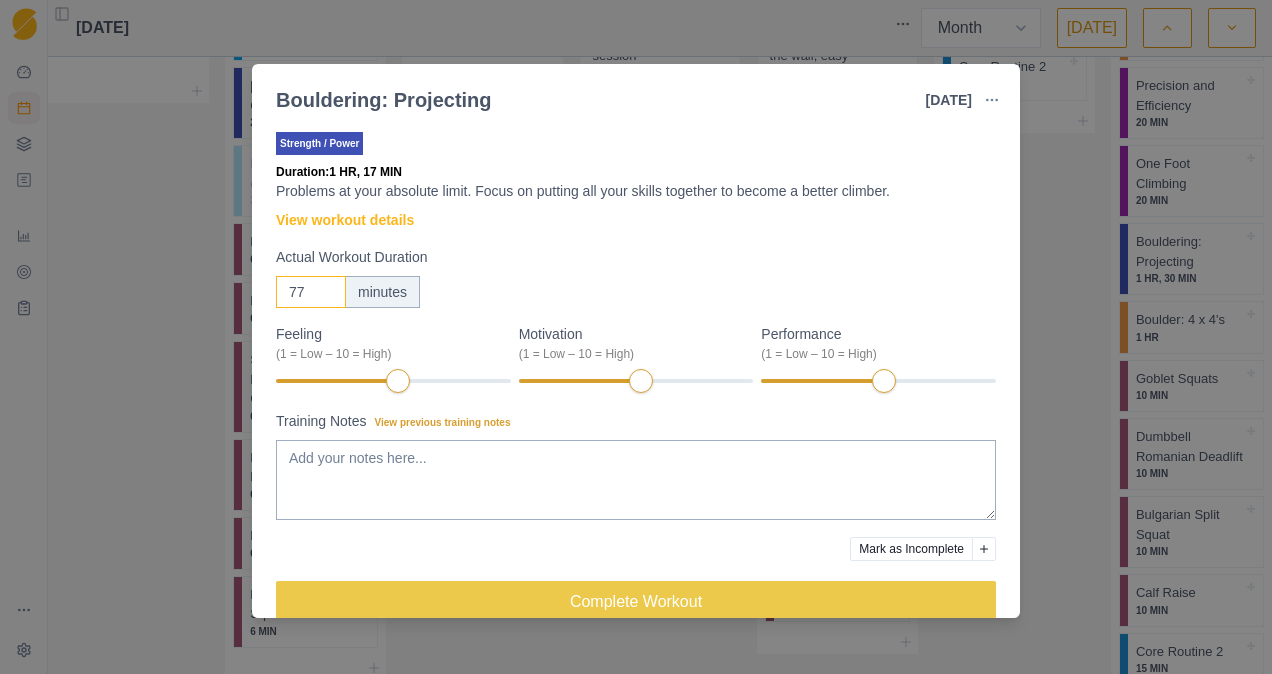 click on "77" at bounding box center [311, 292] 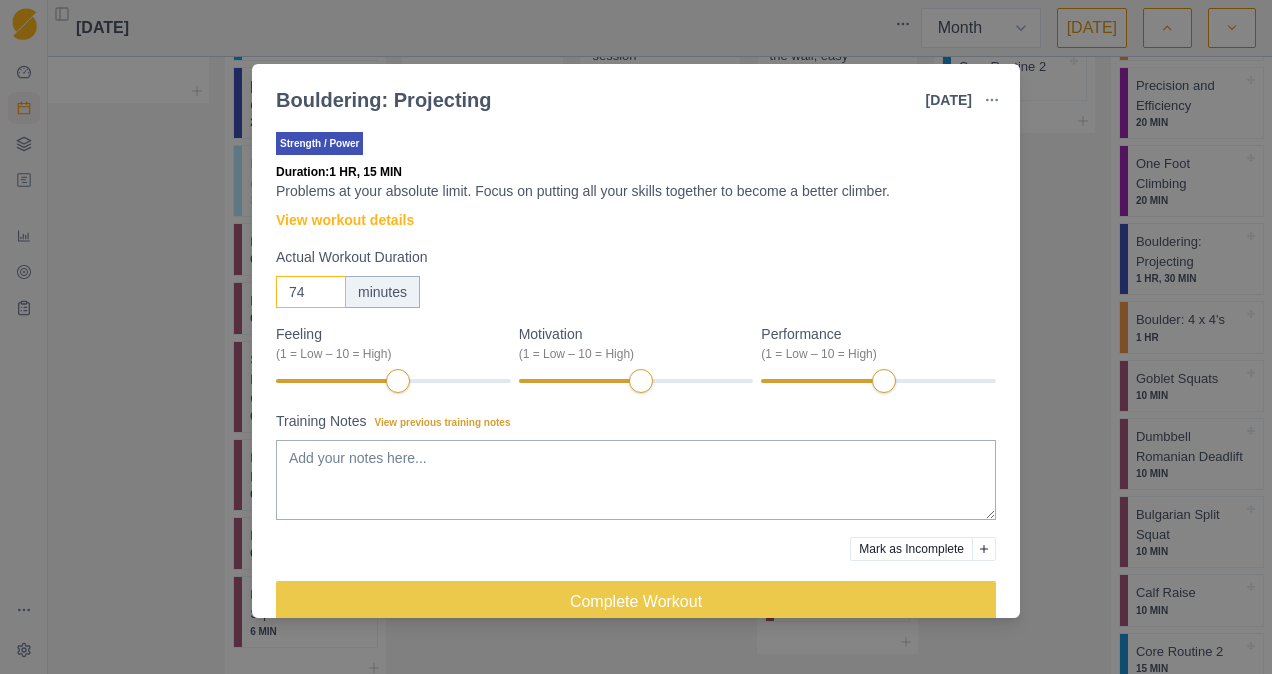 click on "74" at bounding box center [311, 292] 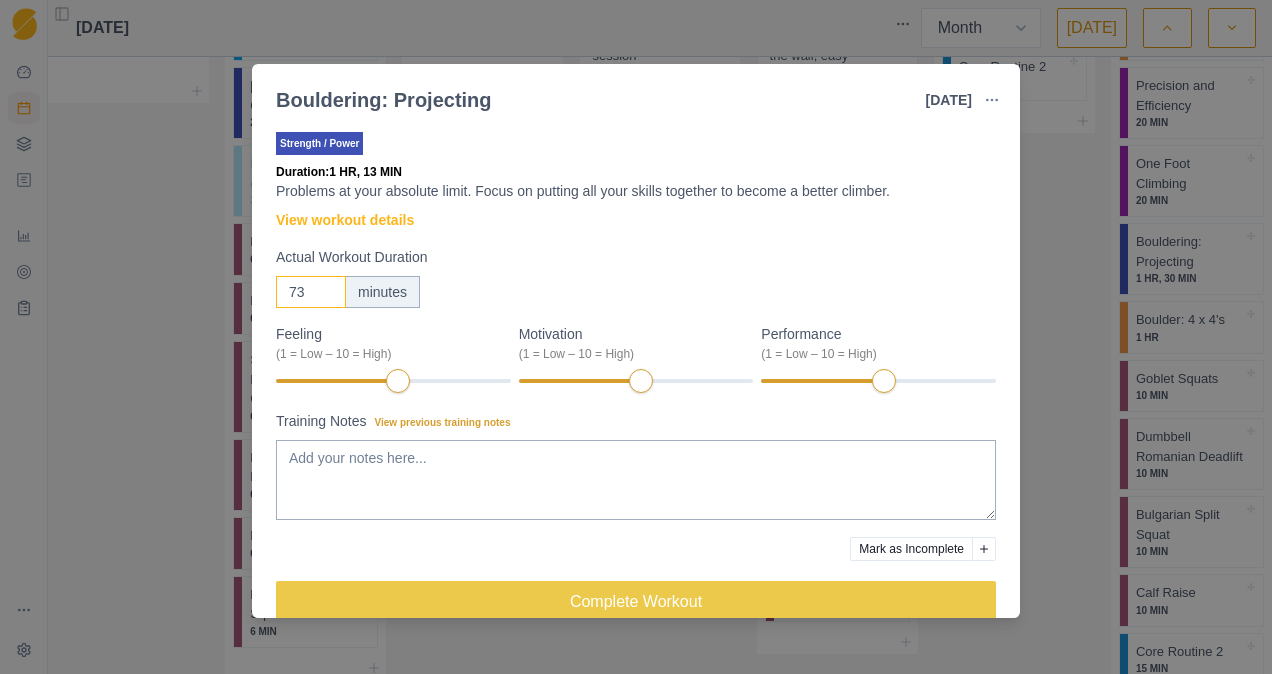 click on "73" at bounding box center (311, 292) 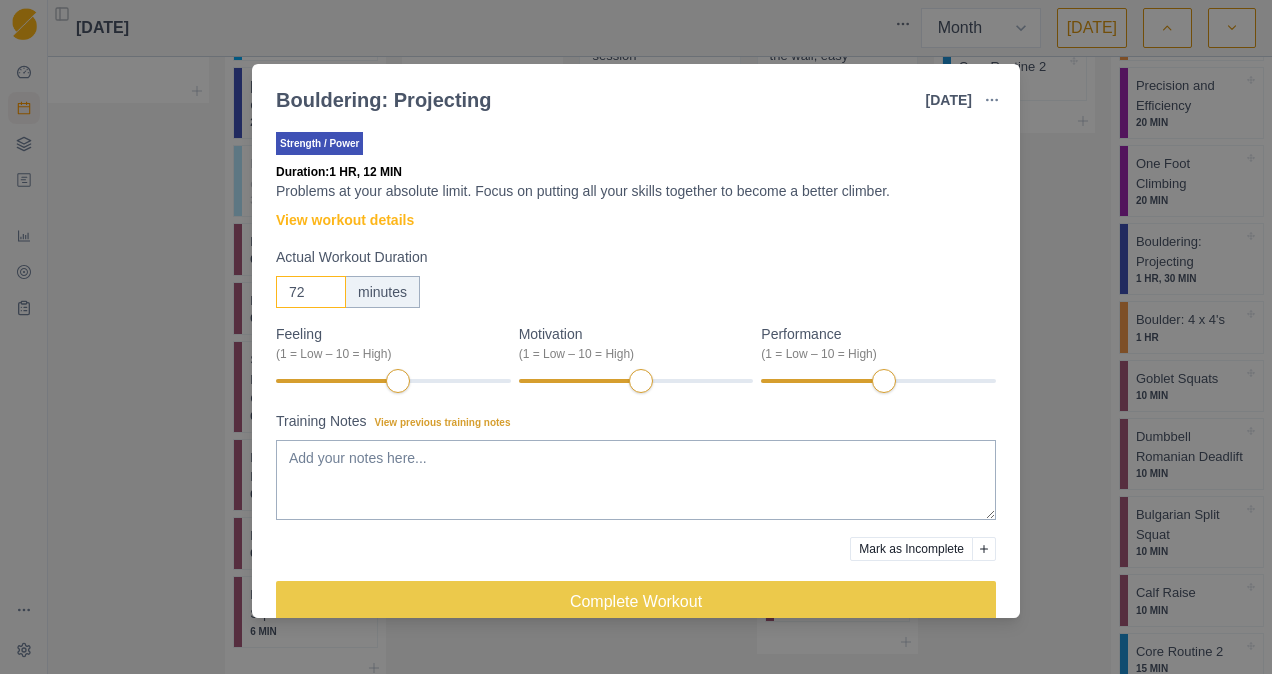 click on "72" at bounding box center (311, 292) 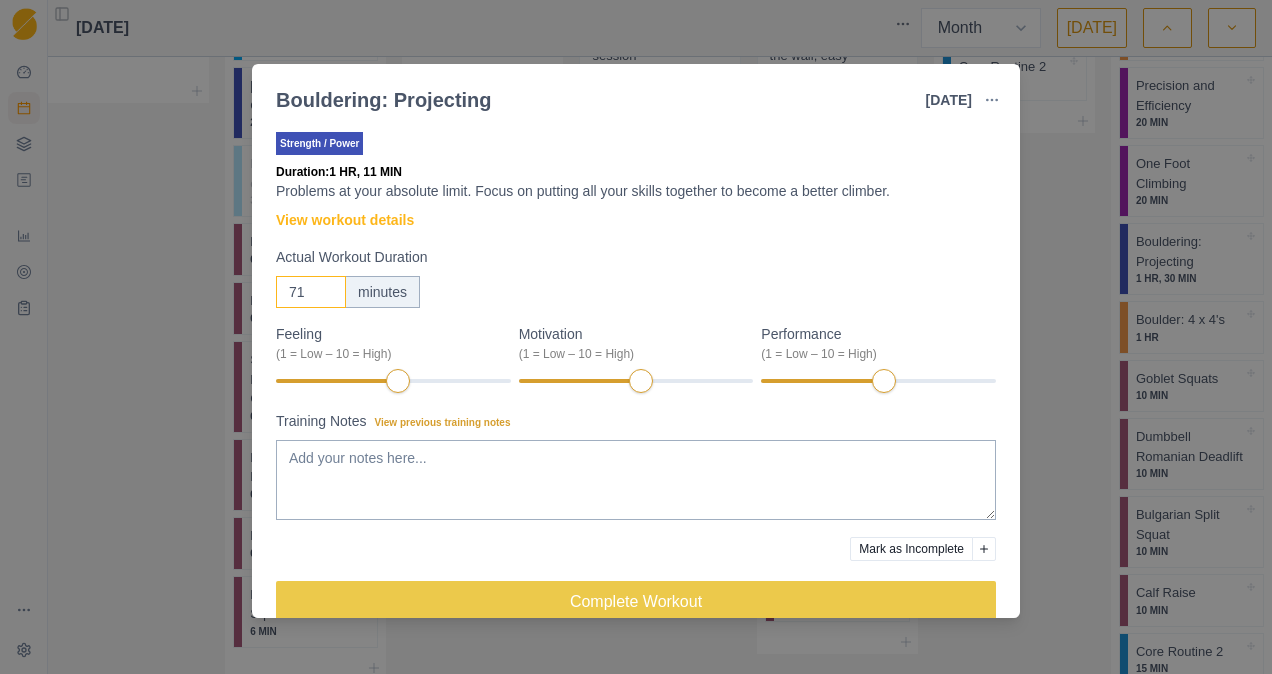 click on "71" at bounding box center [311, 292] 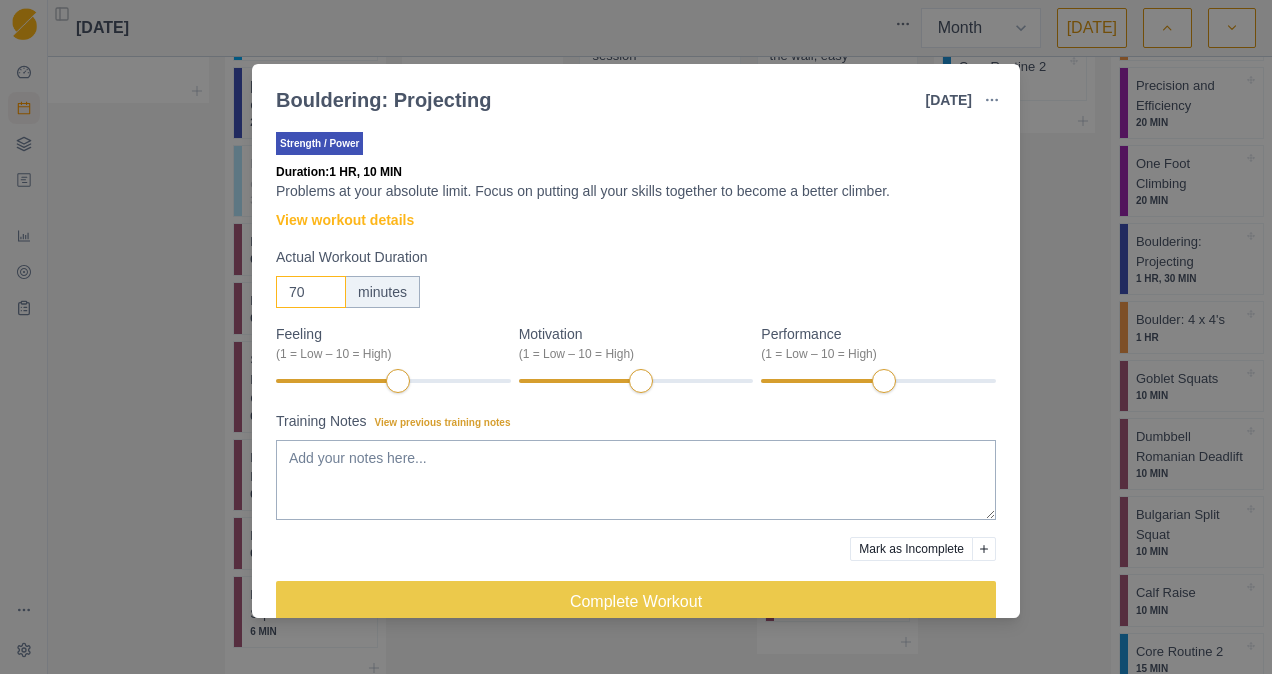 type on "70" 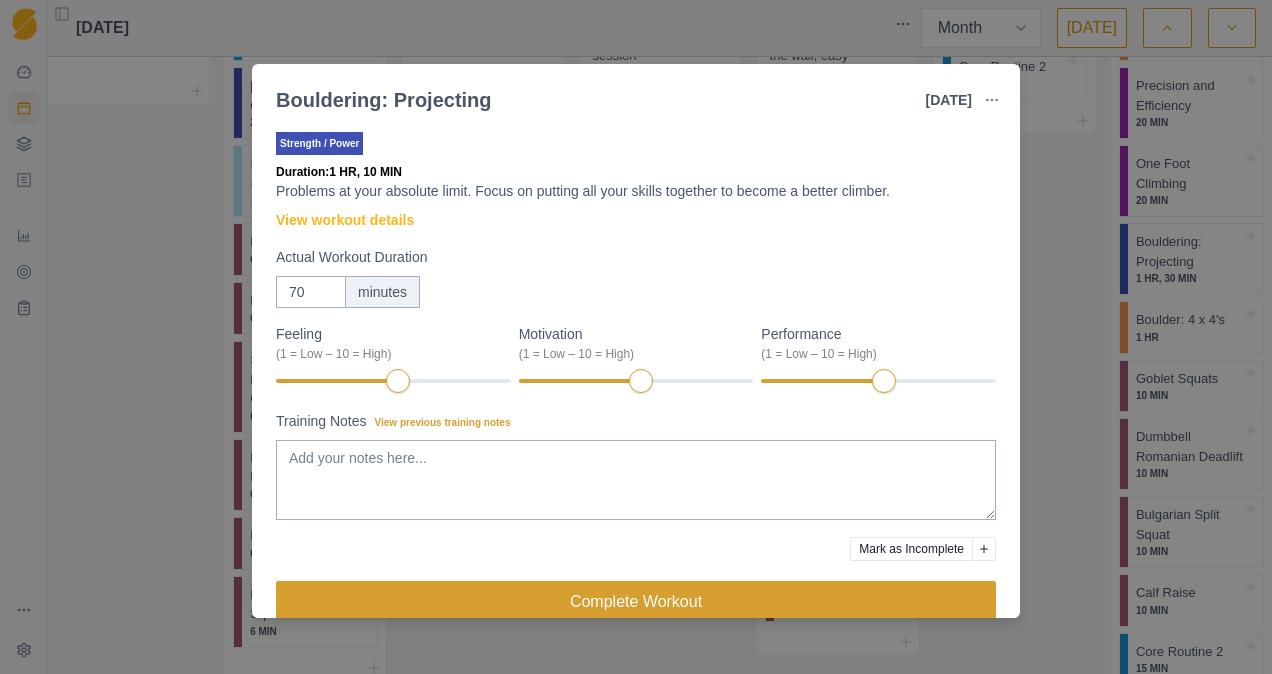click on "Complete Workout" at bounding box center (636, 601) 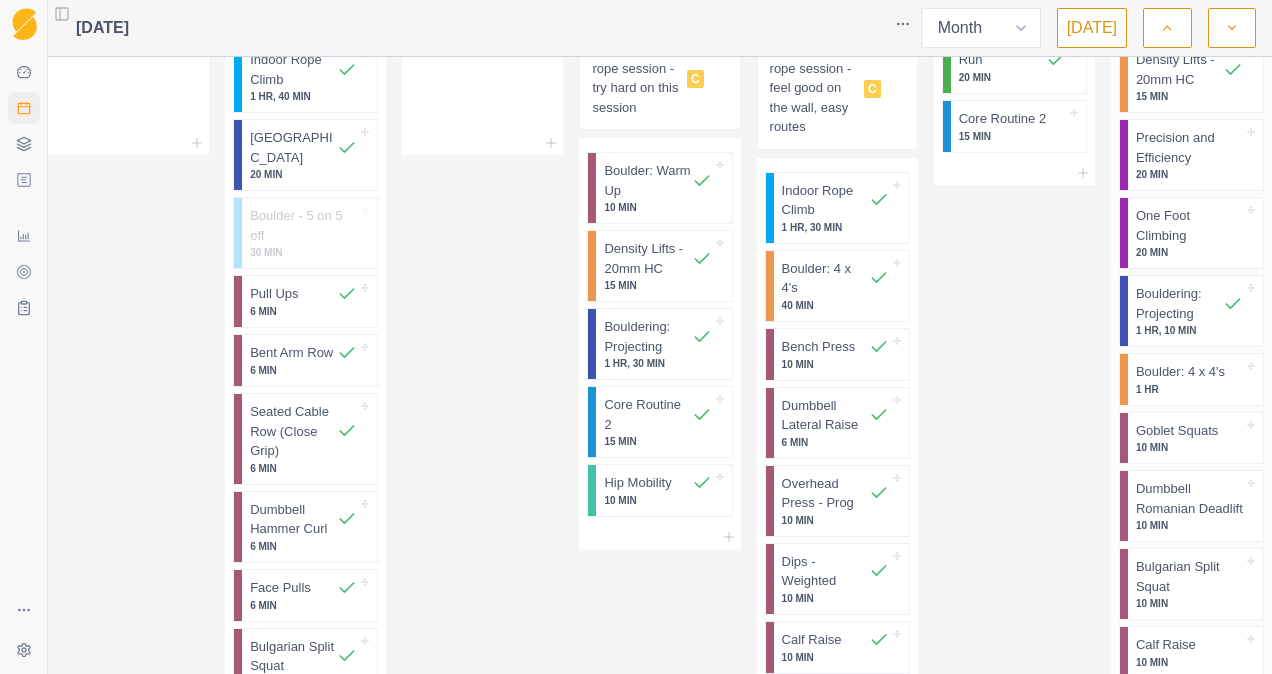 scroll, scrollTop: 1725, scrollLeft: 0, axis: vertical 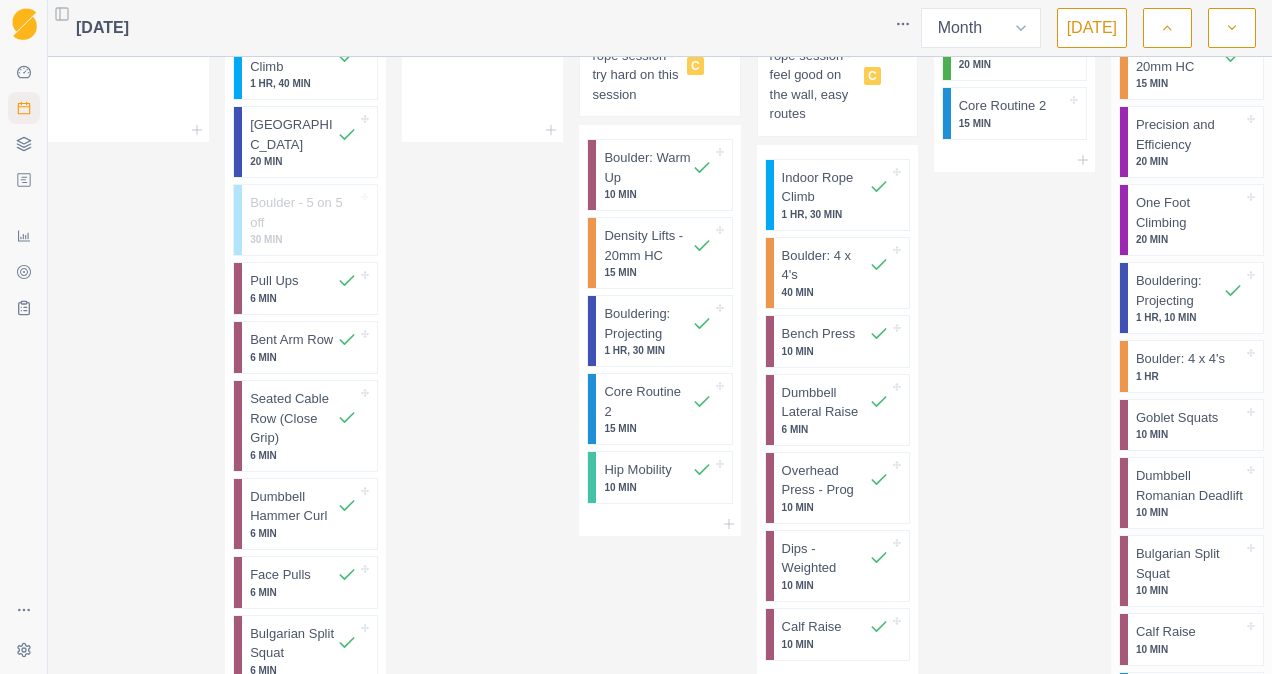 click on "1 HR" at bounding box center [1189, 376] 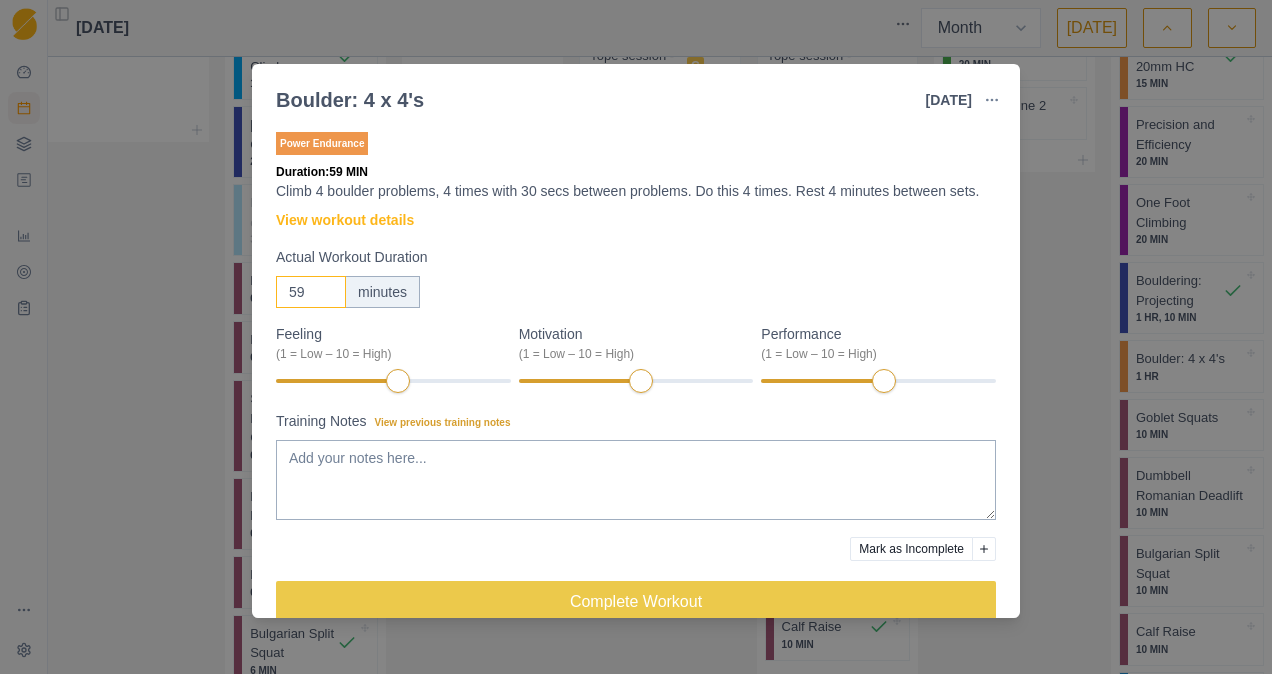click on "59" at bounding box center [311, 292] 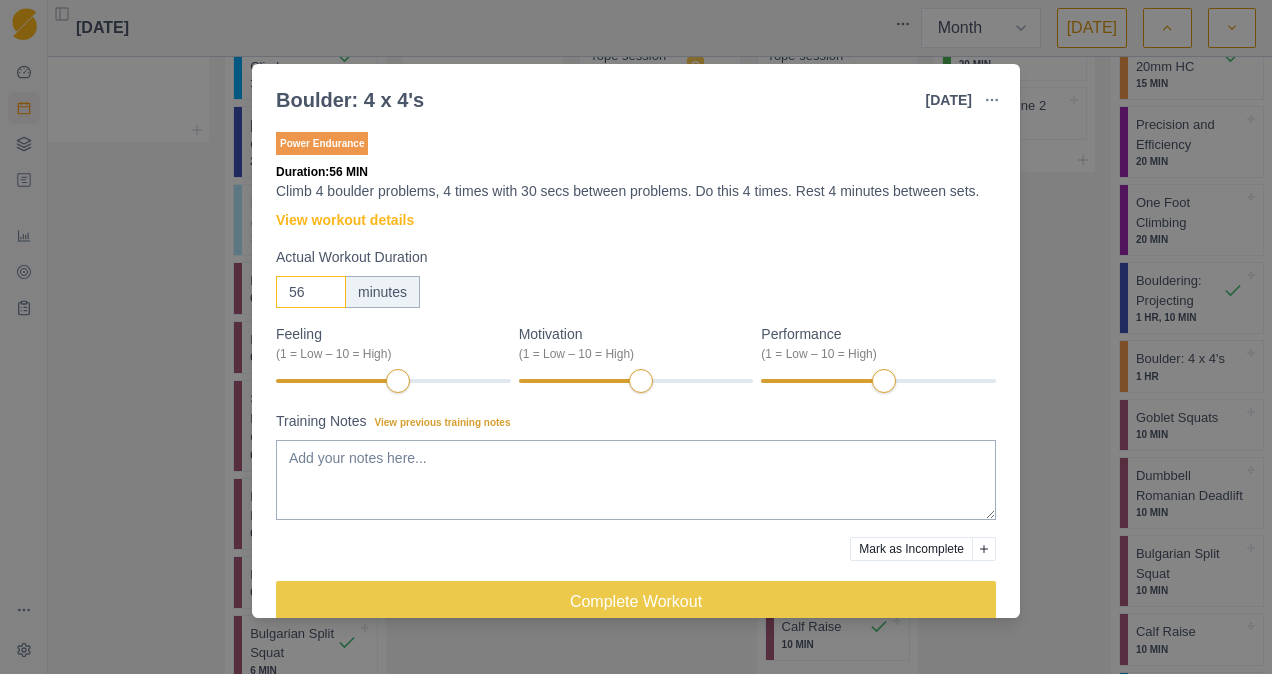 click on "56" at bounding box center (311, 292) 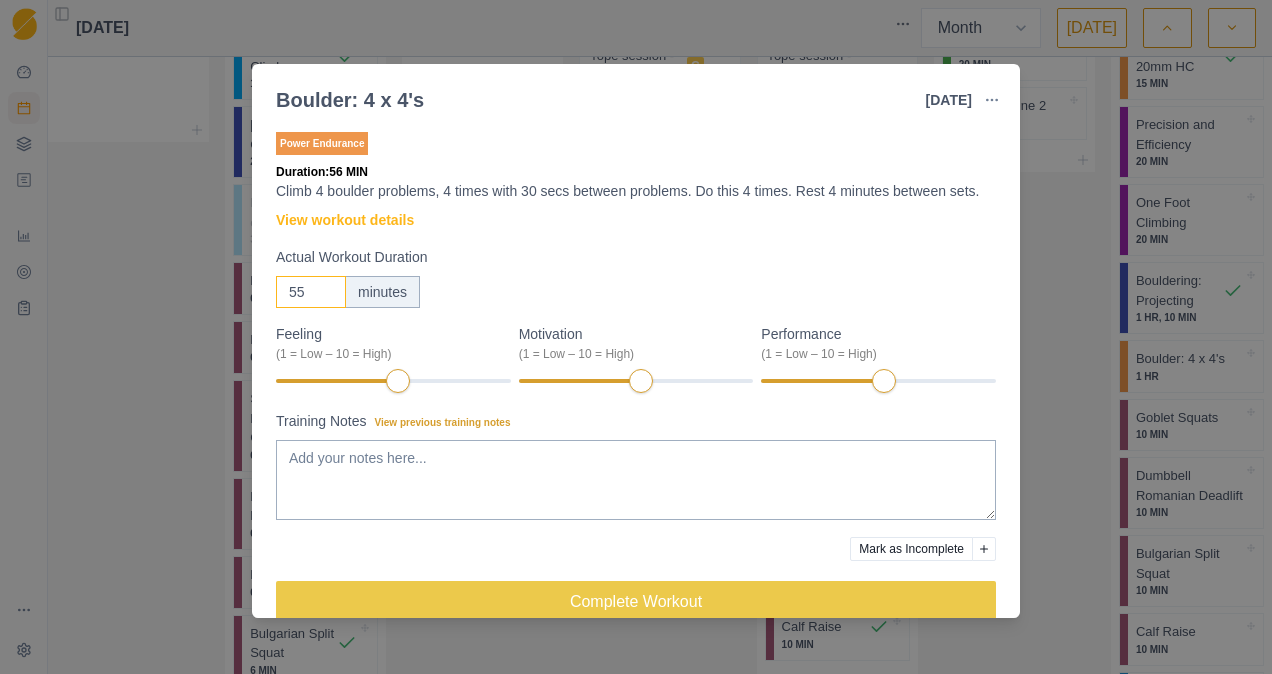 click on "55" at bounding box center (311, 292) 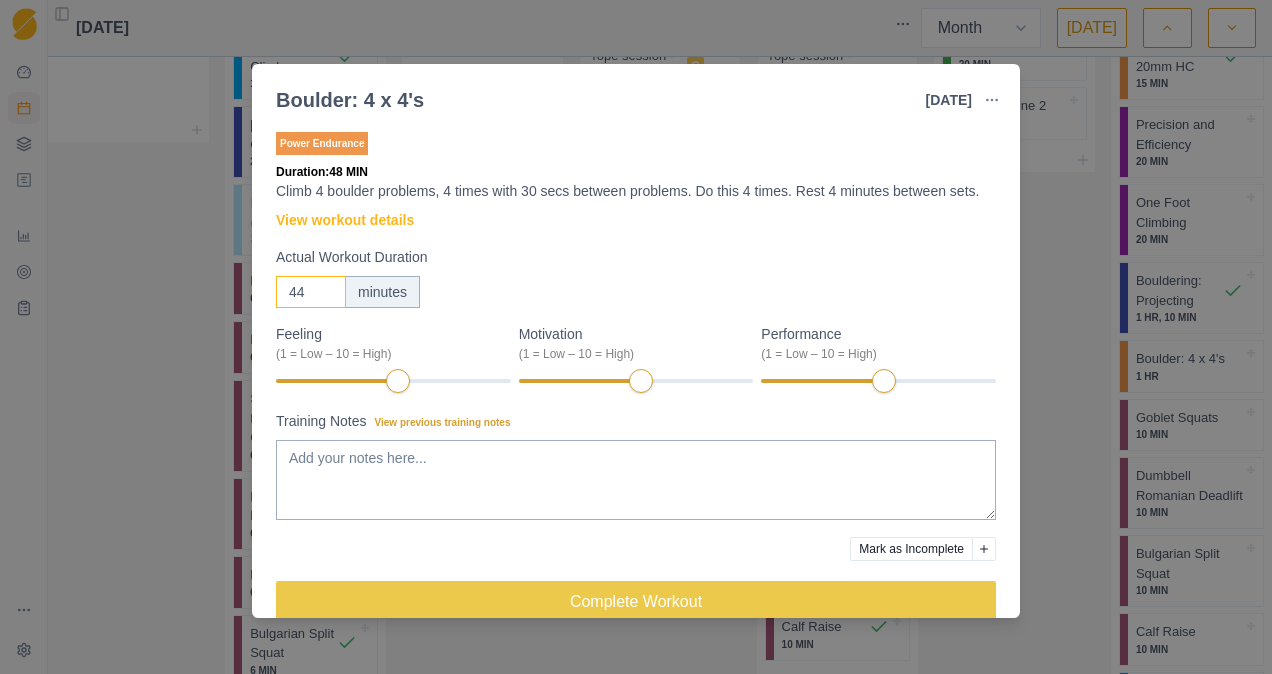 click on "44" at bounding box center [311, 292] 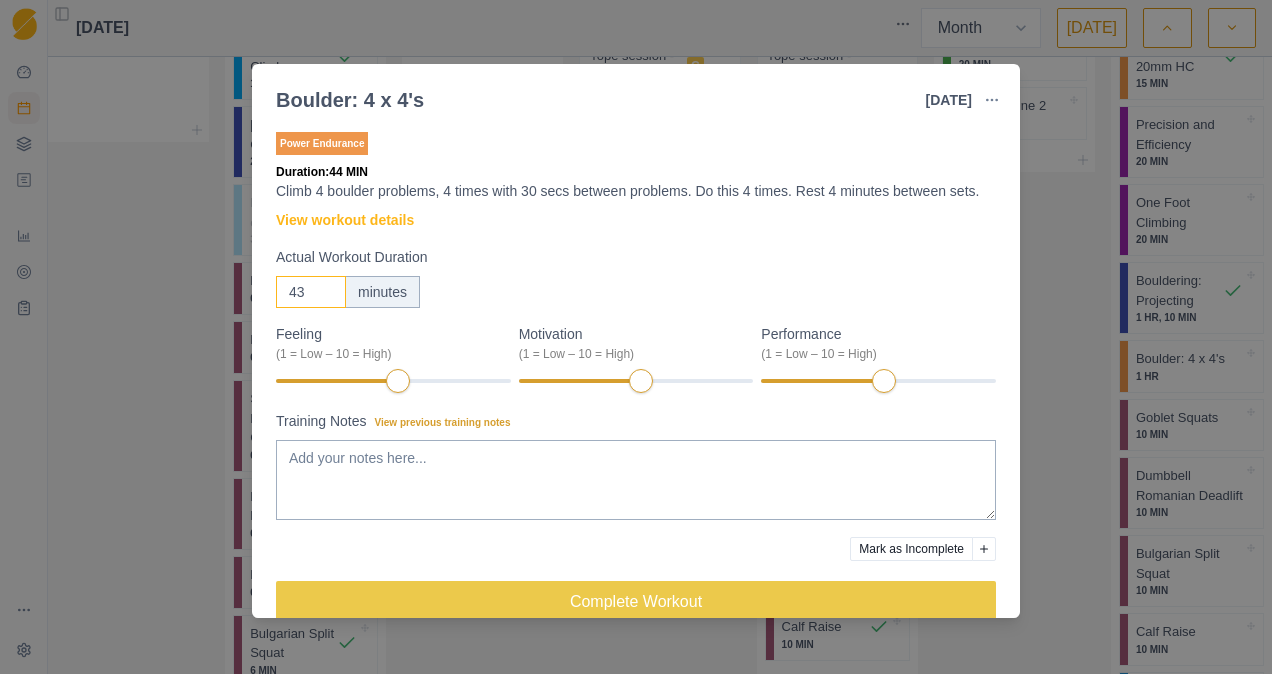 click on "43" at bounding box center [311, 292] 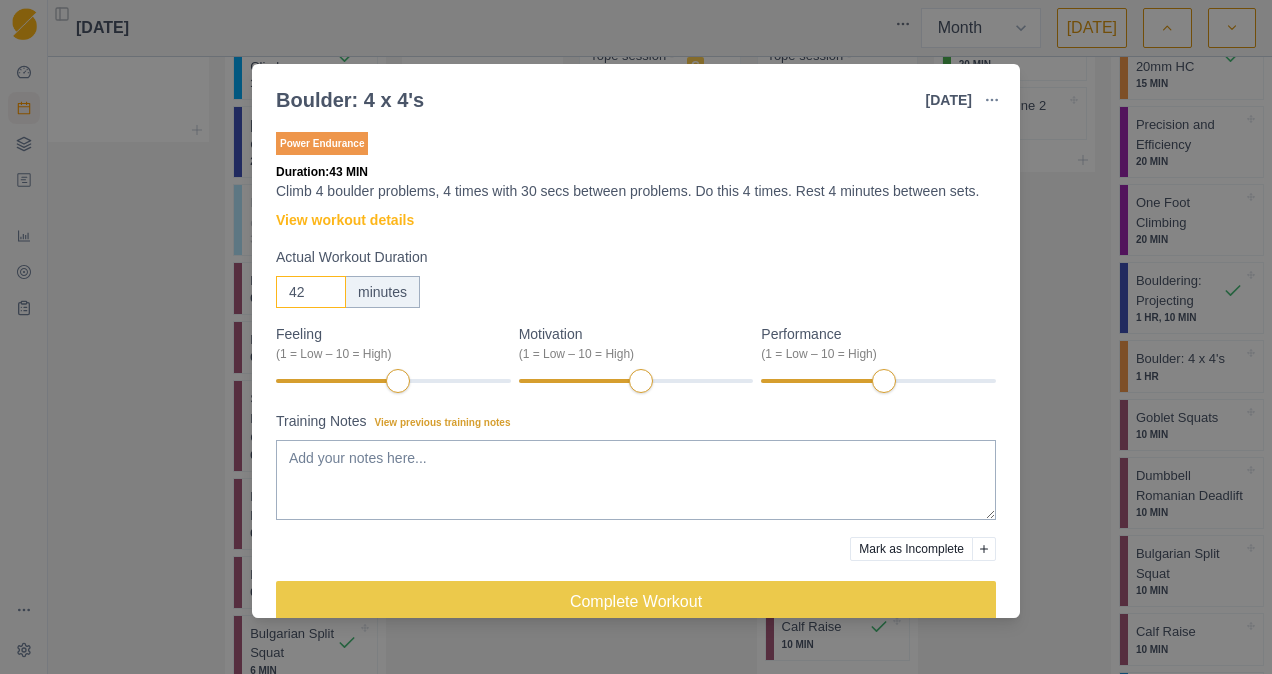click on "42" at bounding box center [311, 292] 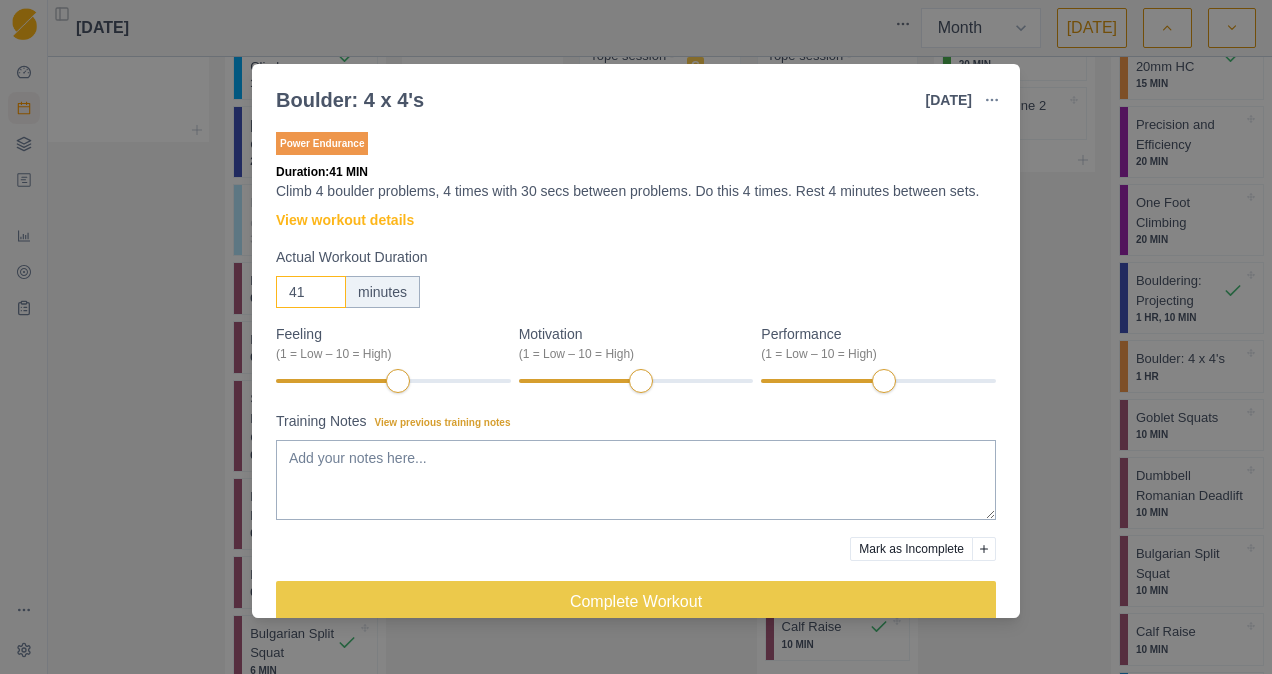 click on "41" at bounding box center [311, 292] 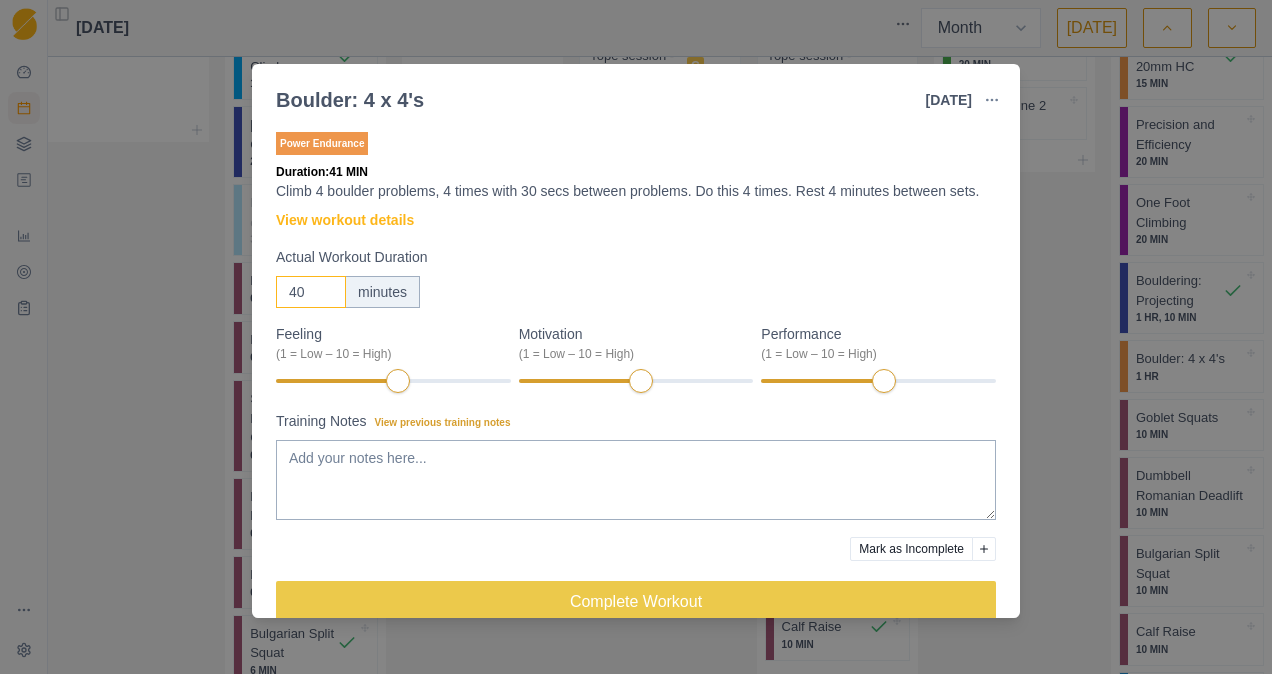 click on "40" at bounding box center [311, 292] 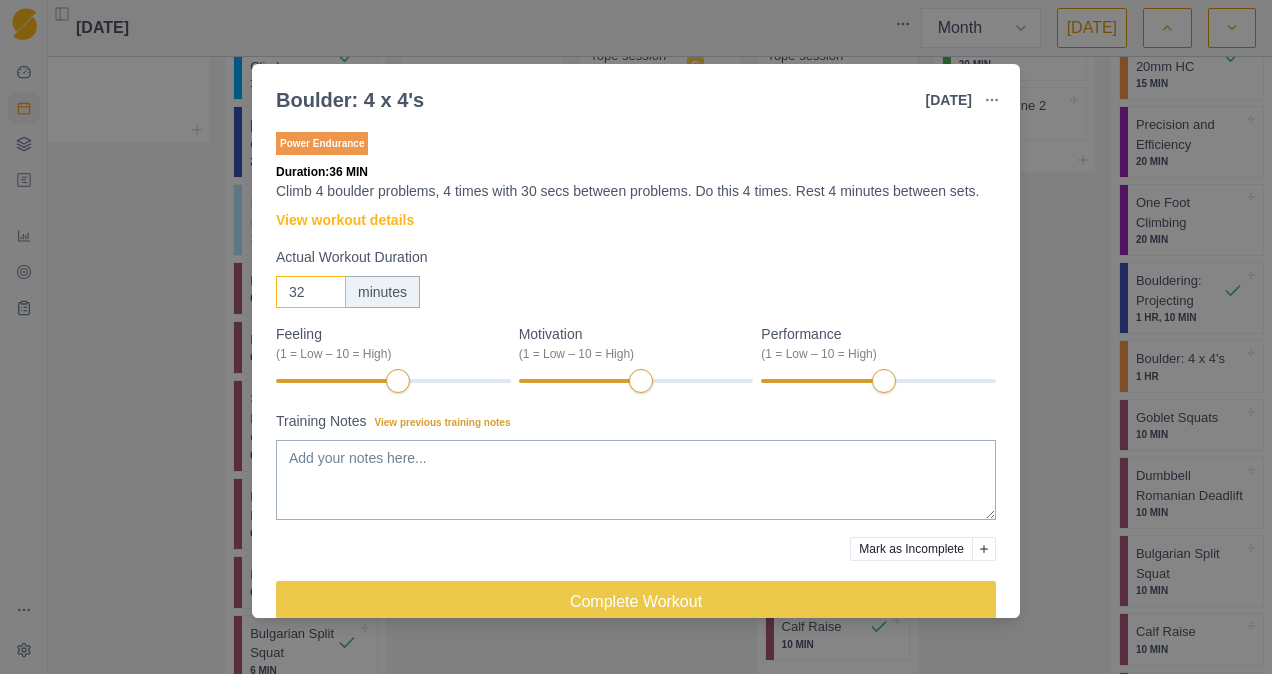 click on "32" at bounding box center (311, 292) 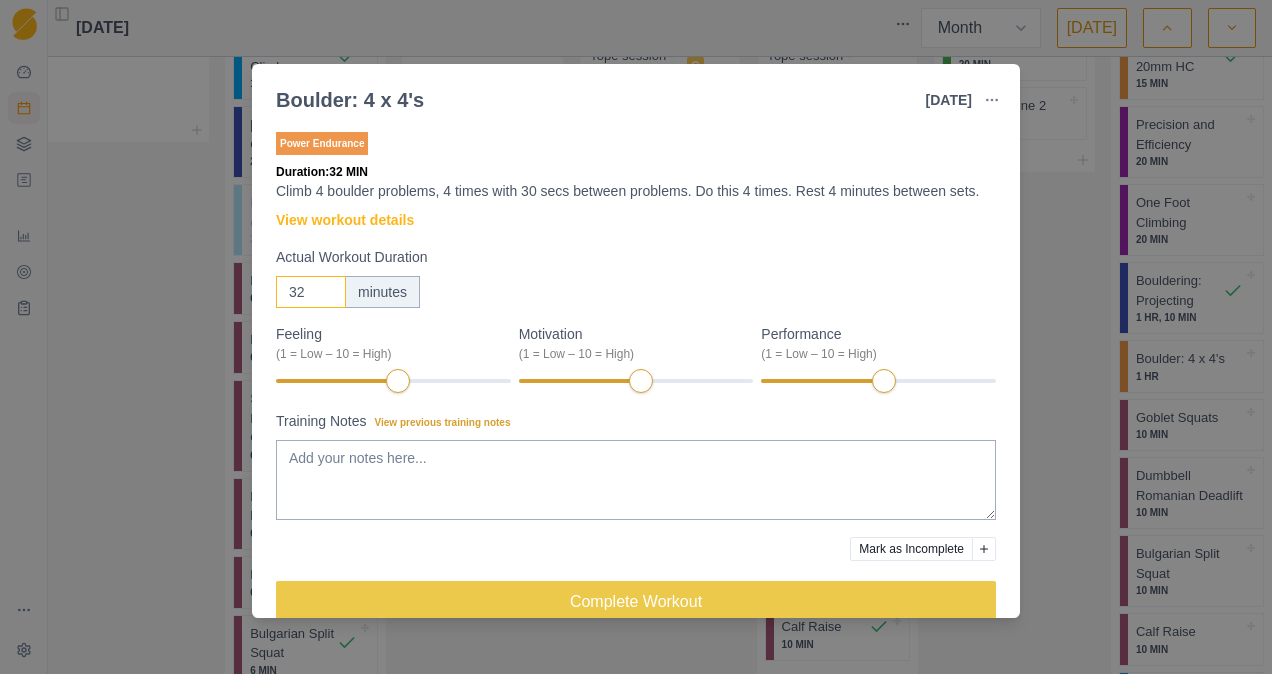 click on "32" at bounding box center (311, 292) 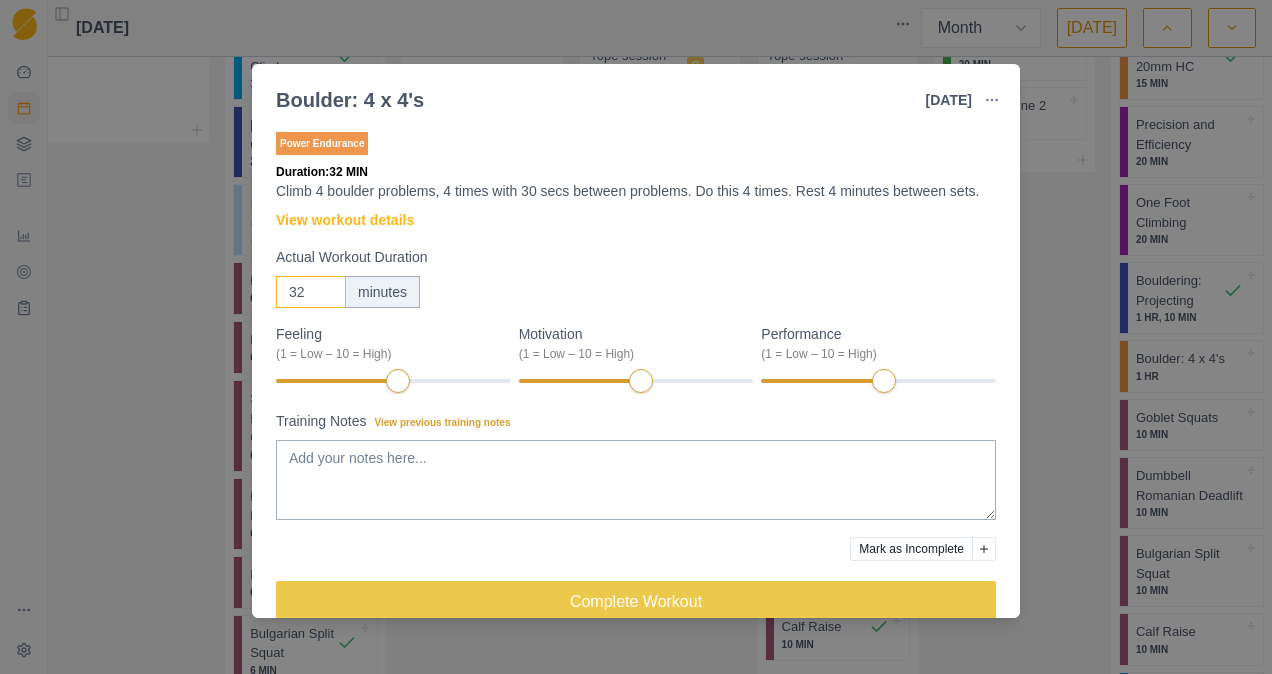 click on "32" at bounding box center (311, 292) 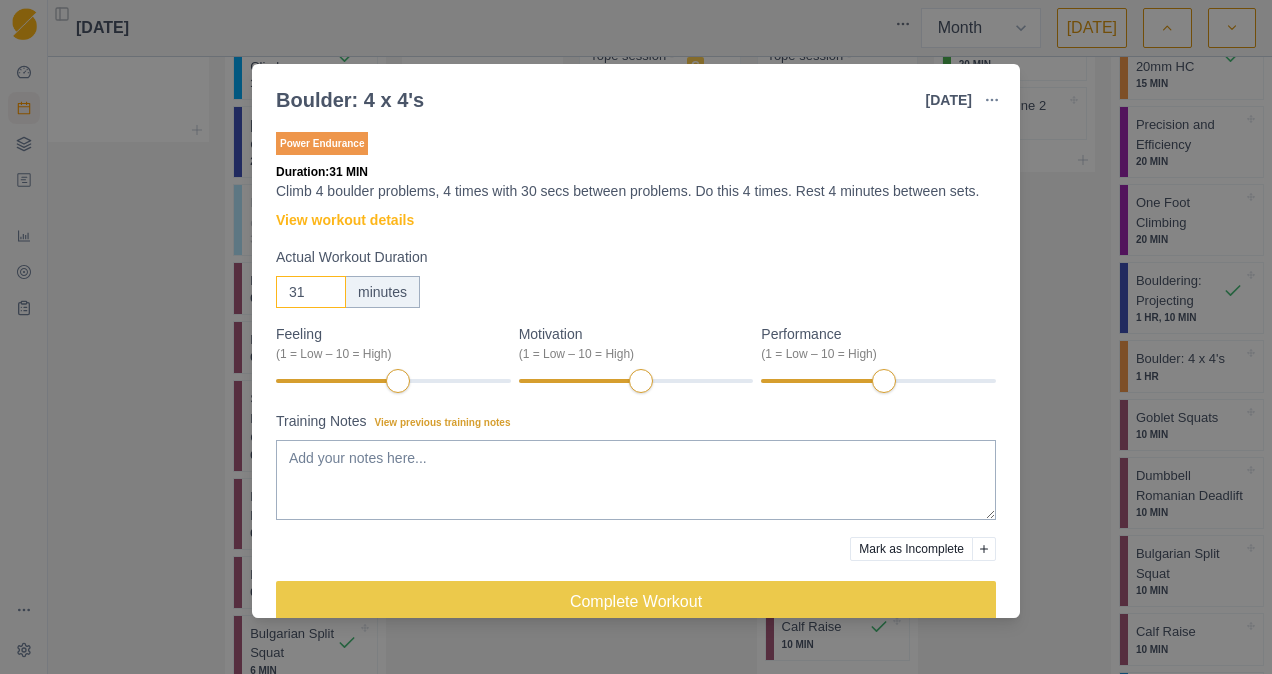 click on "31" at bounding box center [311, 292] 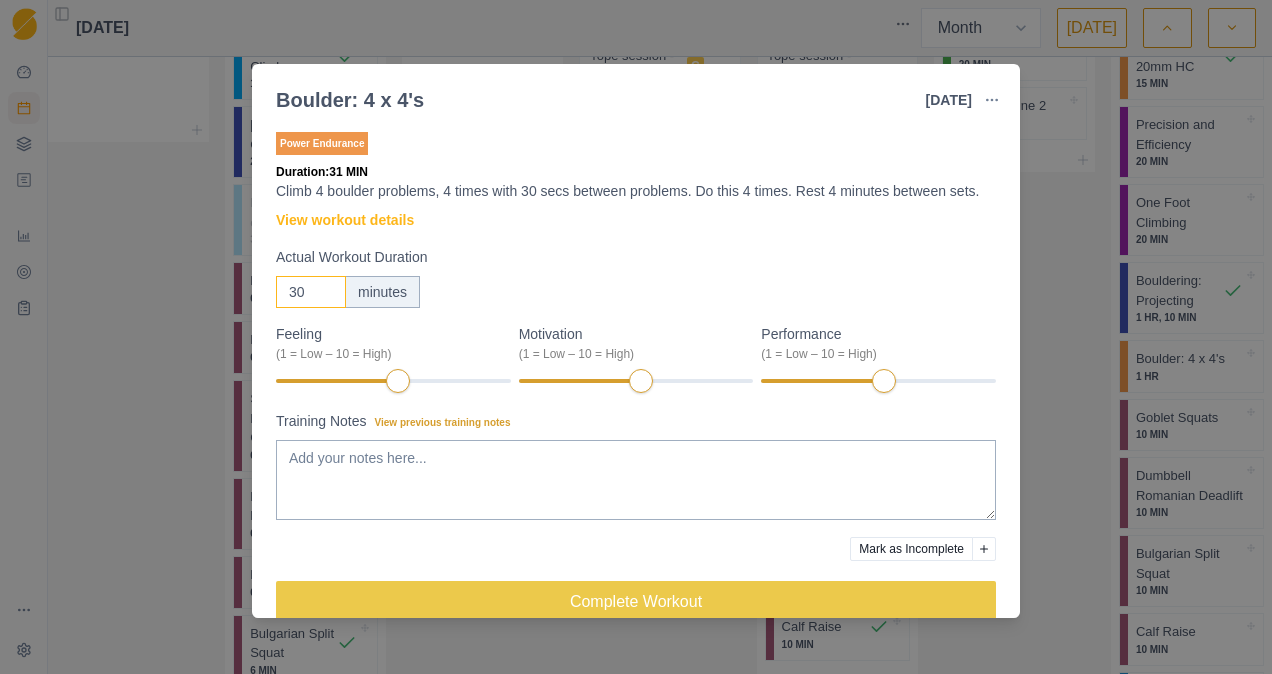 click on "30" at bounding box center [311, 292] 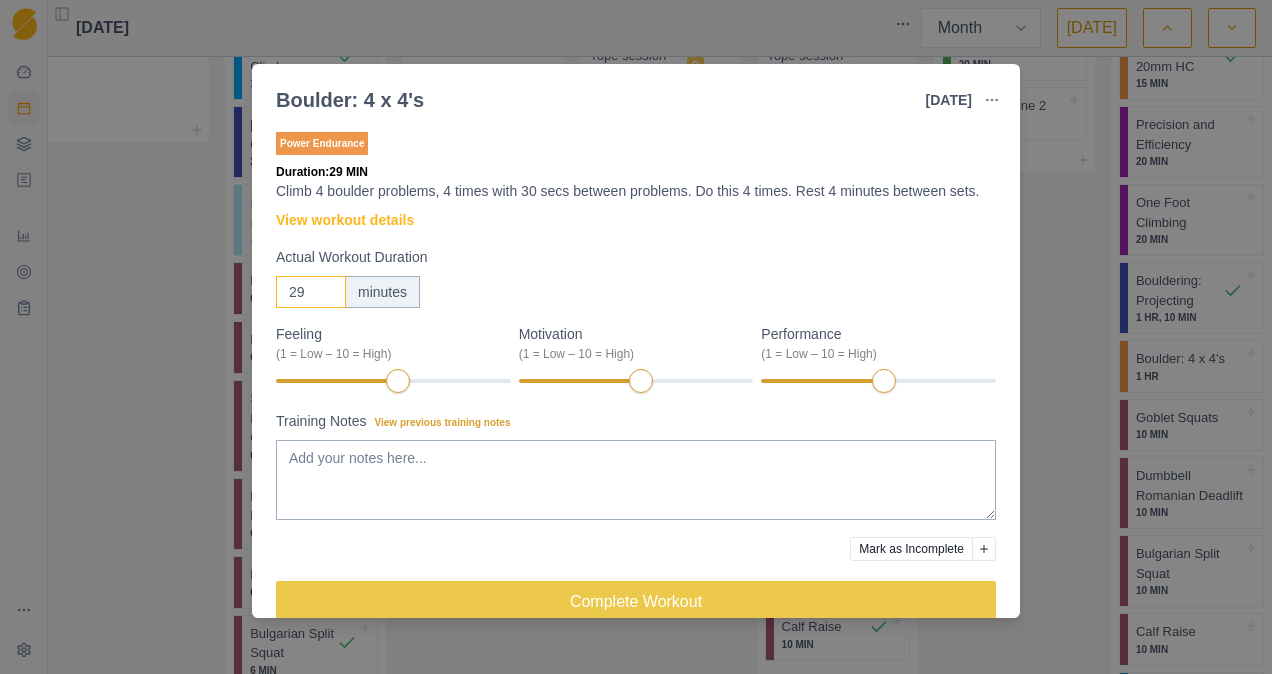 click on "29" at bounding box center (311, 292) 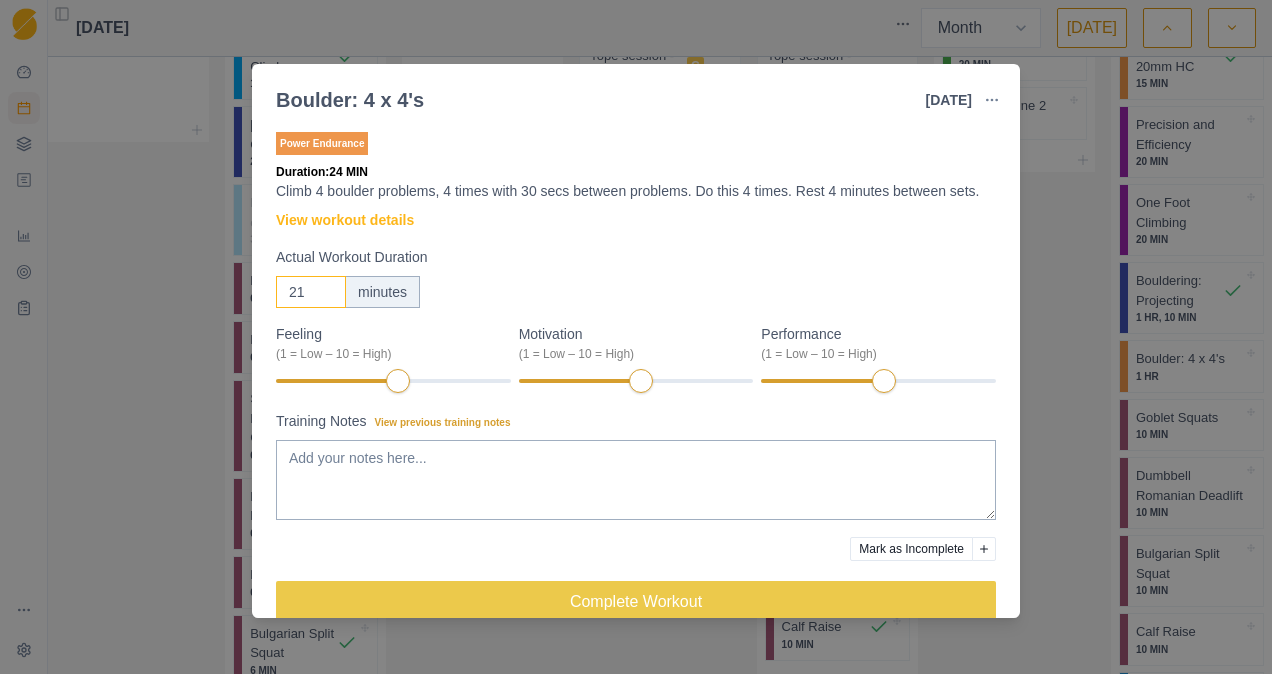click on "21" at bounding box center (311, 292) 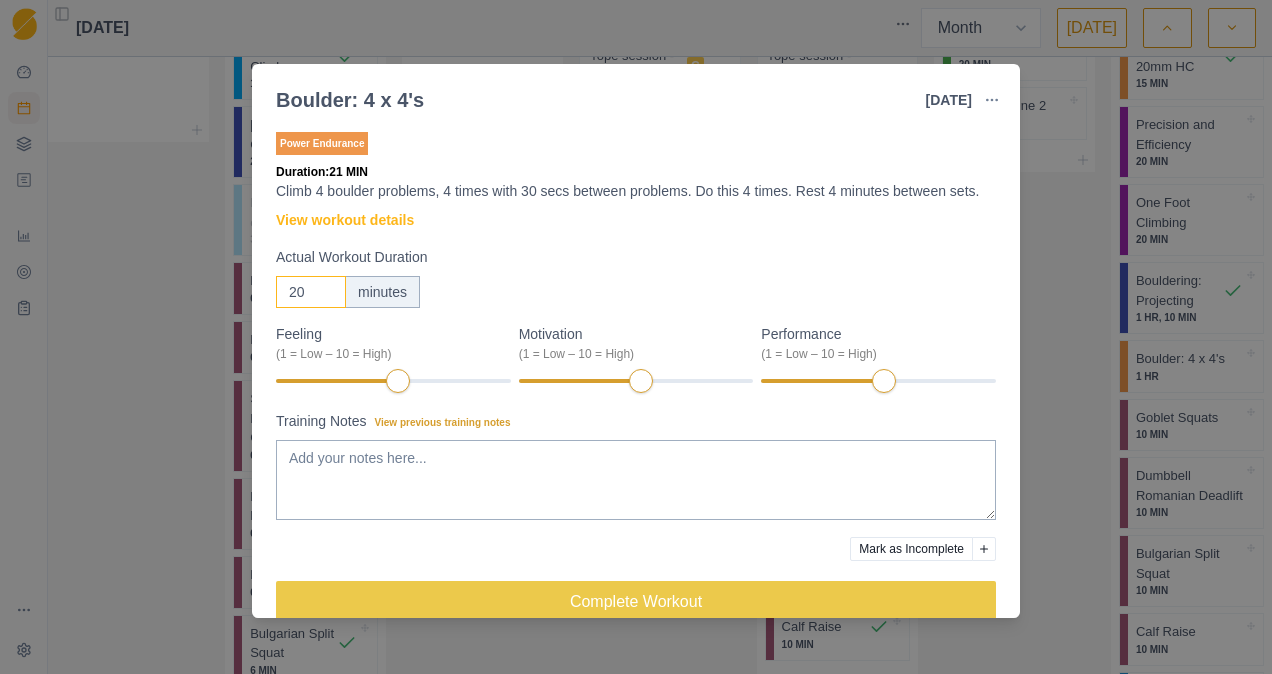 type on "20" 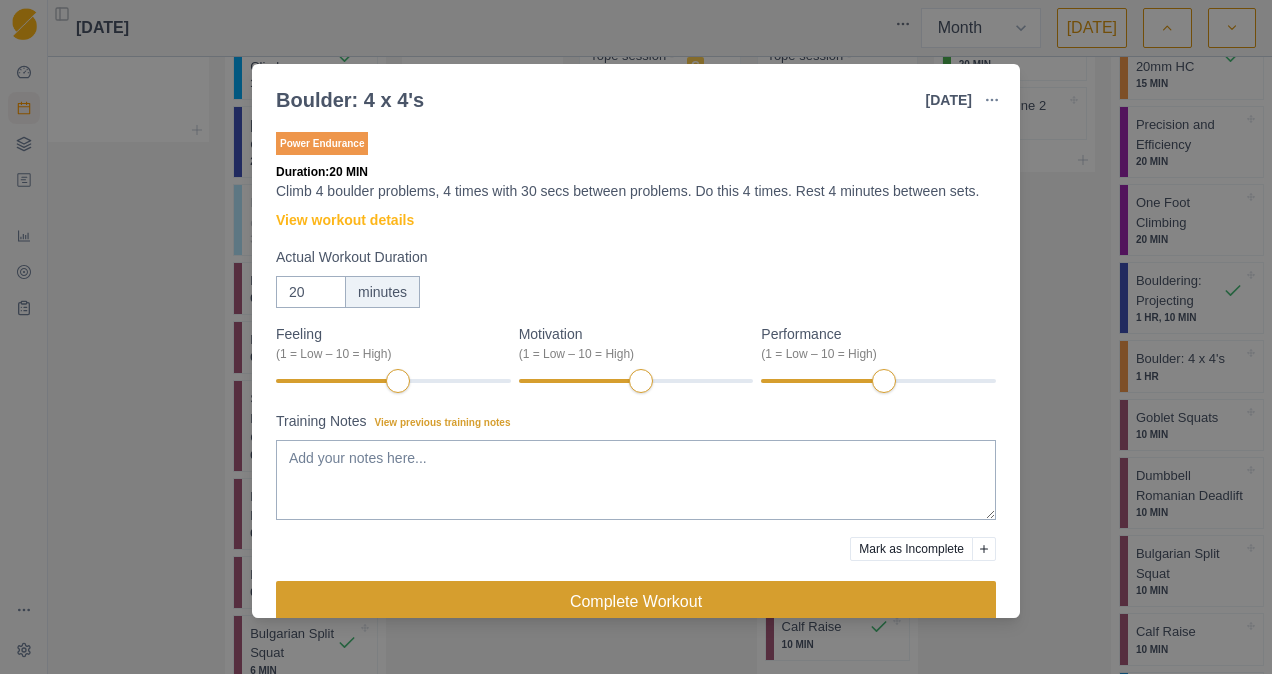 click on "Complete Workout" at bounding box center [636, 601] 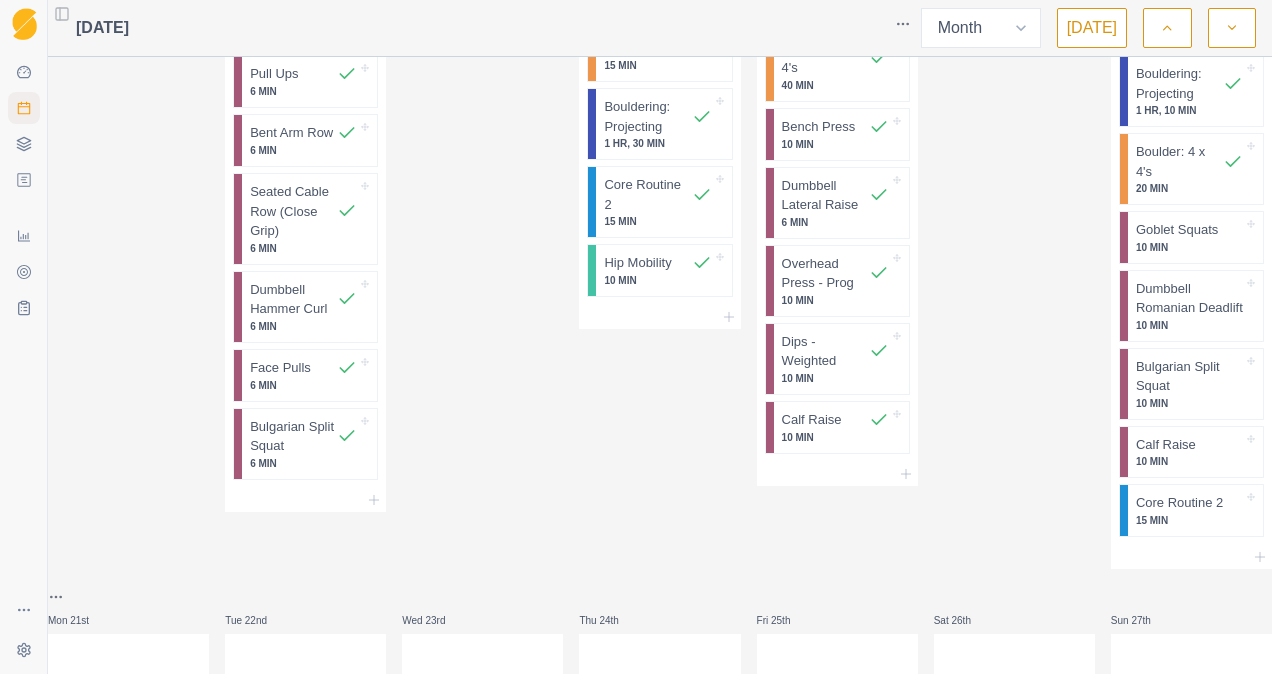 scroll, scrollTop: 1934, scrollLeft: 0, axis: vertical 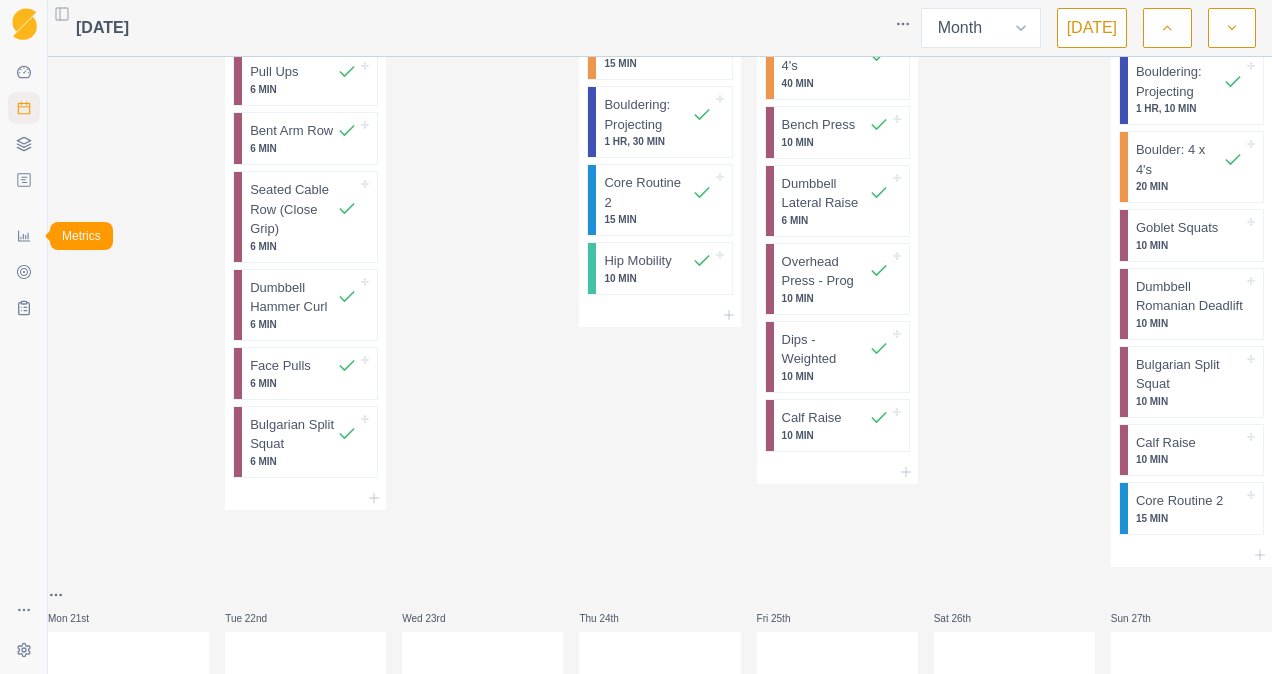 click 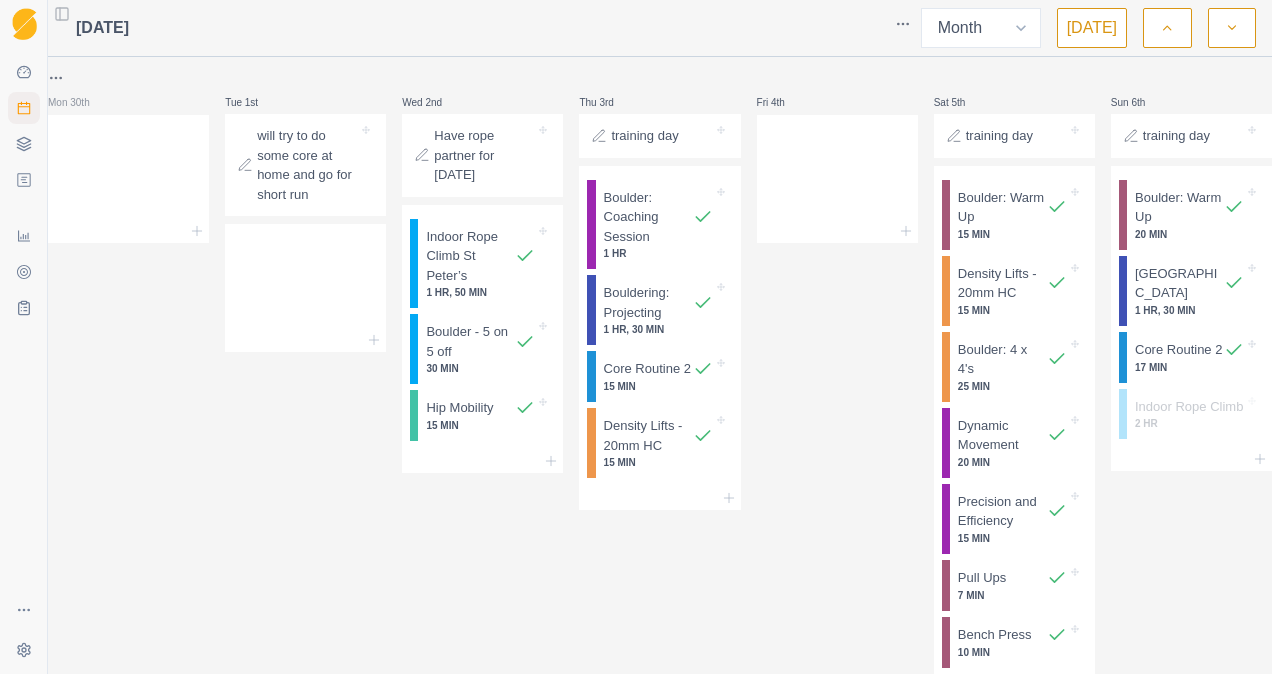 select on "month" 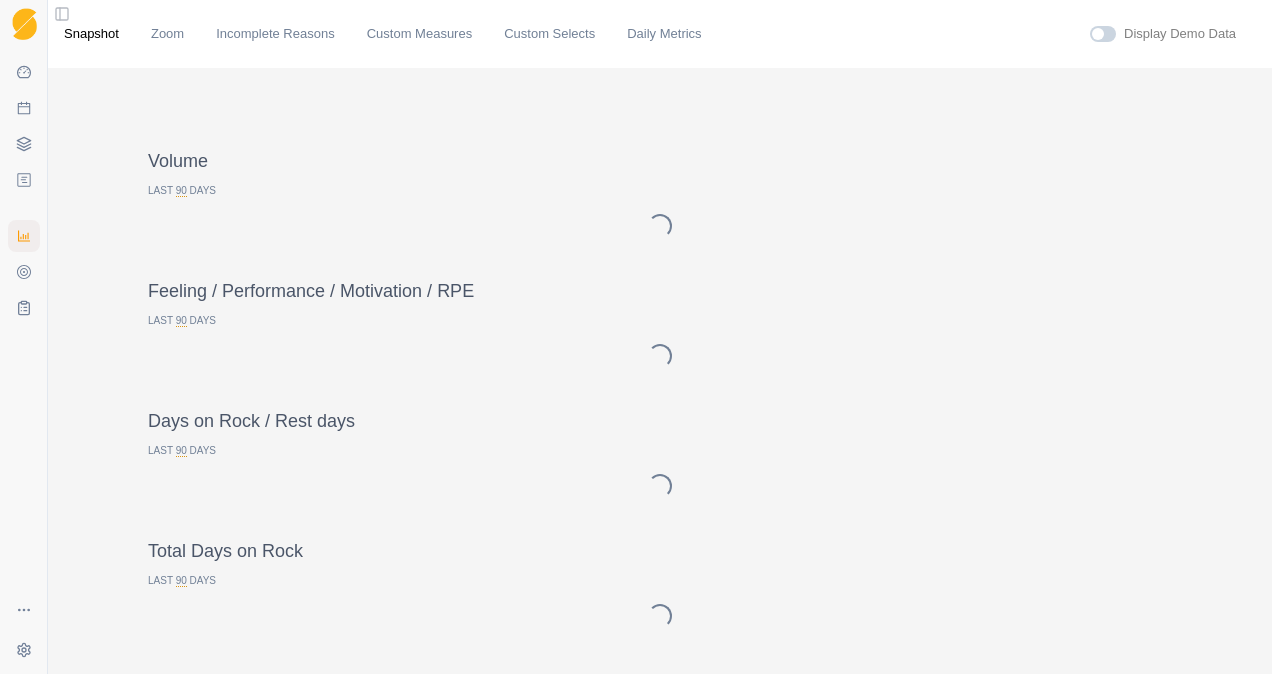 scroll, scrollTop: 0, scrollLeft: 0, axis: both 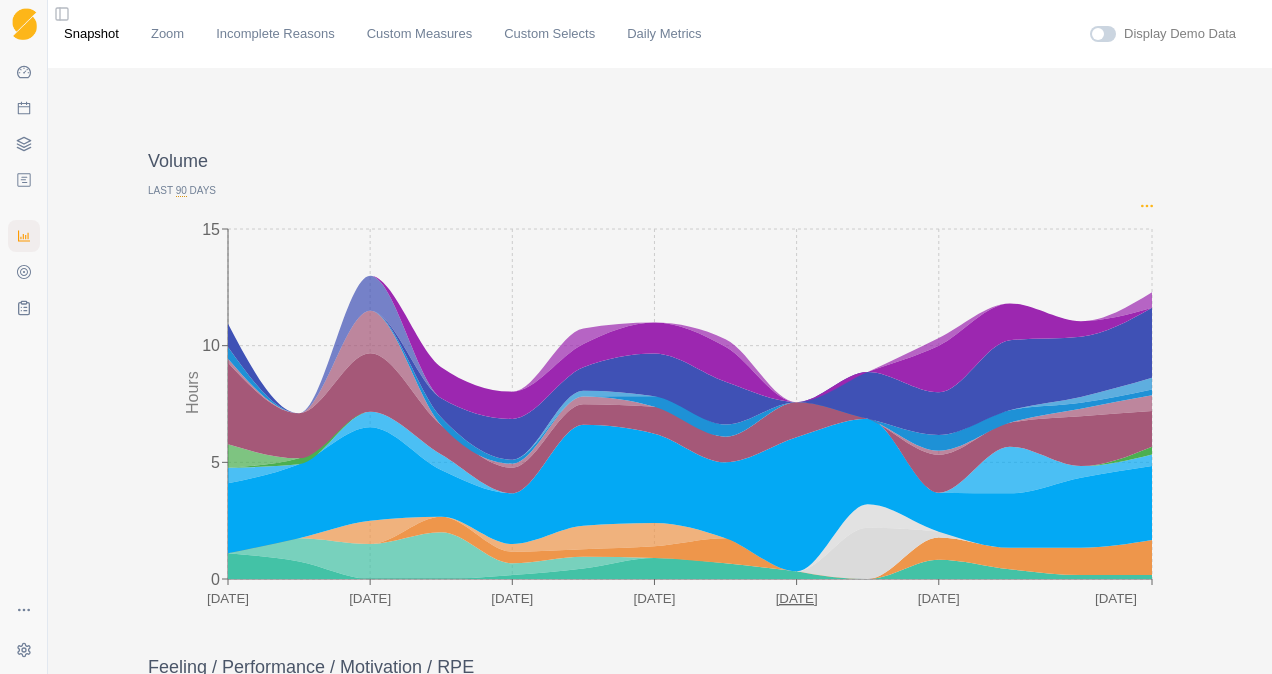 click 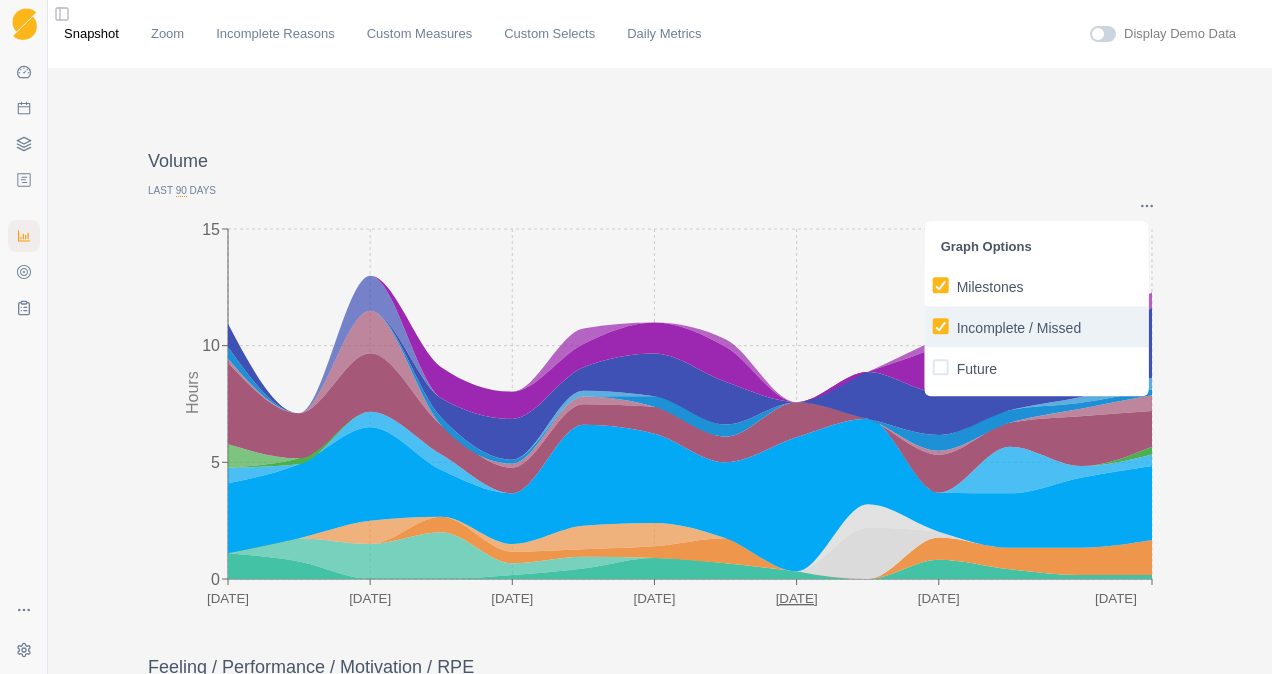 click on "Incomplete / Missed" at bounding box center (1037, 326) 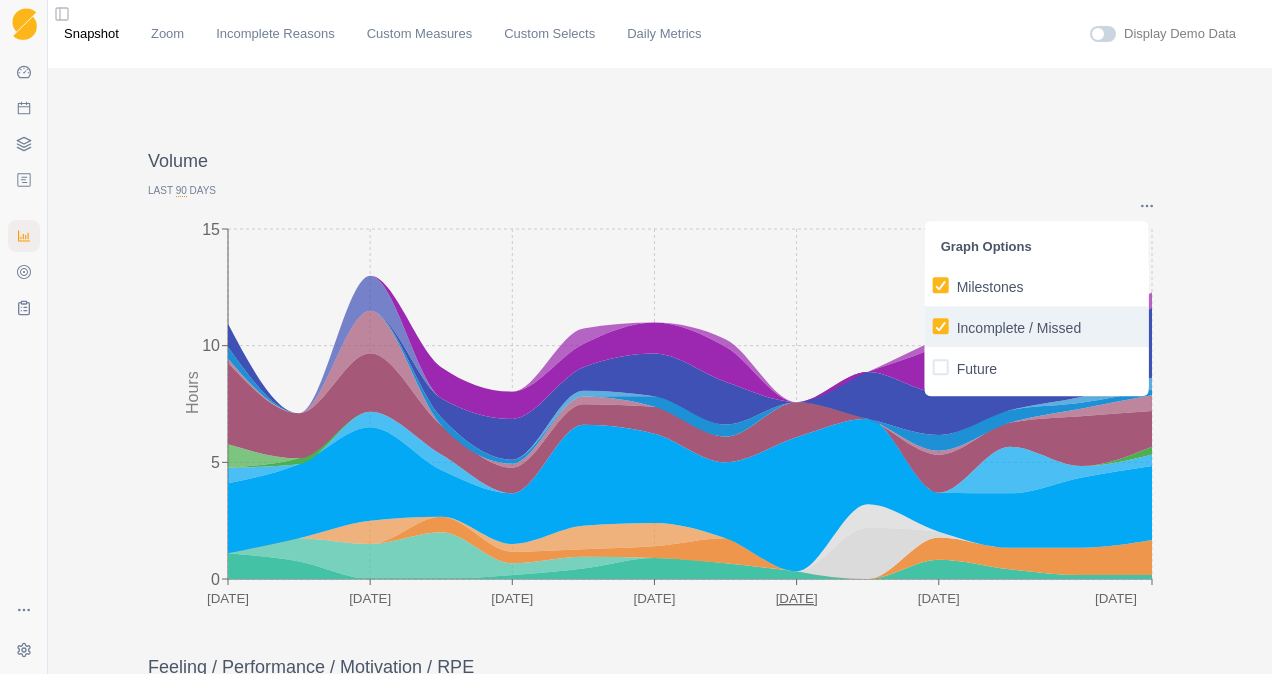 click on "Incomplete / Missed" at bounding box center [932, 326] 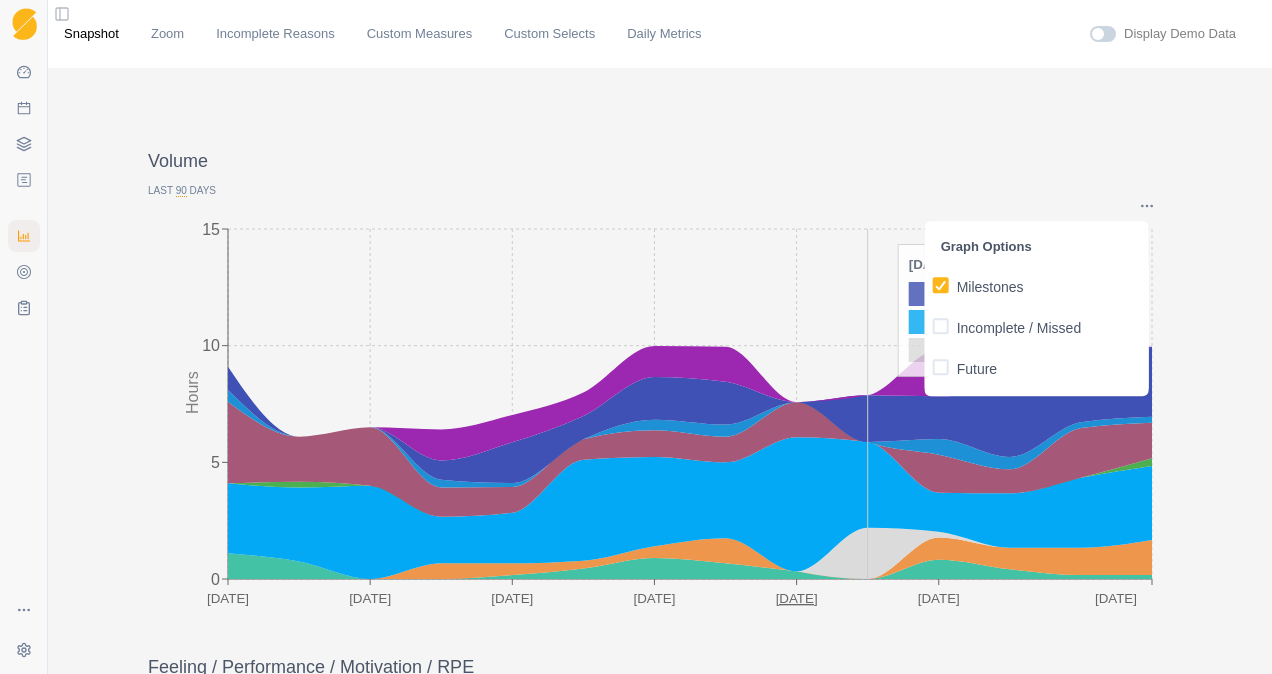 click on "[DATE] Apr [DATE] [DATE] Jun [DATE] [DATE] 0 5 10 15 Hours" 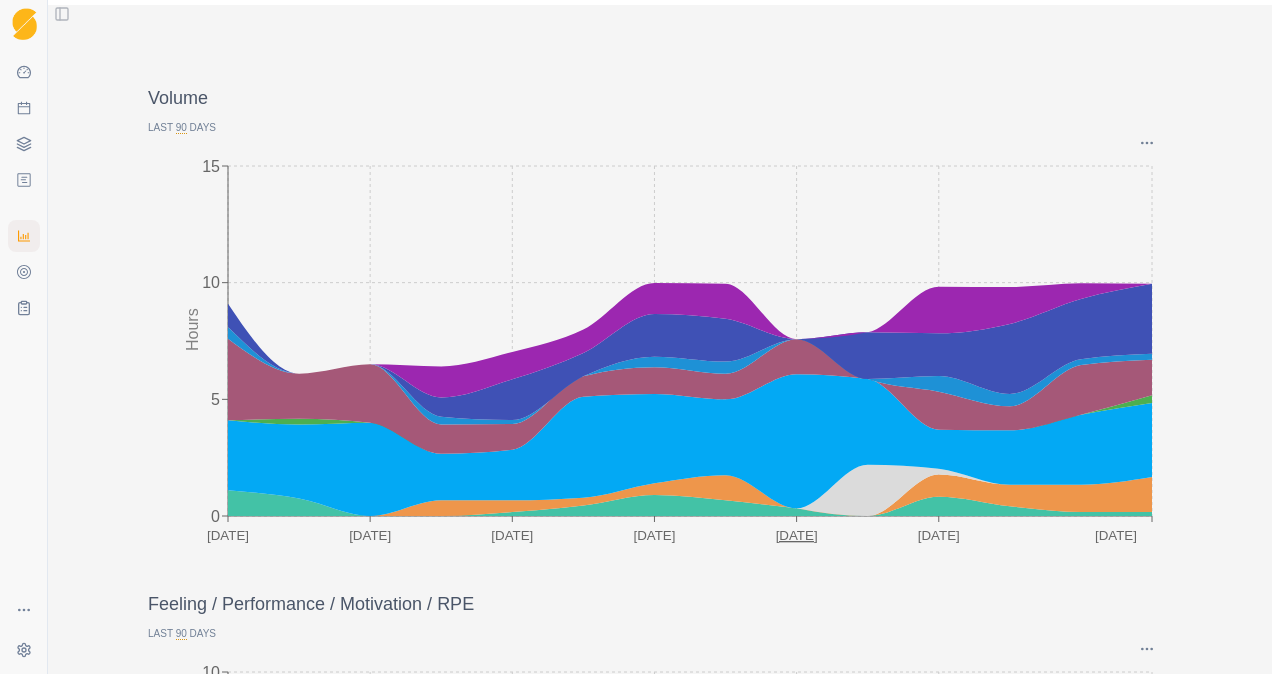 scroll, scrollTop: 0, scrollLeft: 0, axis: both 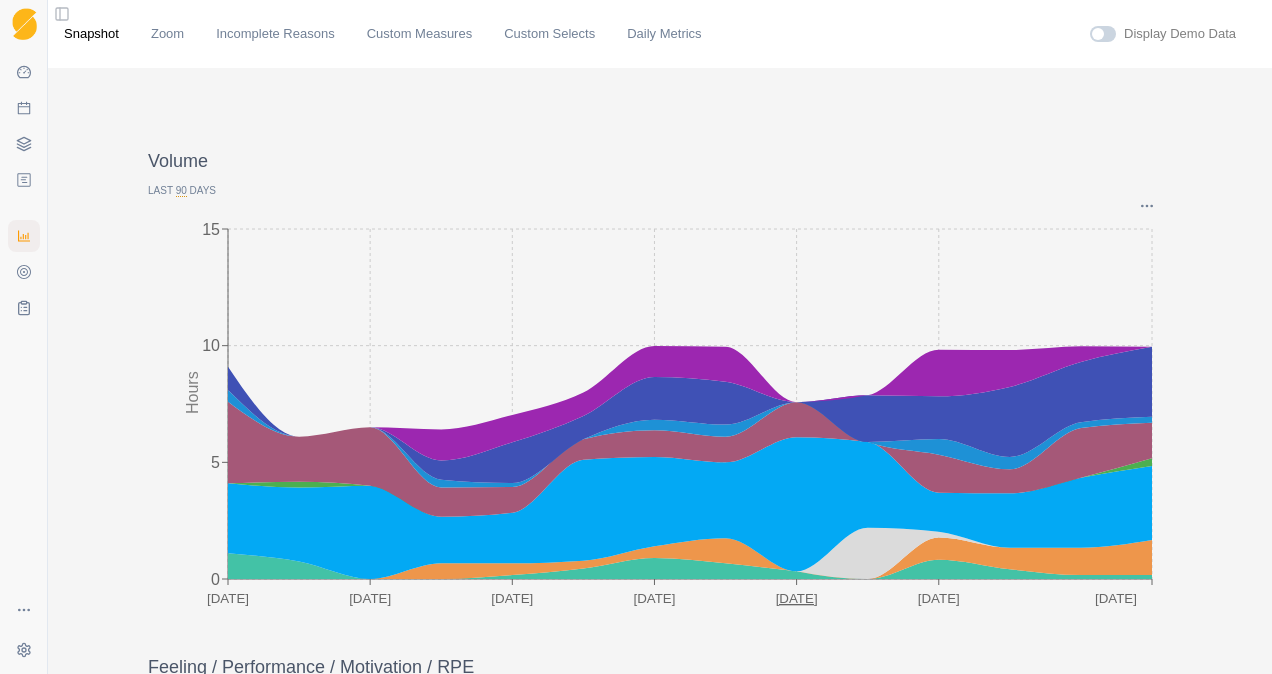 click on "Last   90   Days" at bounding box center [660, 190] 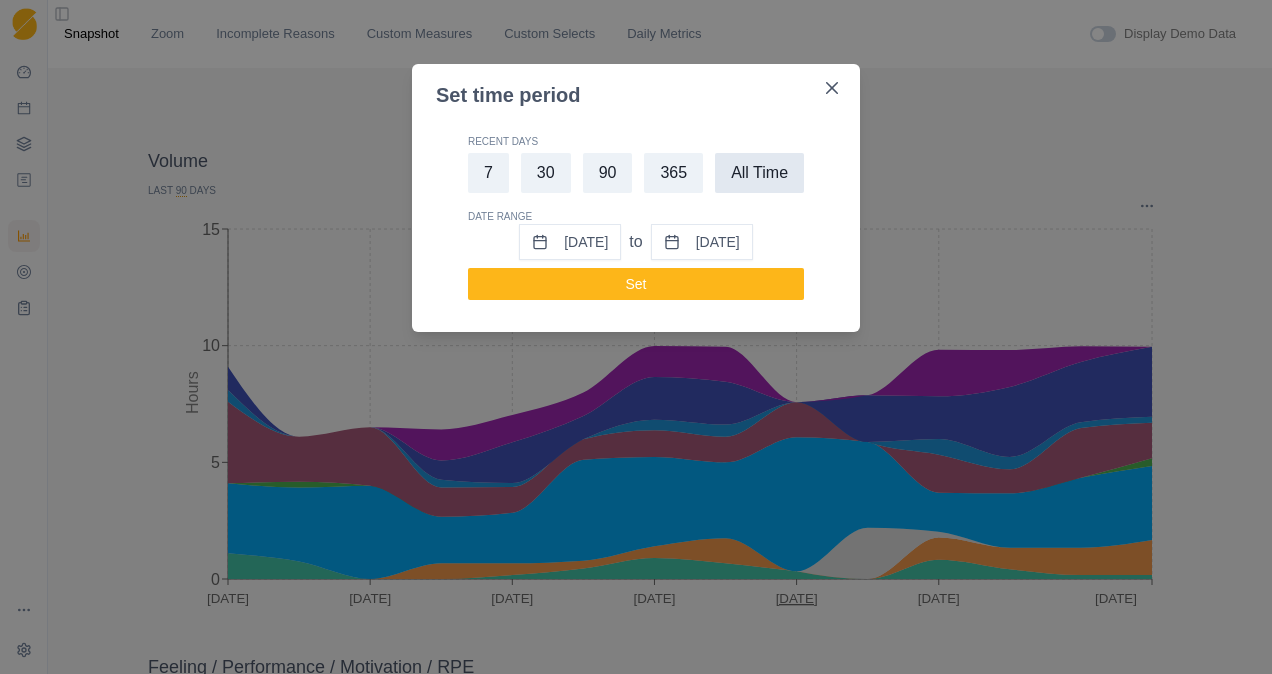 click on "All Time" at bounding box center (759, 173) 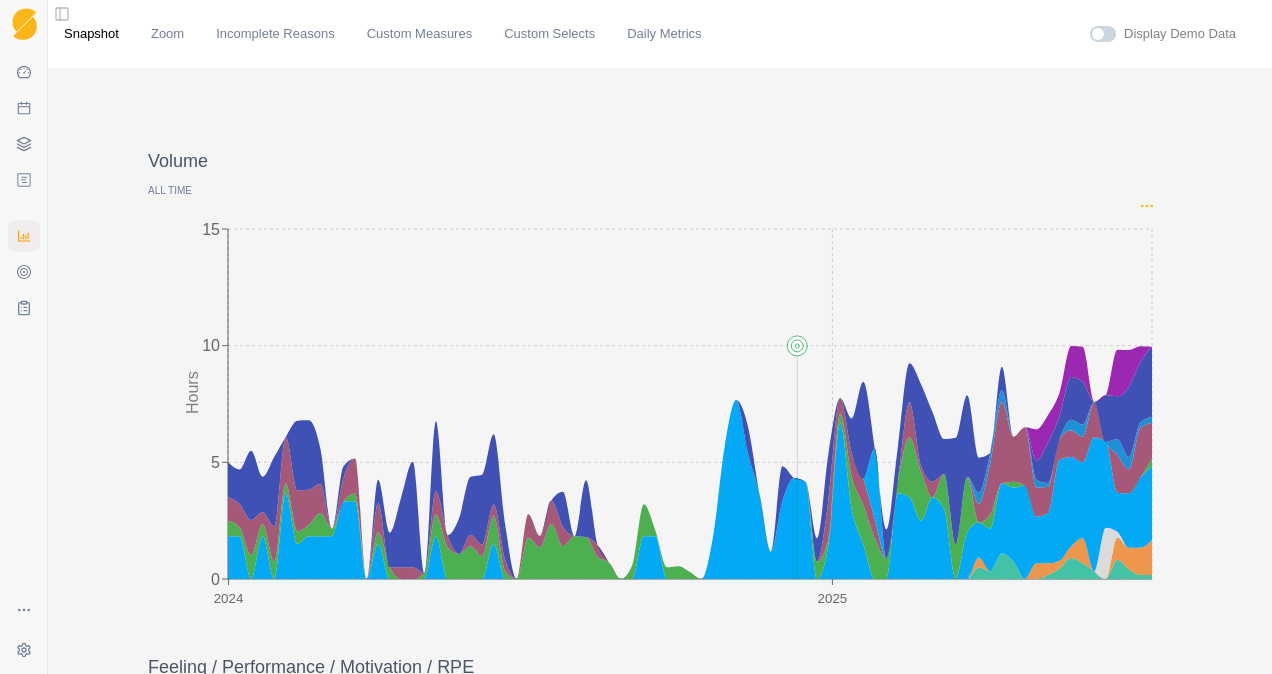 click 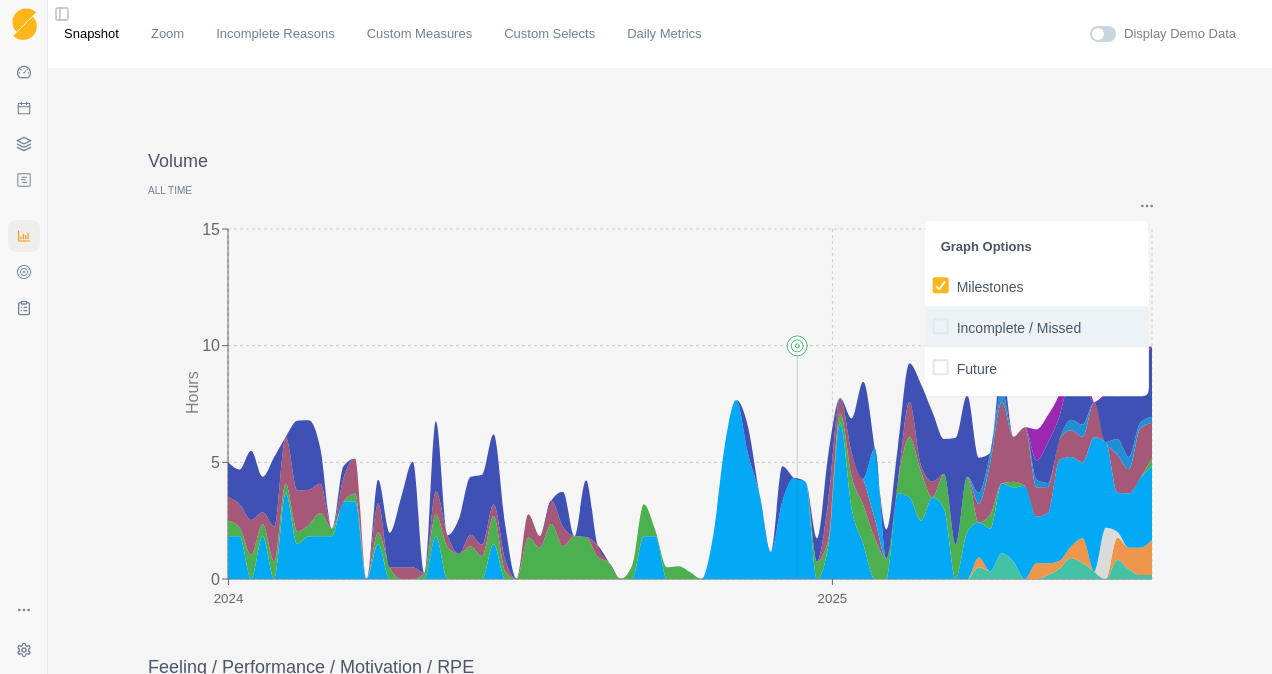 click on "Incomplete / Missed" at bounding box center (1019, 328) 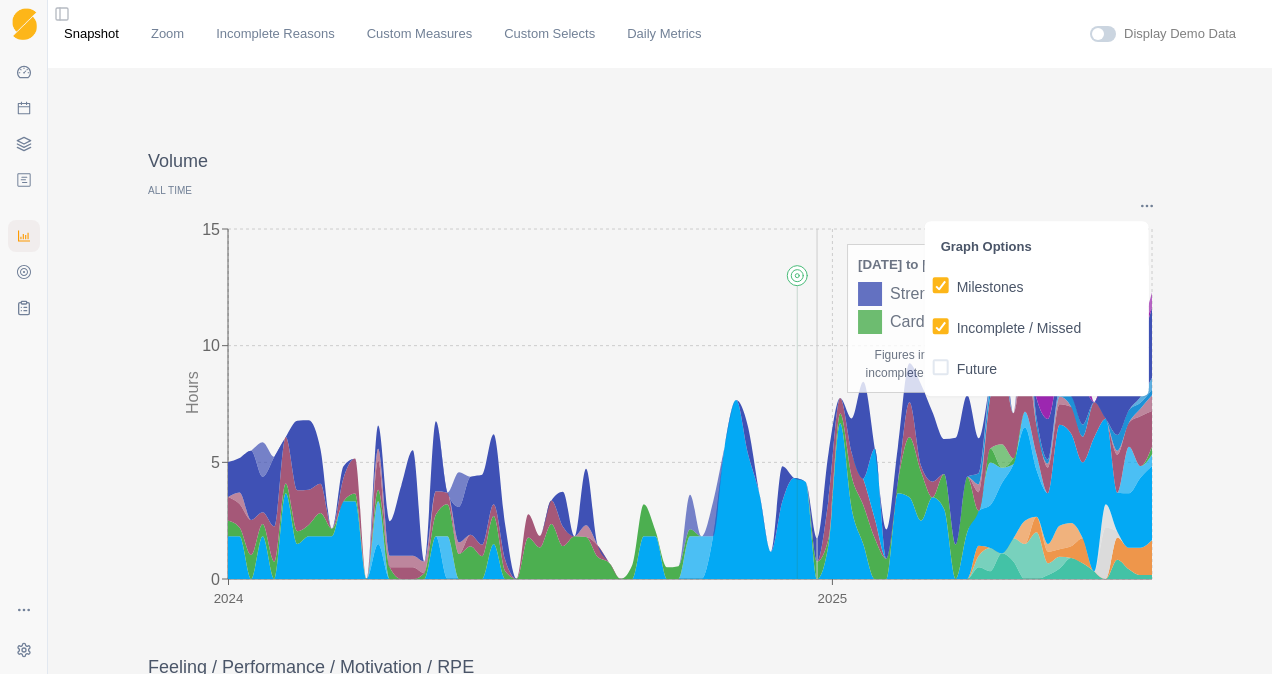 click on "2024 2025 0 5 10 15 Hours" 